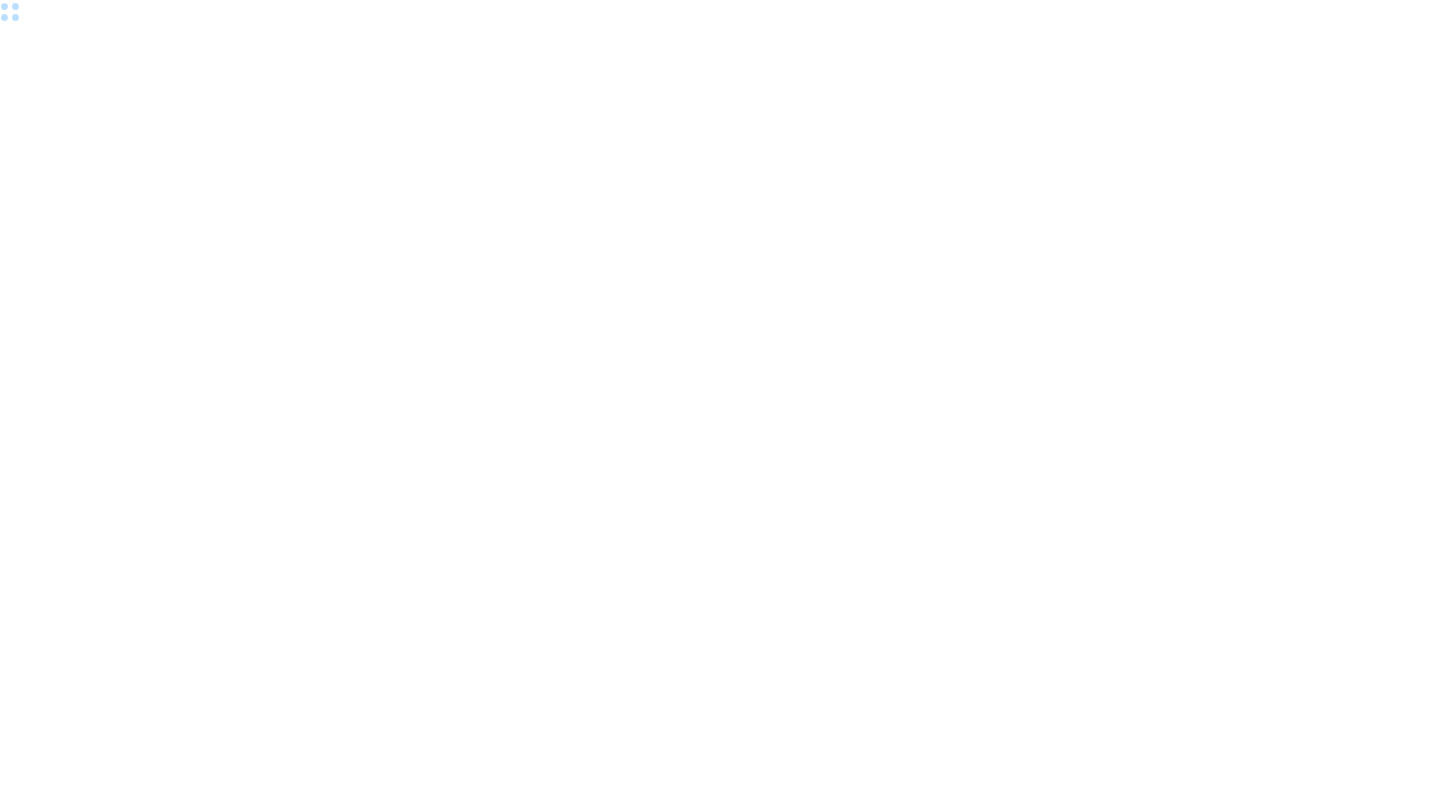 scroll, scrollTop: 0, scrollLeft: 0, axis: both 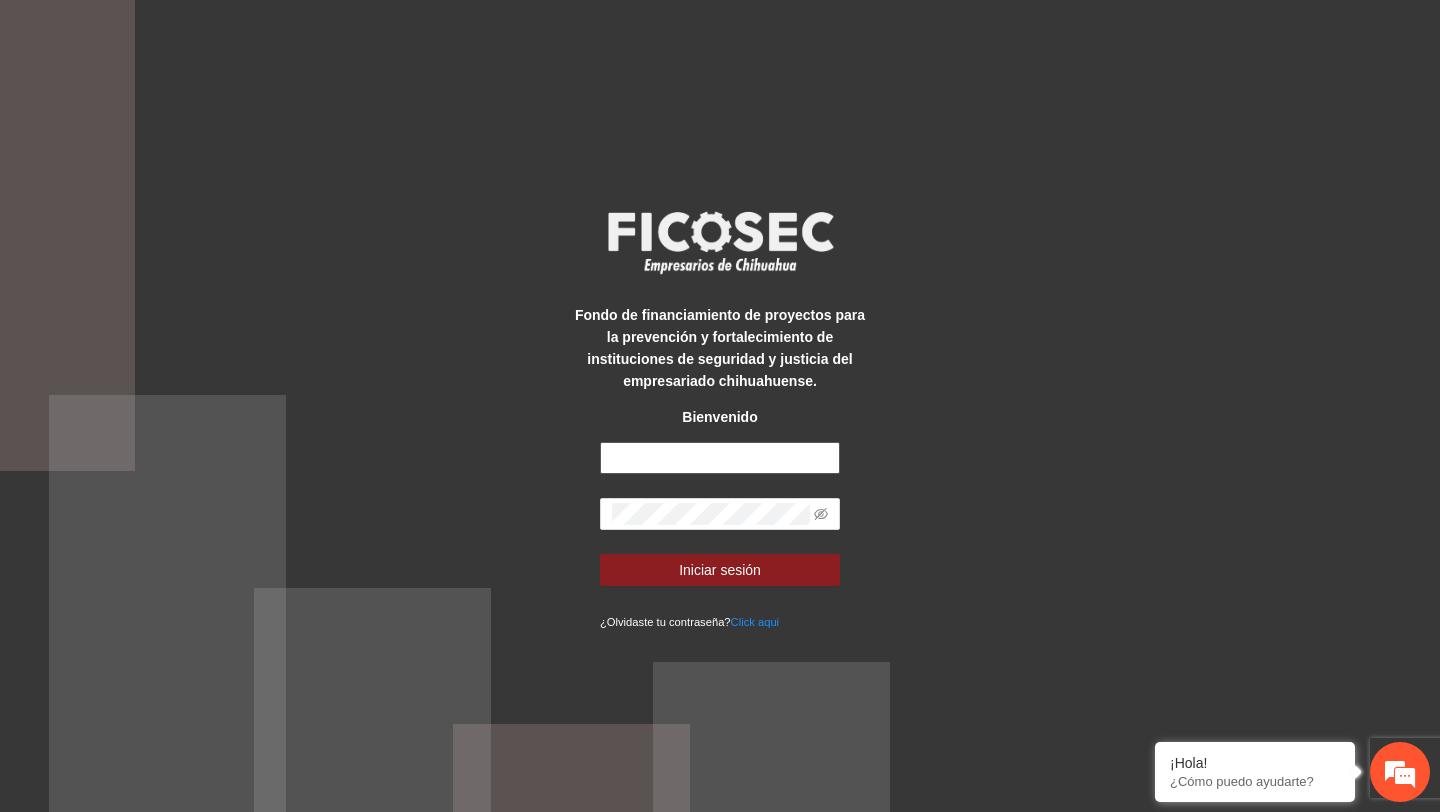 click at bounding box center [720, 458] 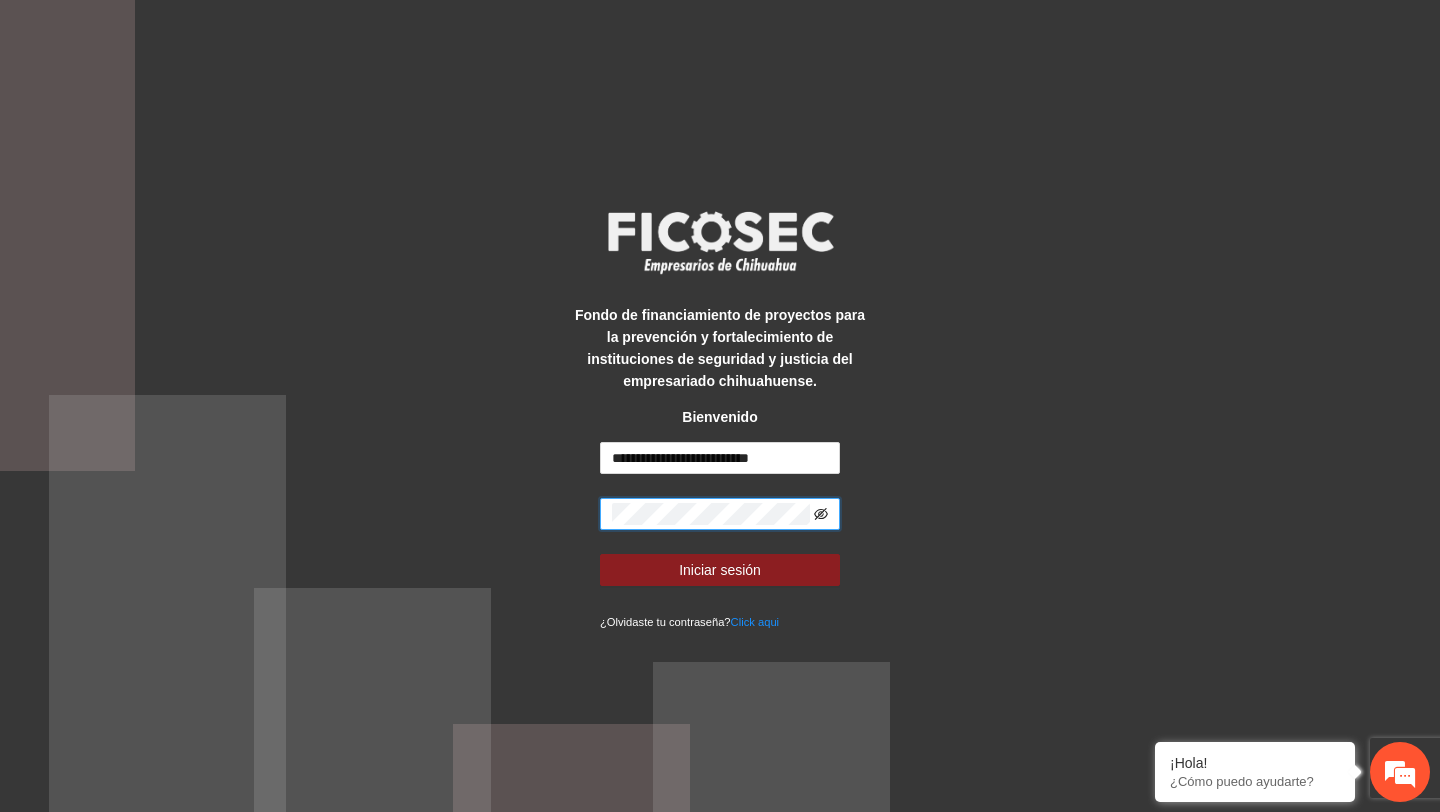 click 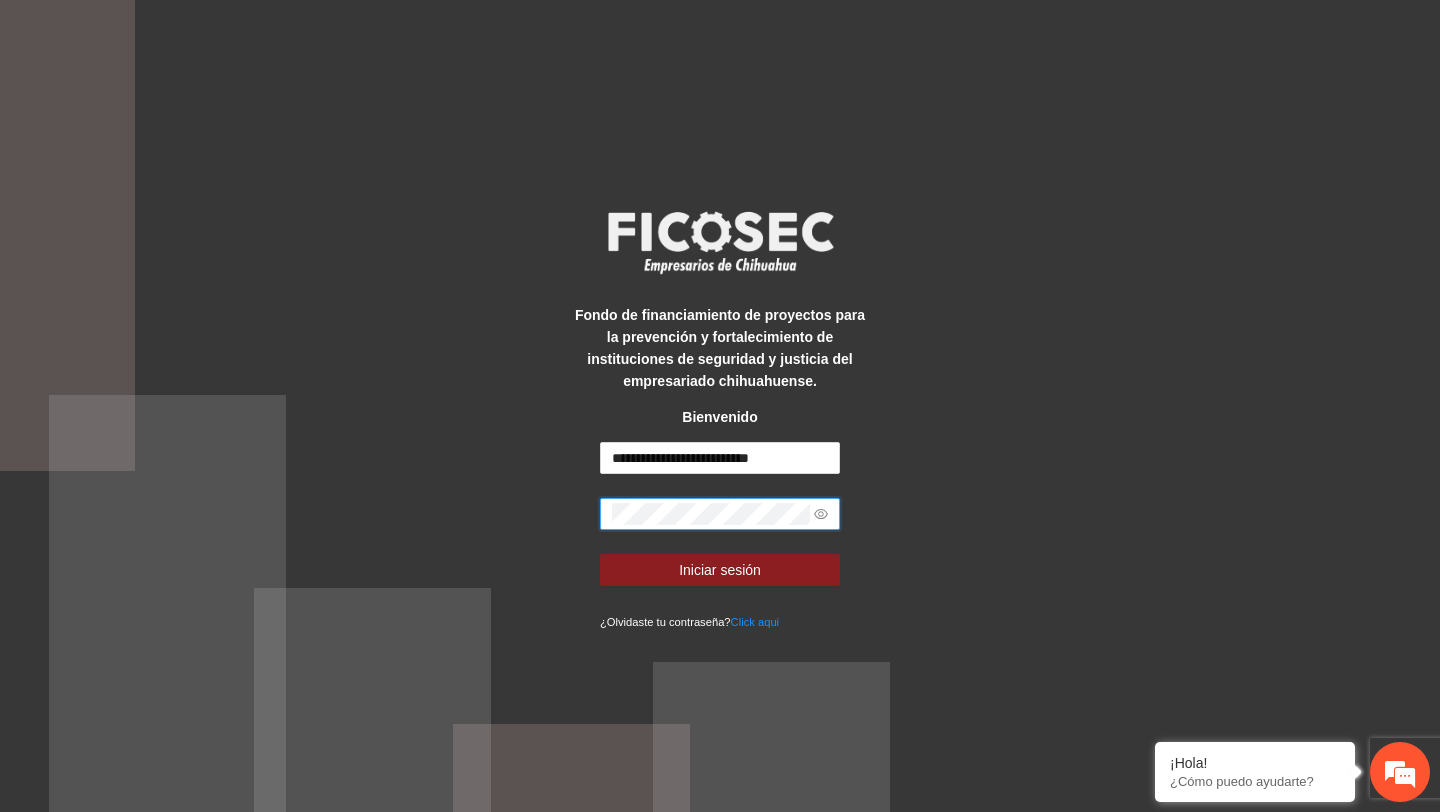 scroll, scrollTop: 0, scrollLeft: 0, axis: both 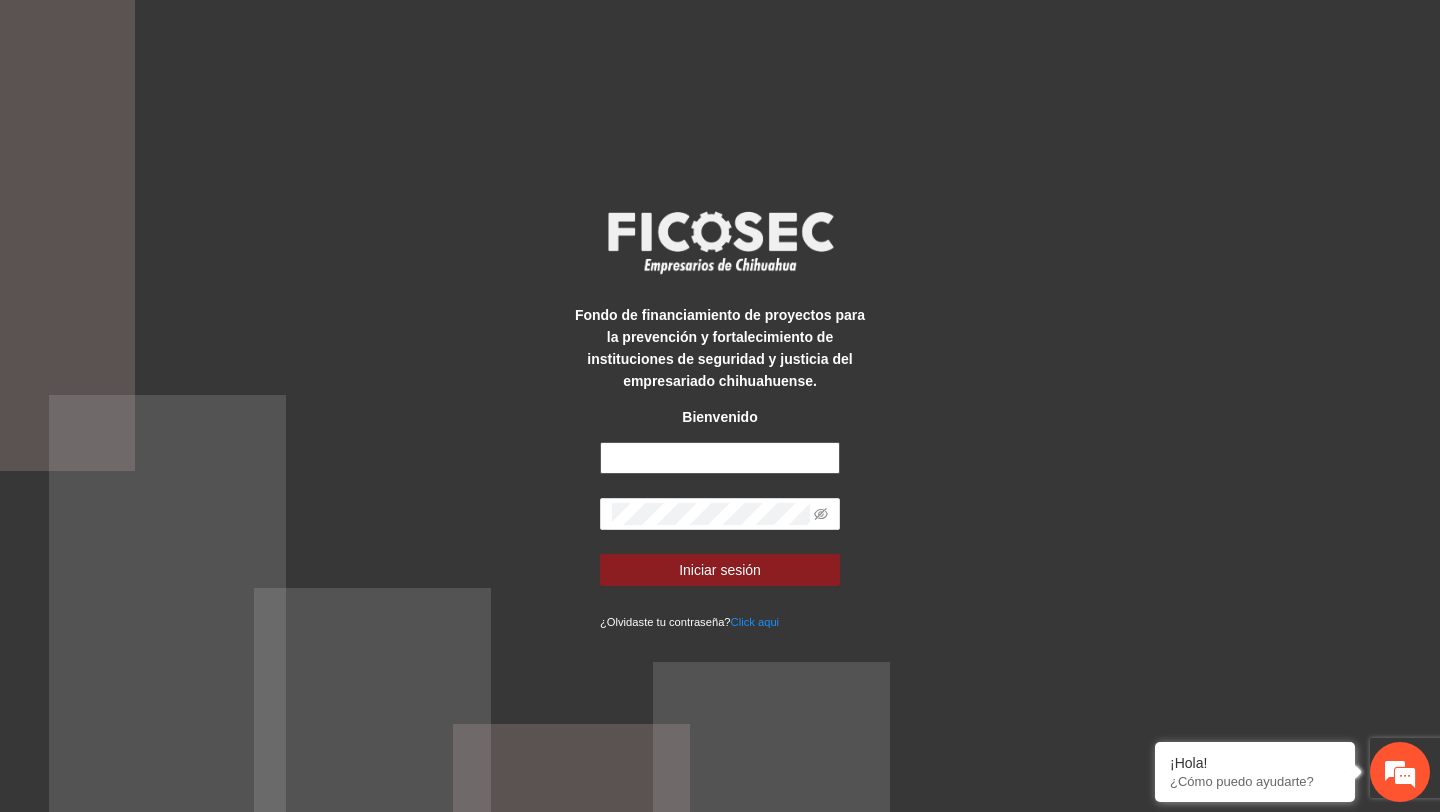 click at bounding box center [720, 458] 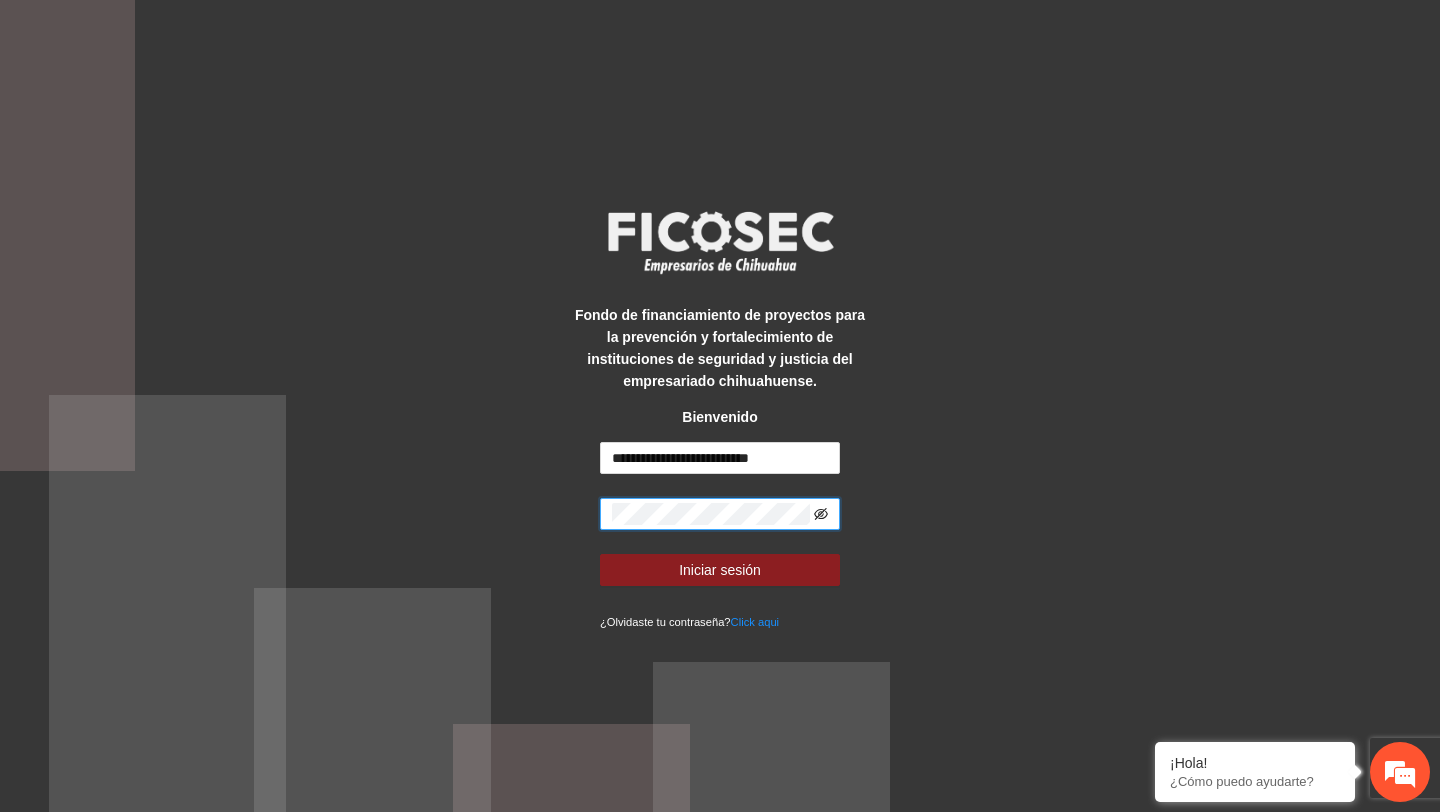 click 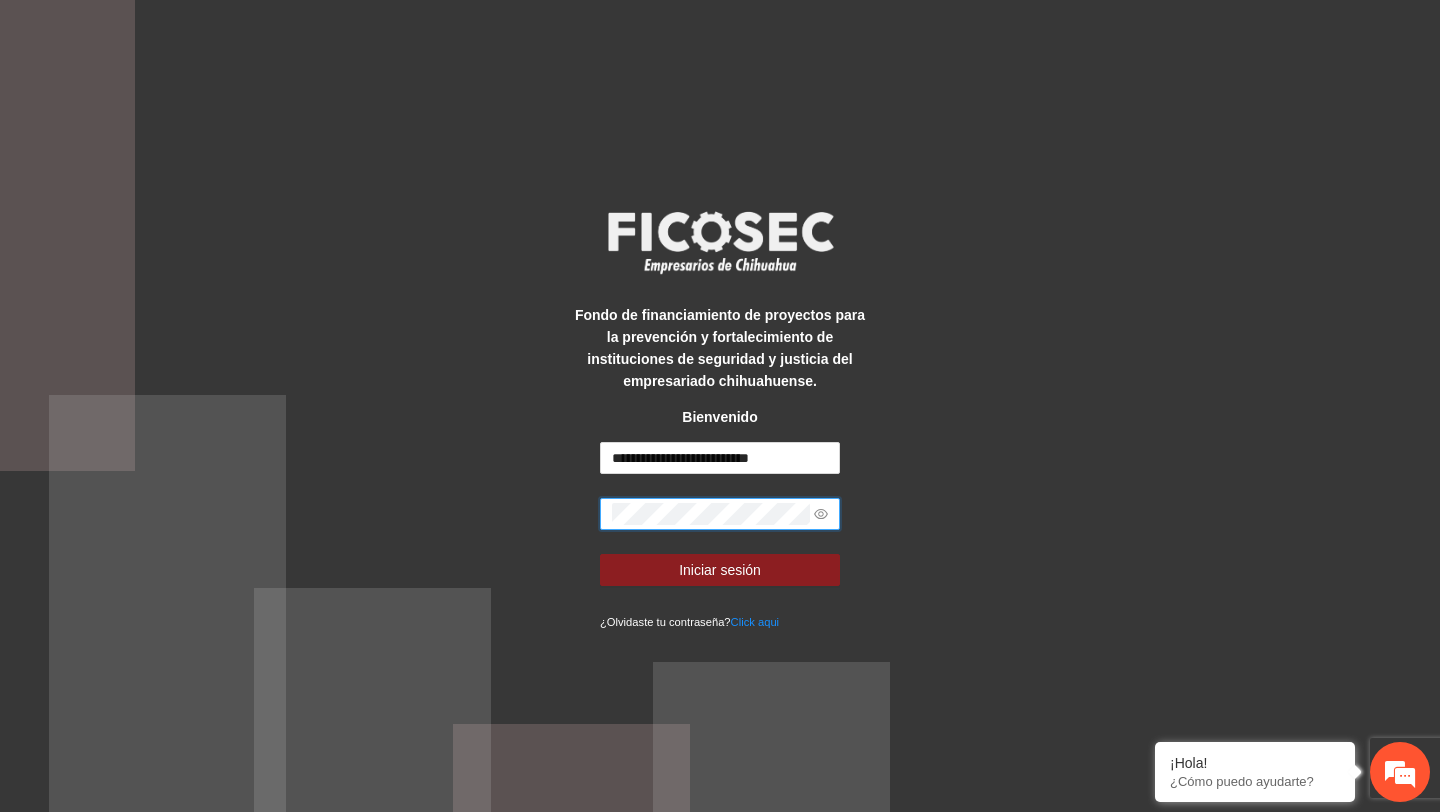 scroll, scrollTop: 0, scrollLeft: 0, axis: both 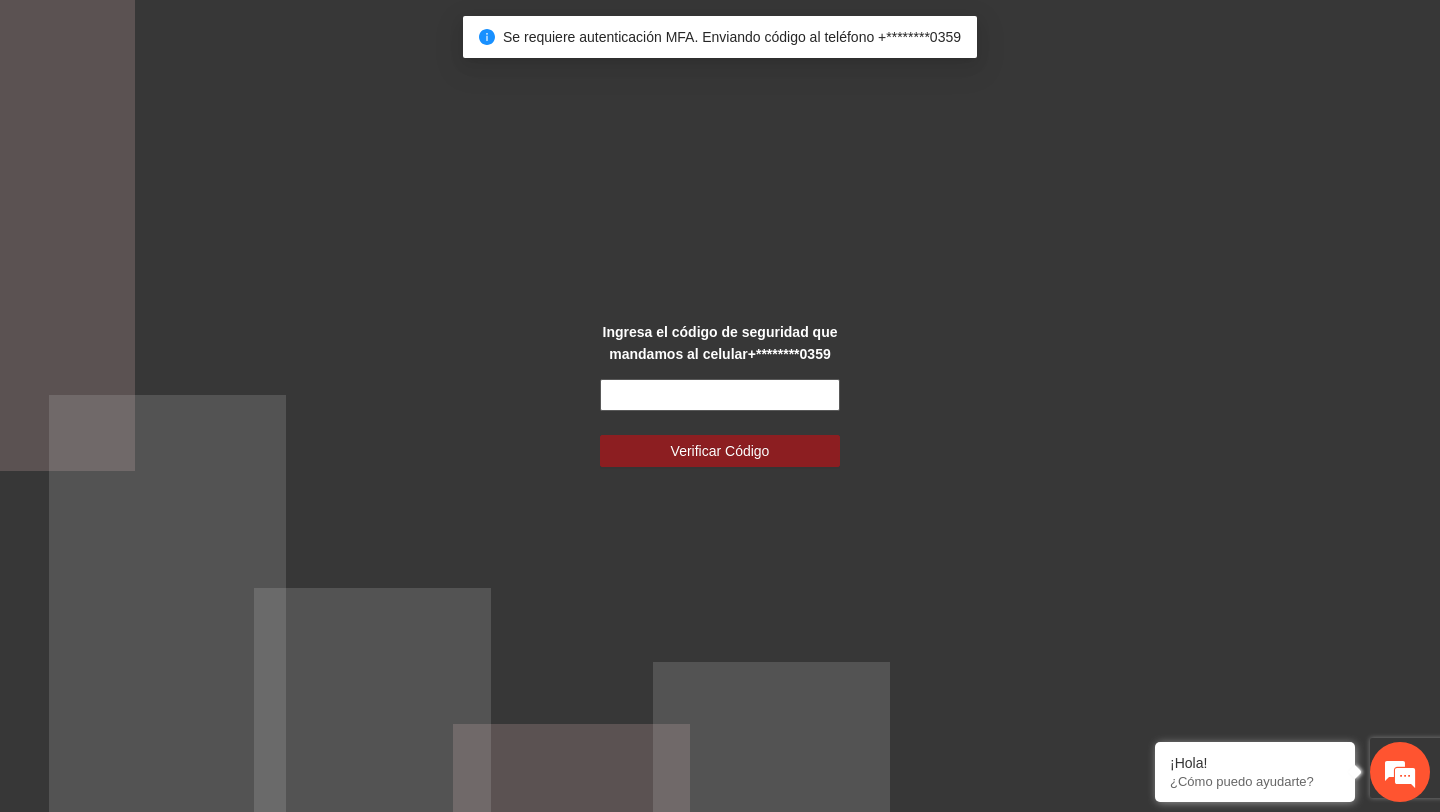 click at bounding box center [720, 395] 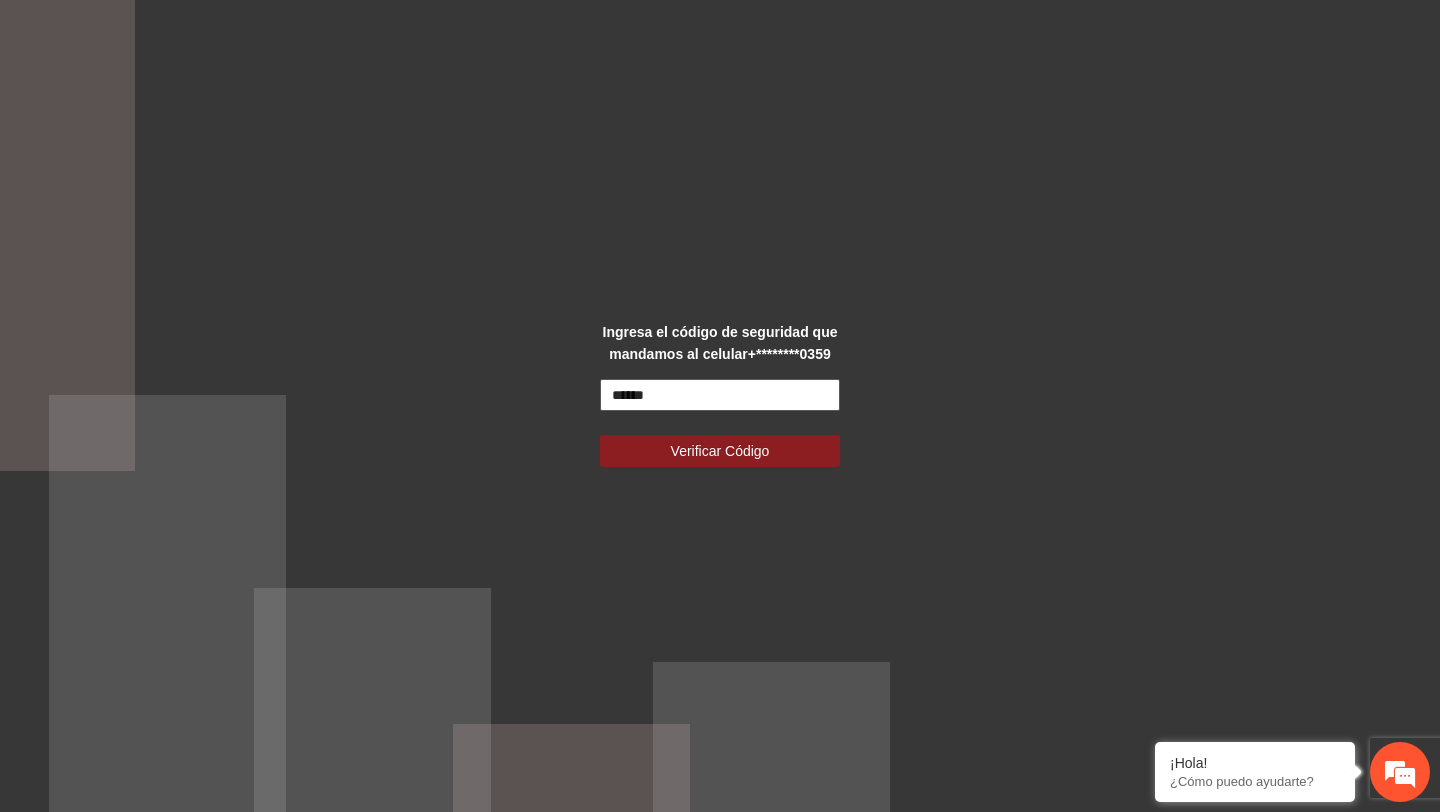 type on "******" 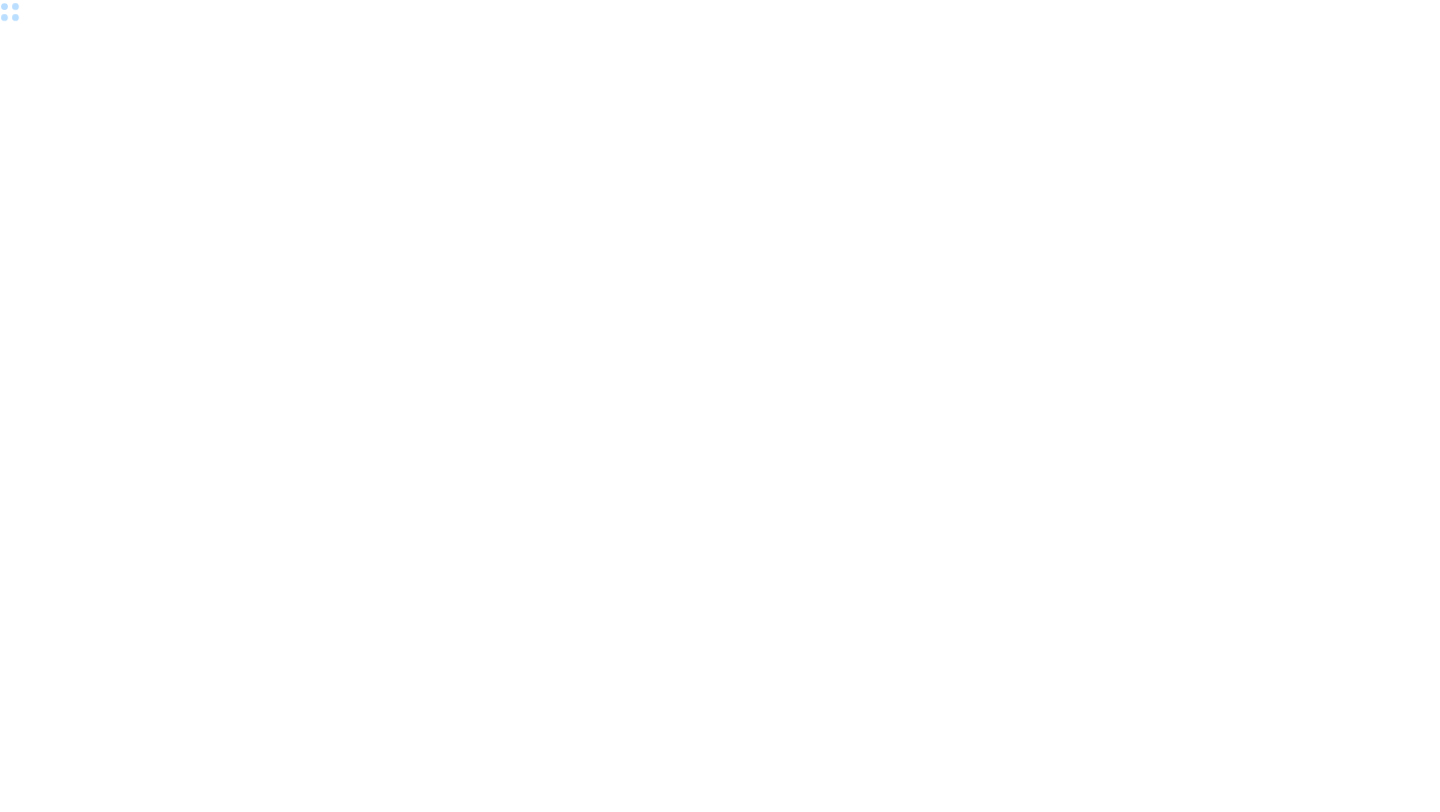 scroll, scrollTop: 0, scrollLeft: 0, axis: both 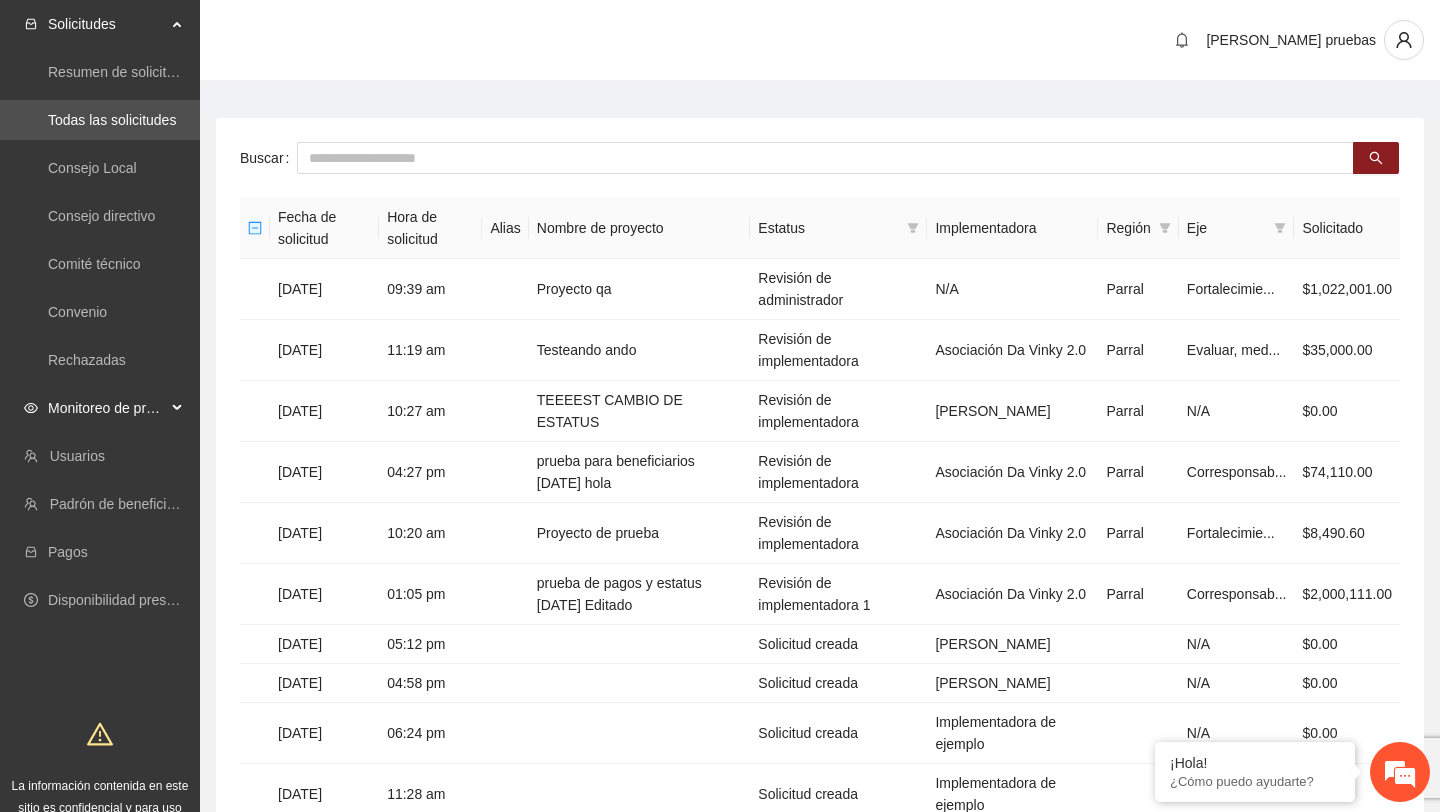 click on "Monitoreo de proyectos" at bounding box center (107, 408) 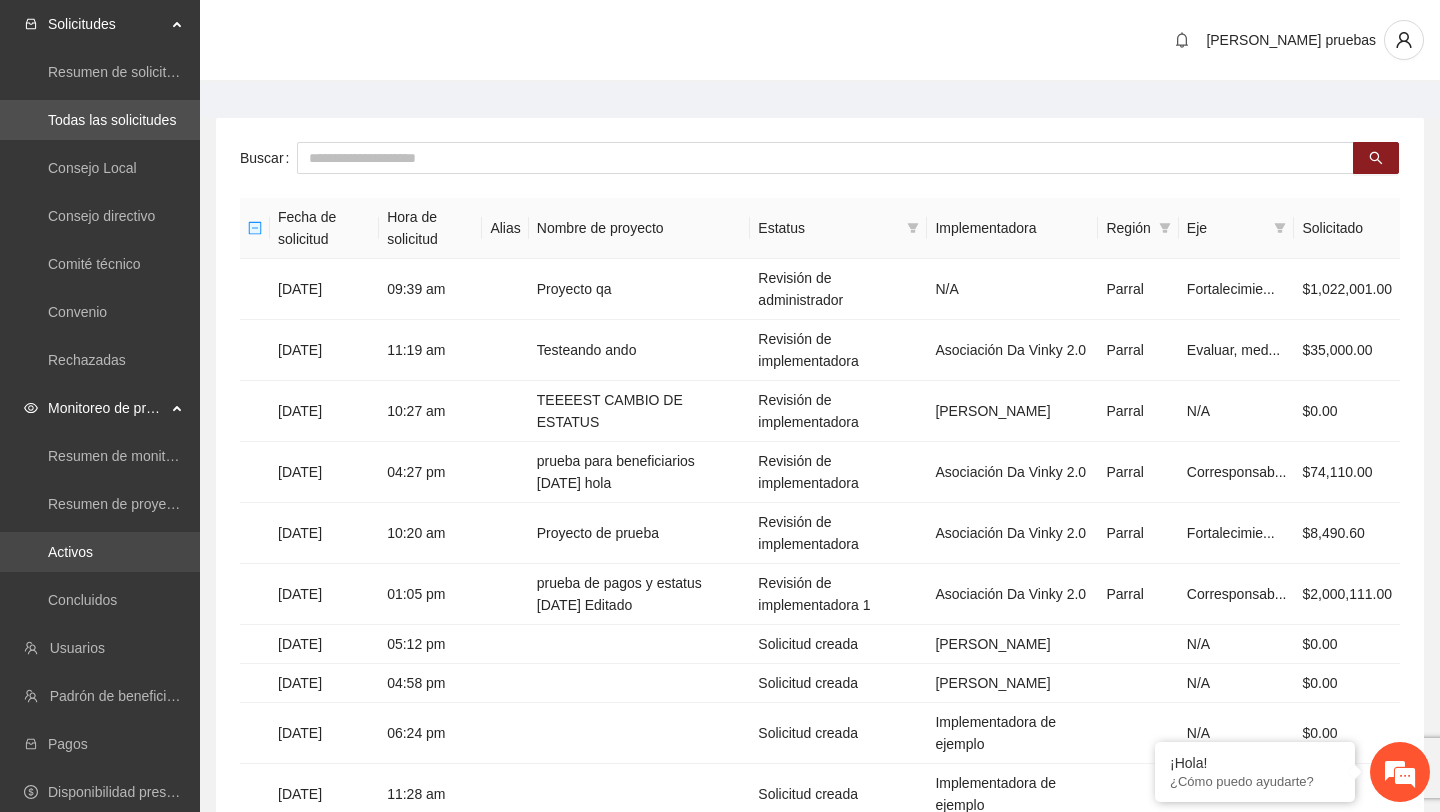 click on "Activos" at bounding box center (70, 552) 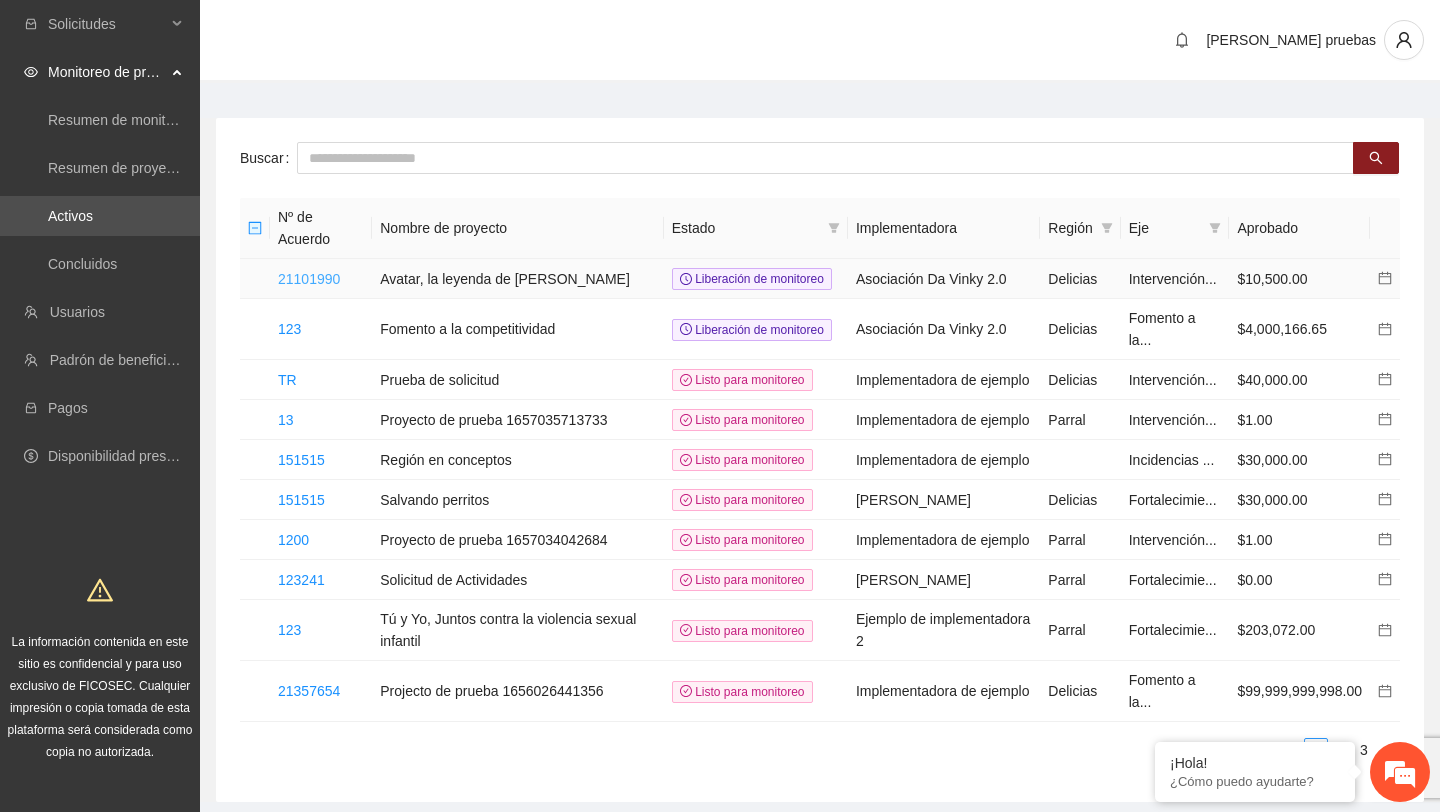 click on "21101990" at bounding box center [309, 279] 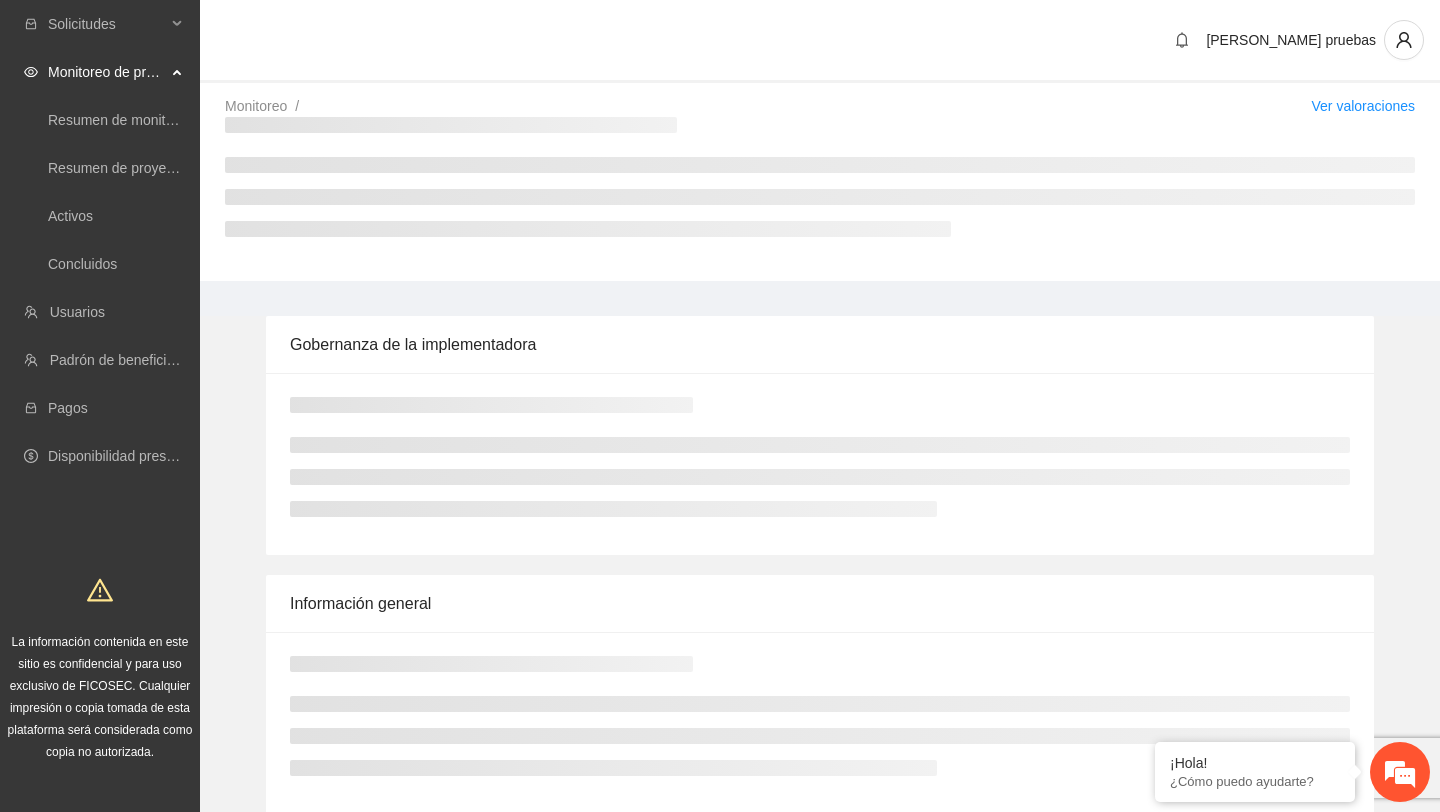 scroll, scrollTop: 0, scrollLeft: 0, axis: both 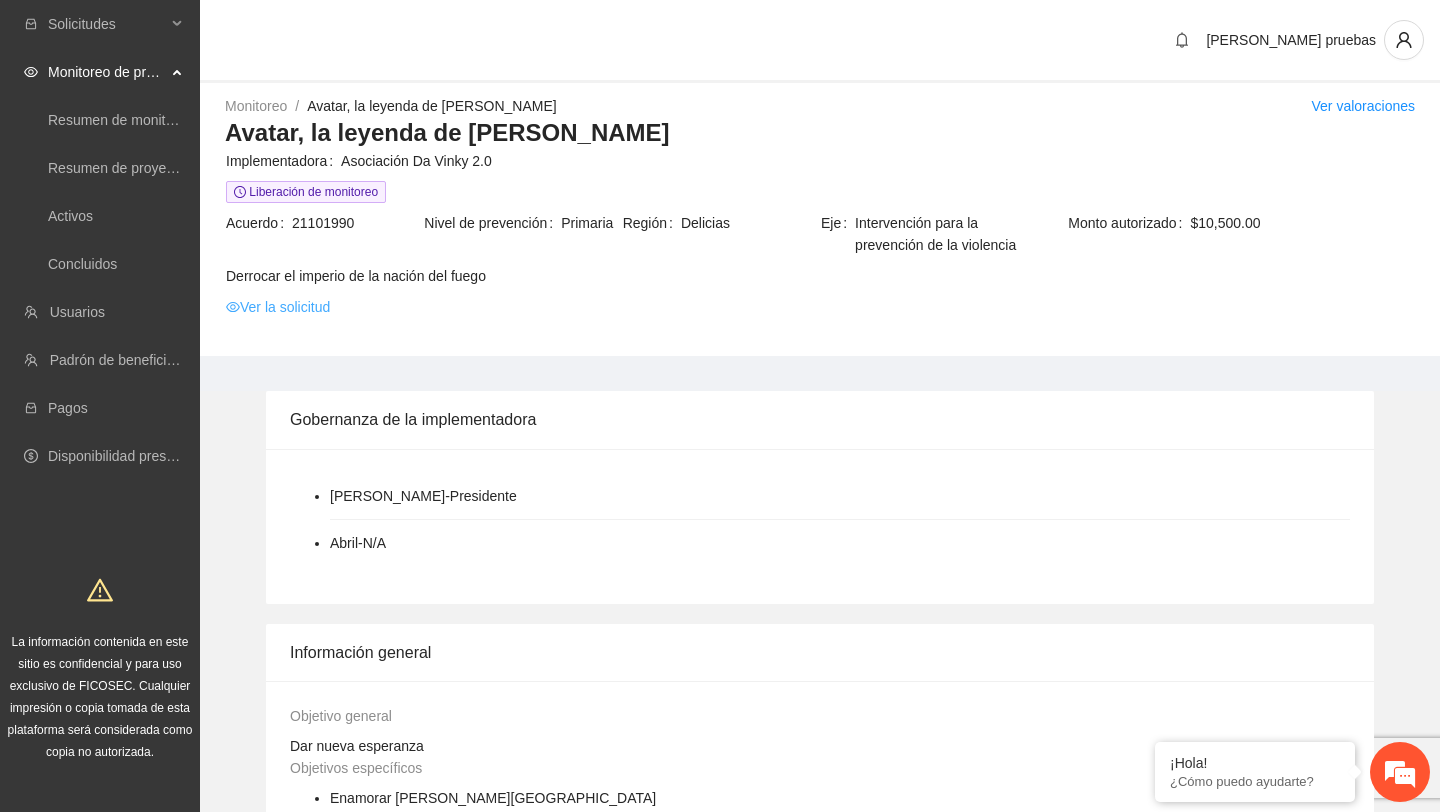 click on "Ver la solicitud" at bounding box center (278, 307) 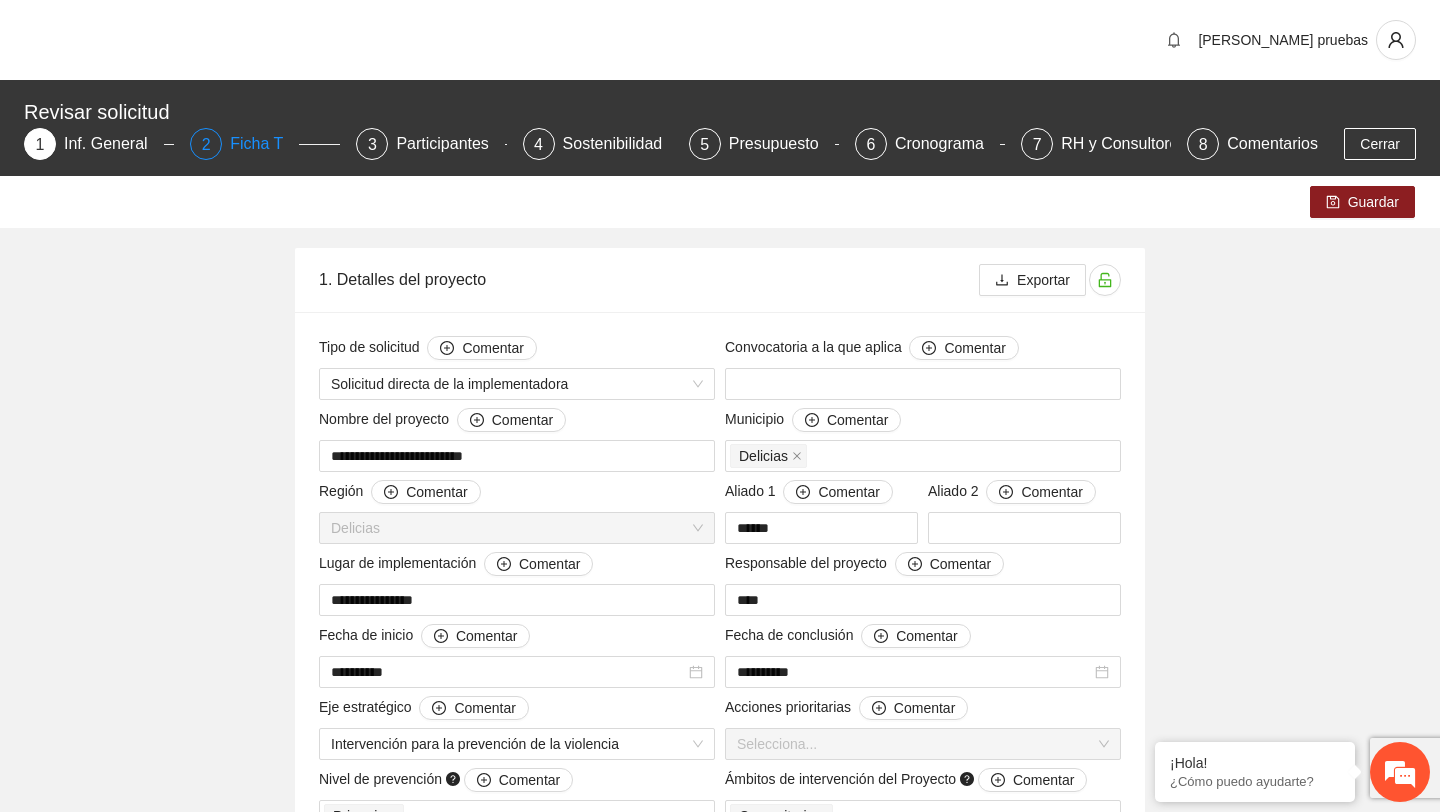 click on "Ficha T" at bounding box center [264, 144] 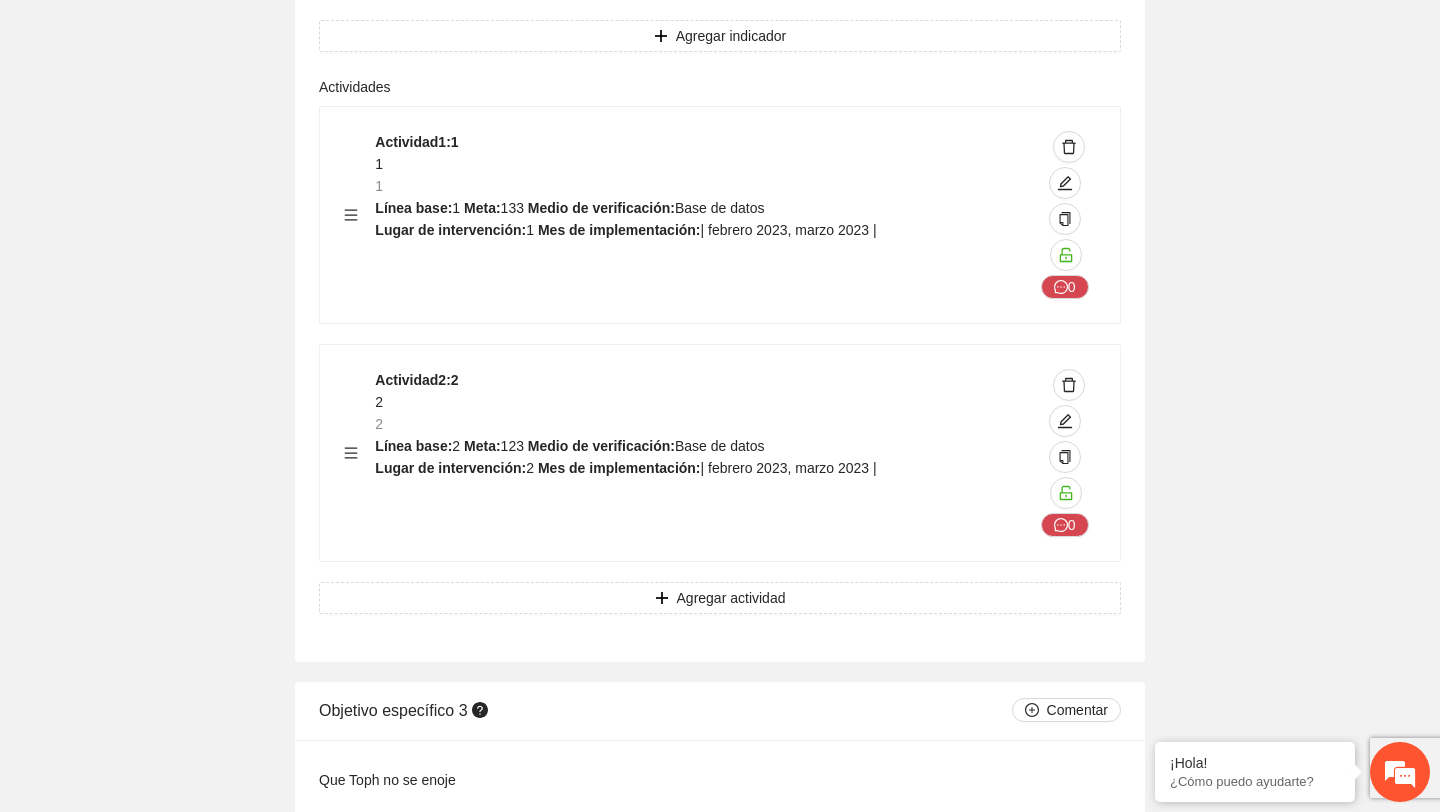 scroll, scrollTop: 3660, scrollLeft: 0, axis: vertical 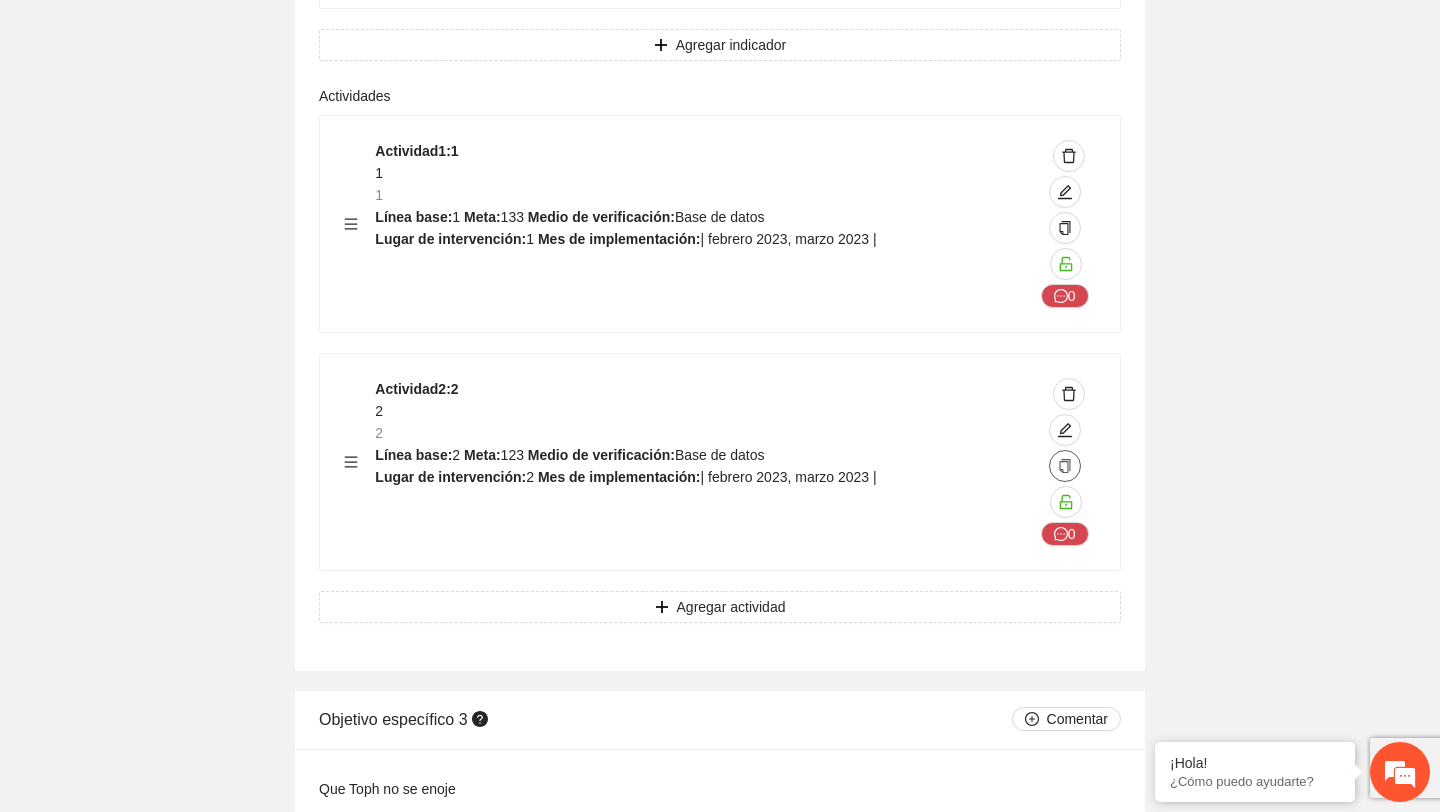 click 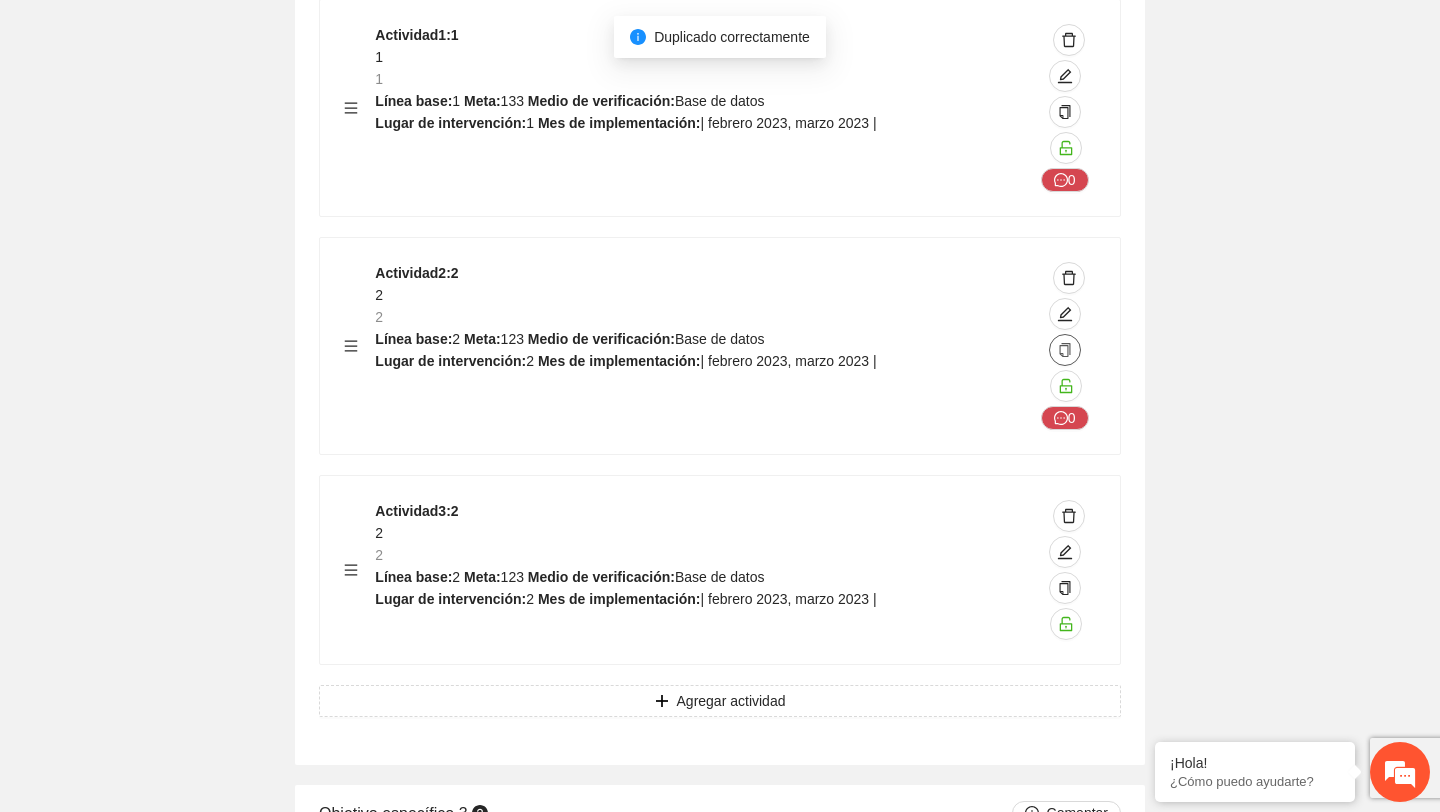 scroll, scrollTop: 3818, scrollLeft: 0, axis: vertical 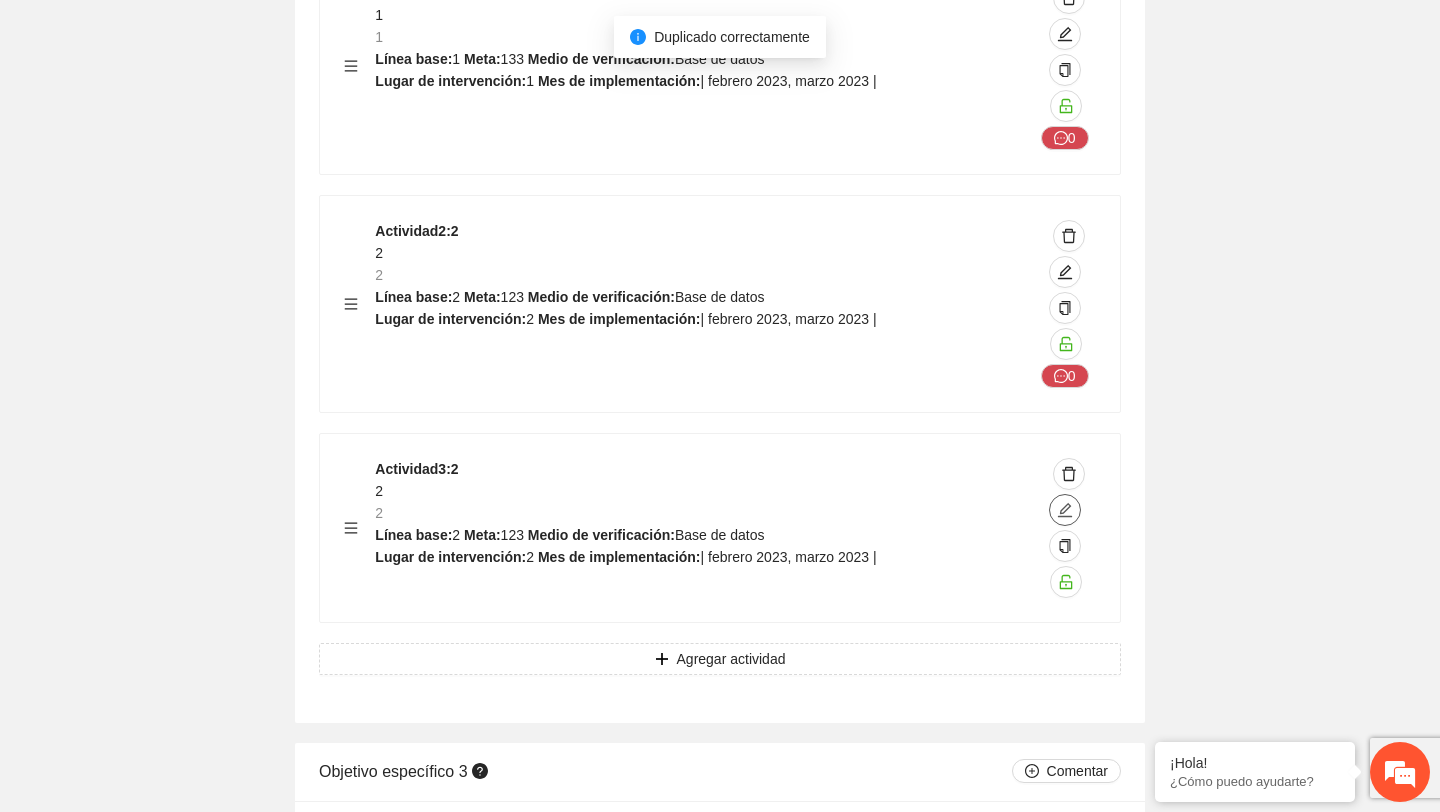 click 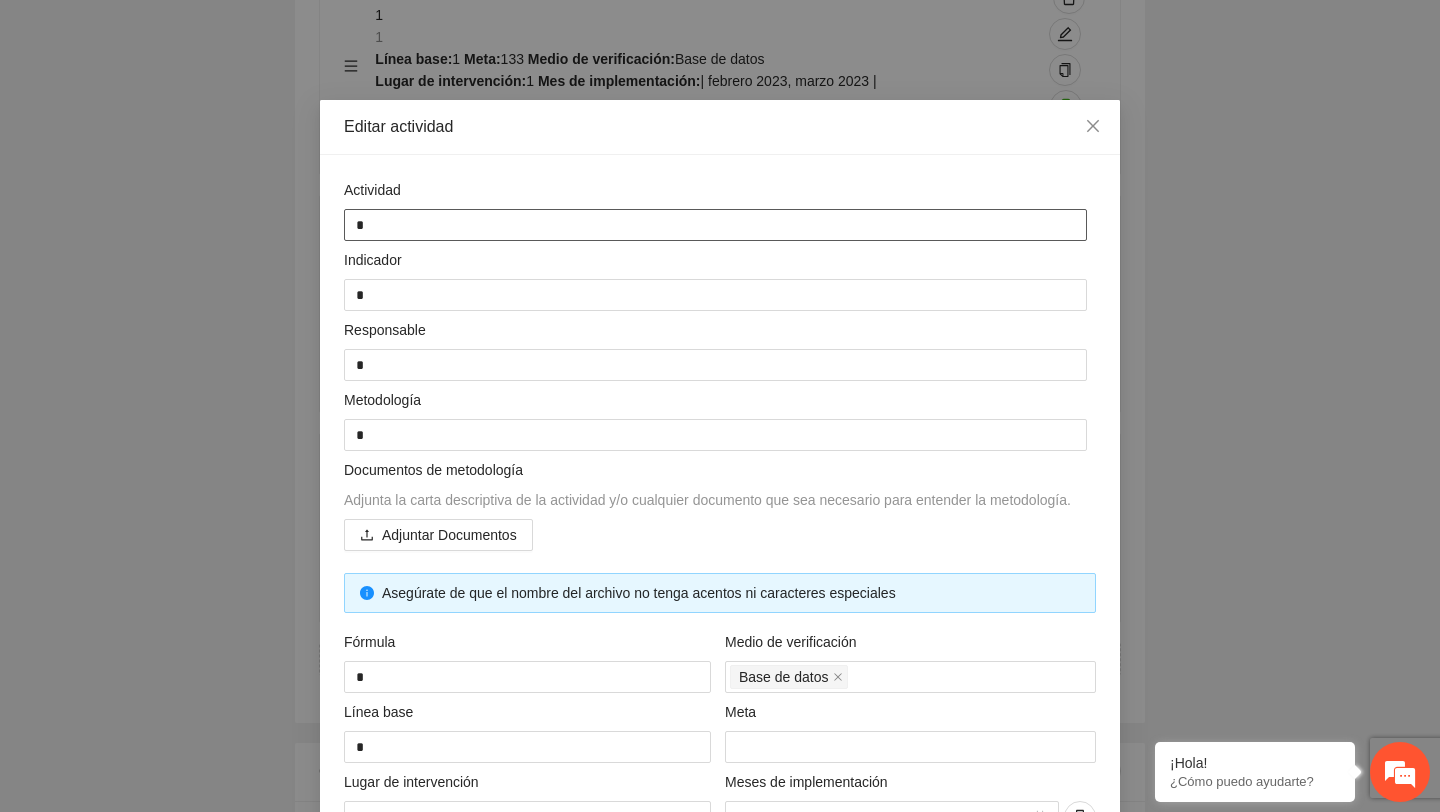 click on "*" at bounding box center (715, 225) 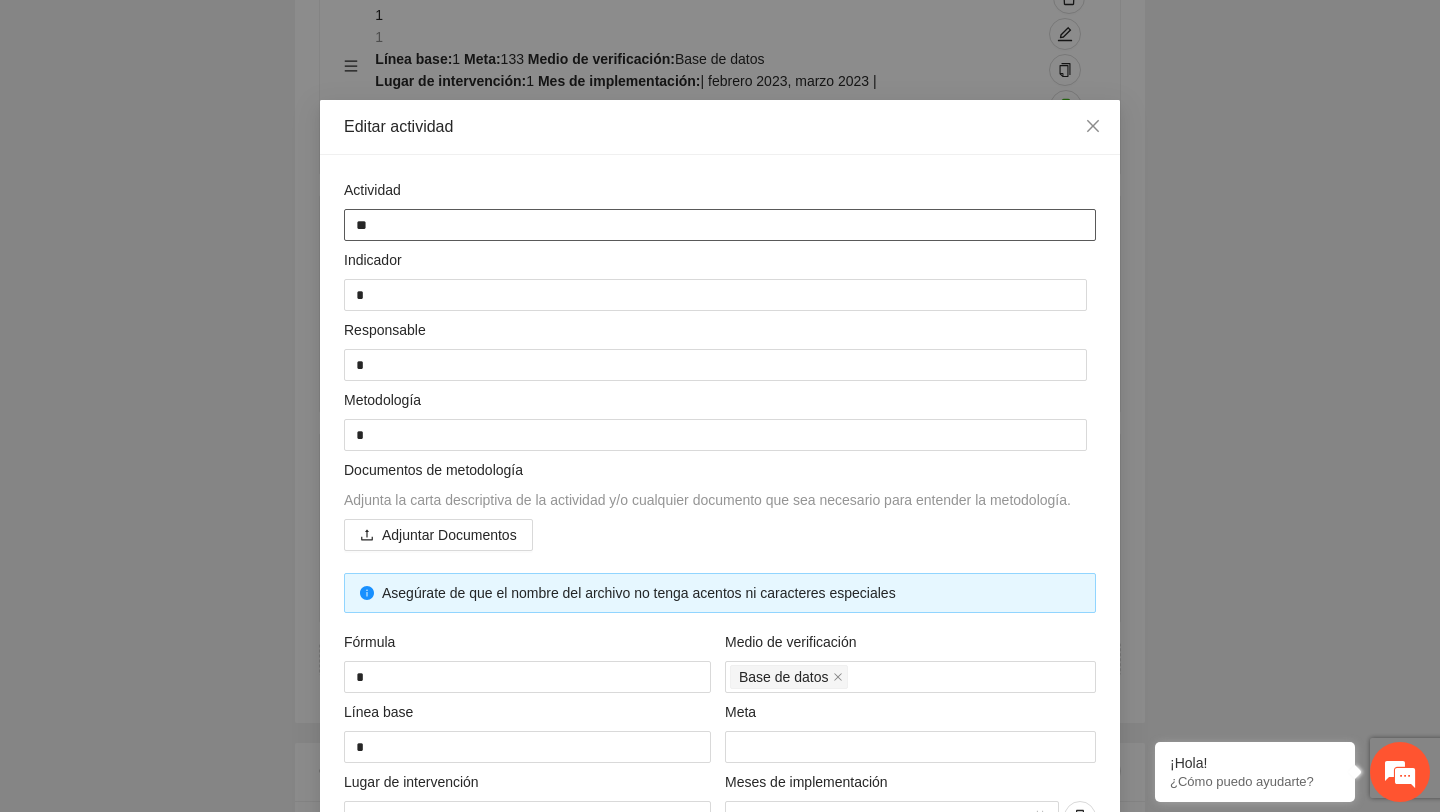 type on "***" 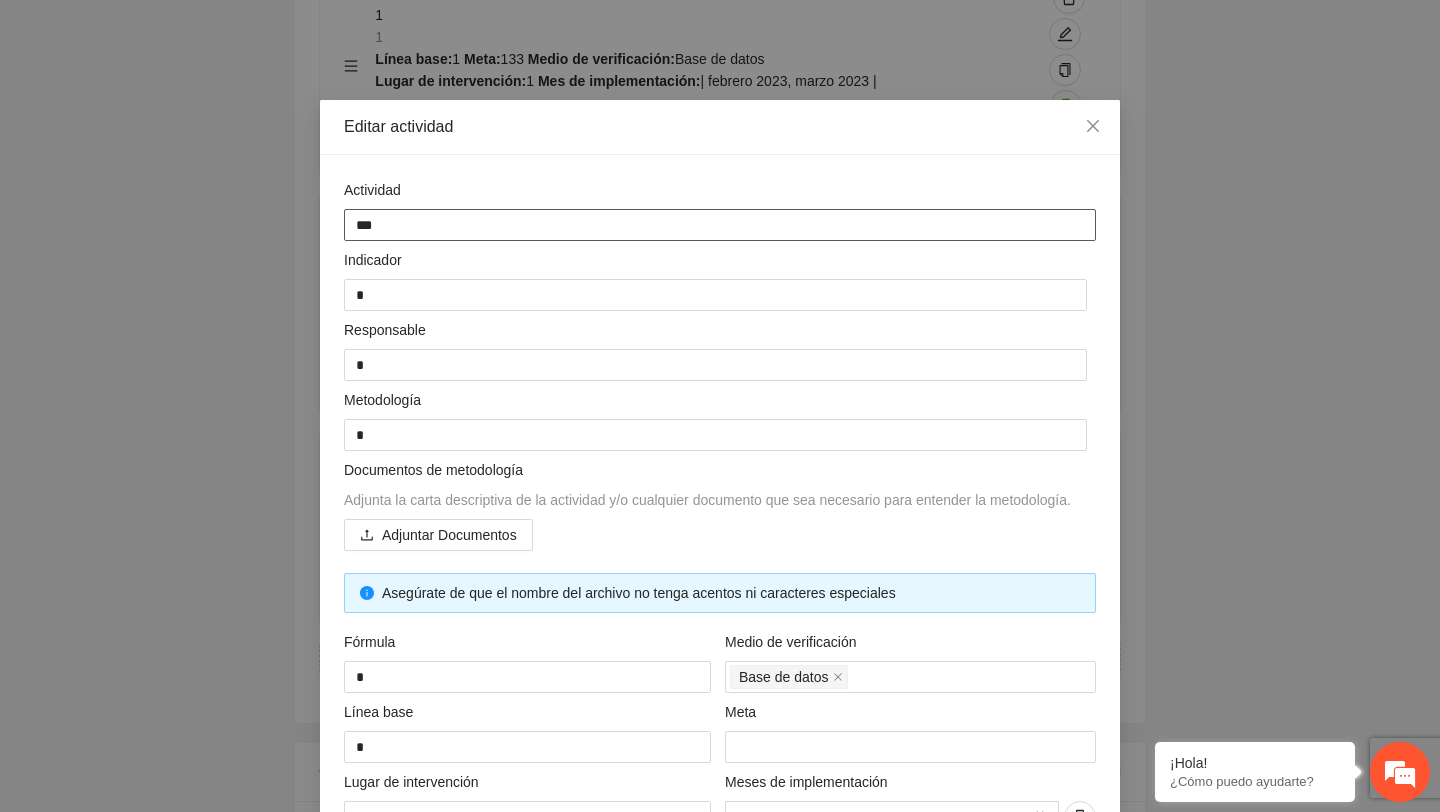 type on "****" 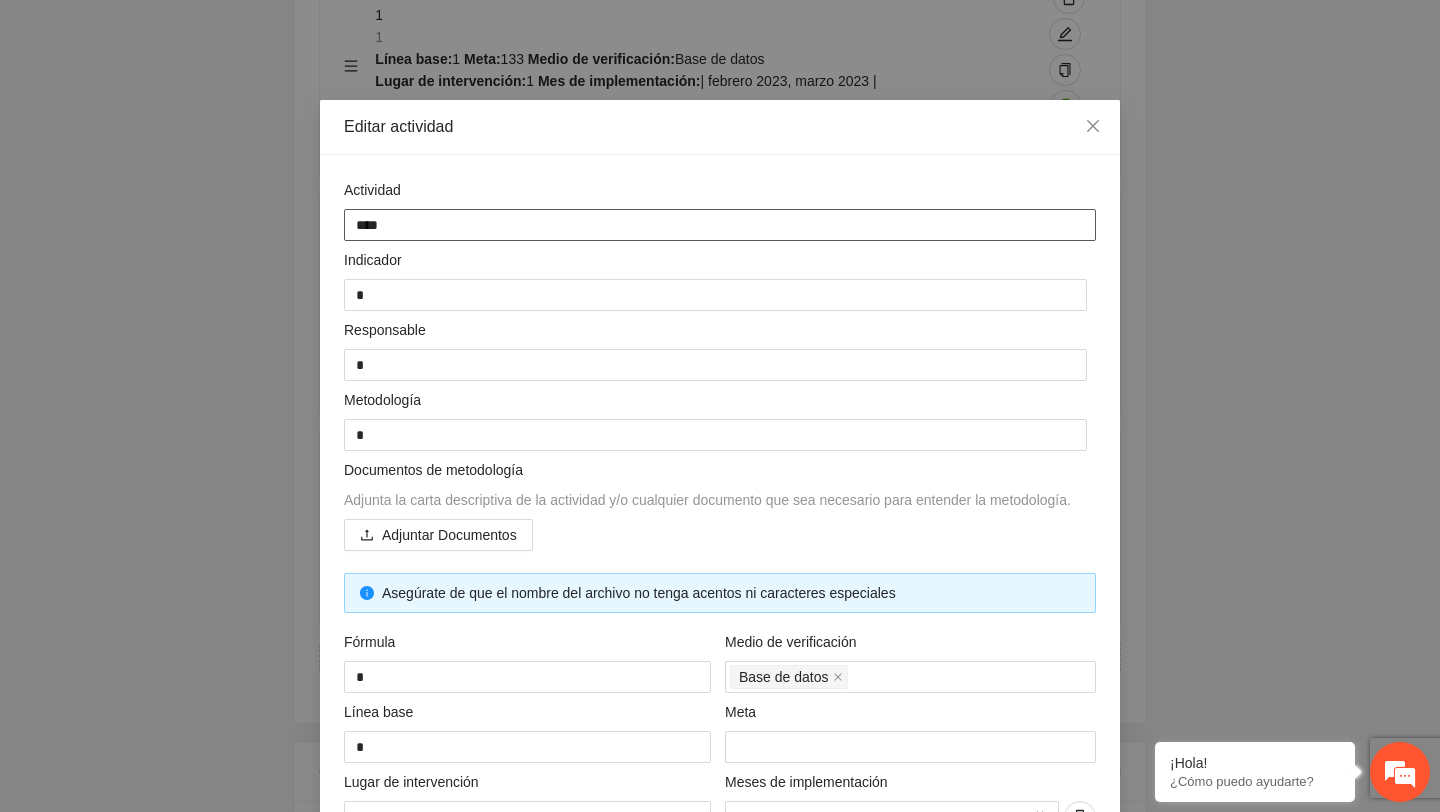 type on "*****" 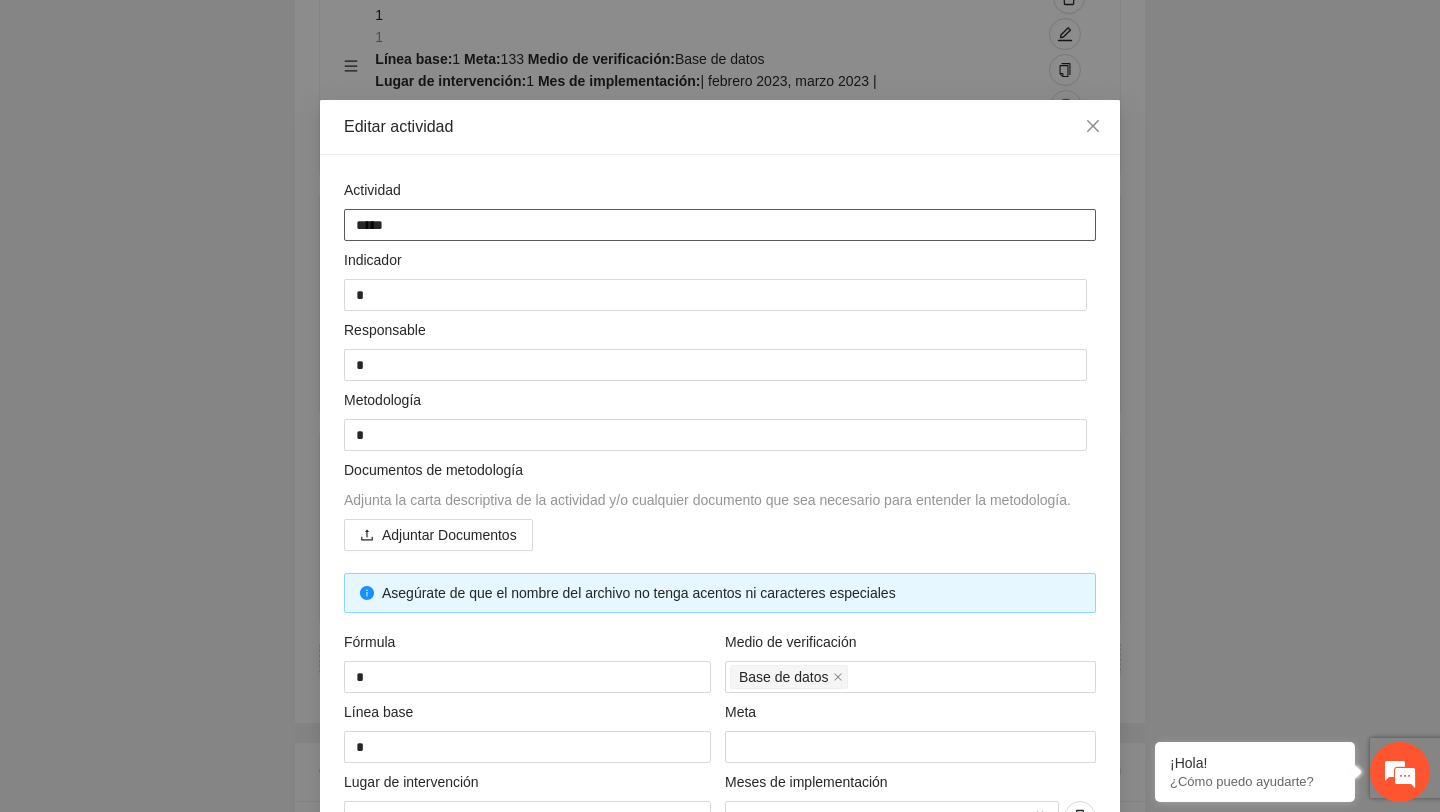 type on "******" 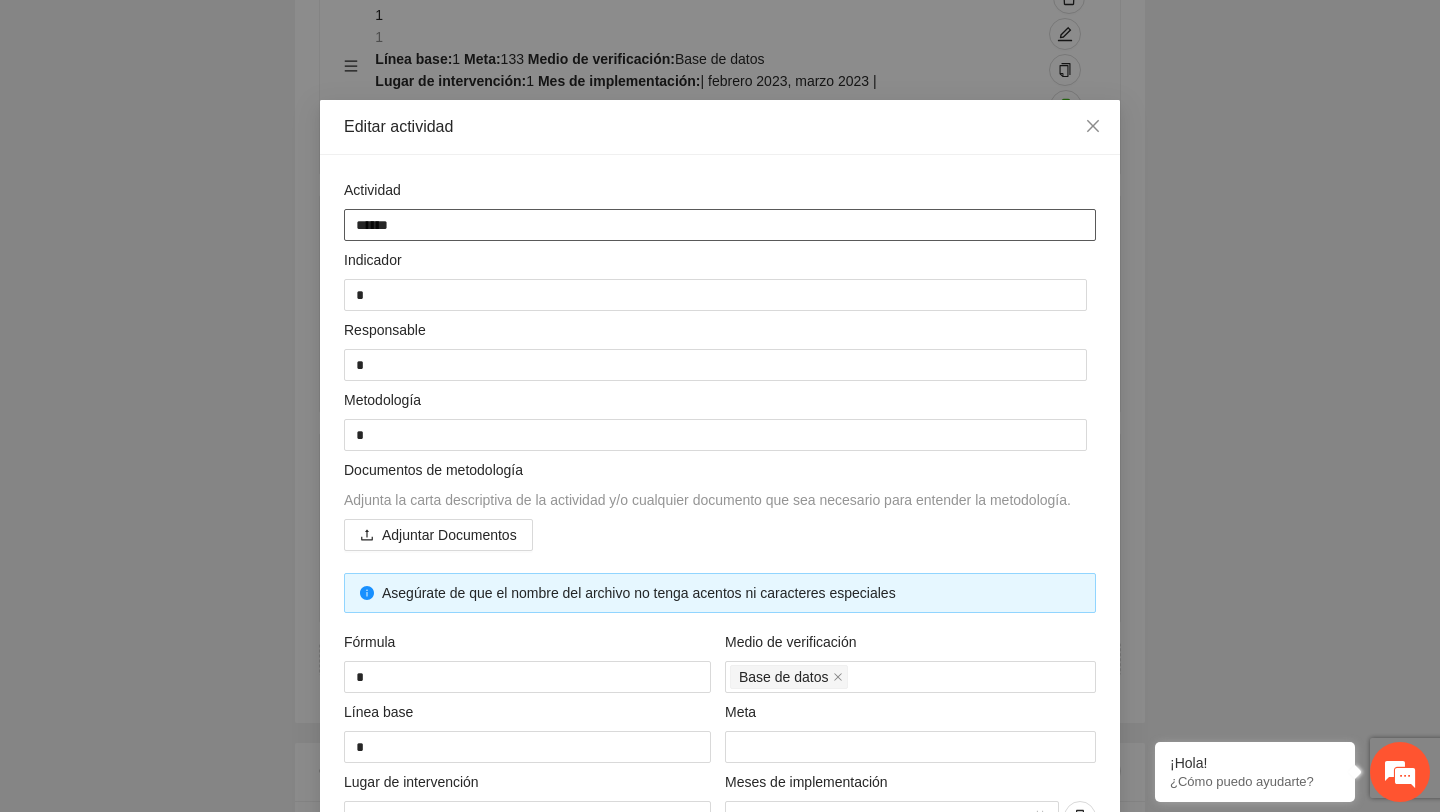 type on "*******" 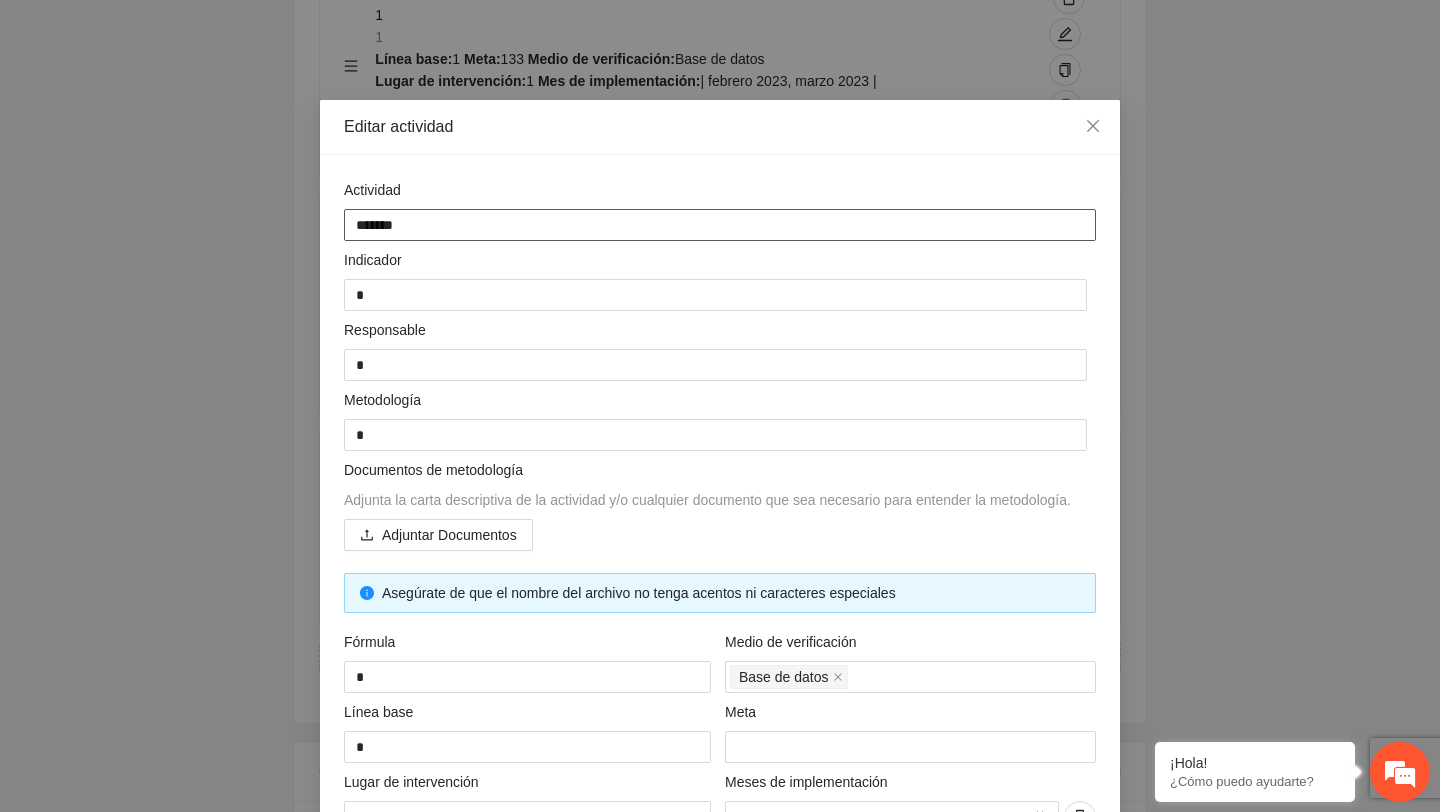 type on "********" 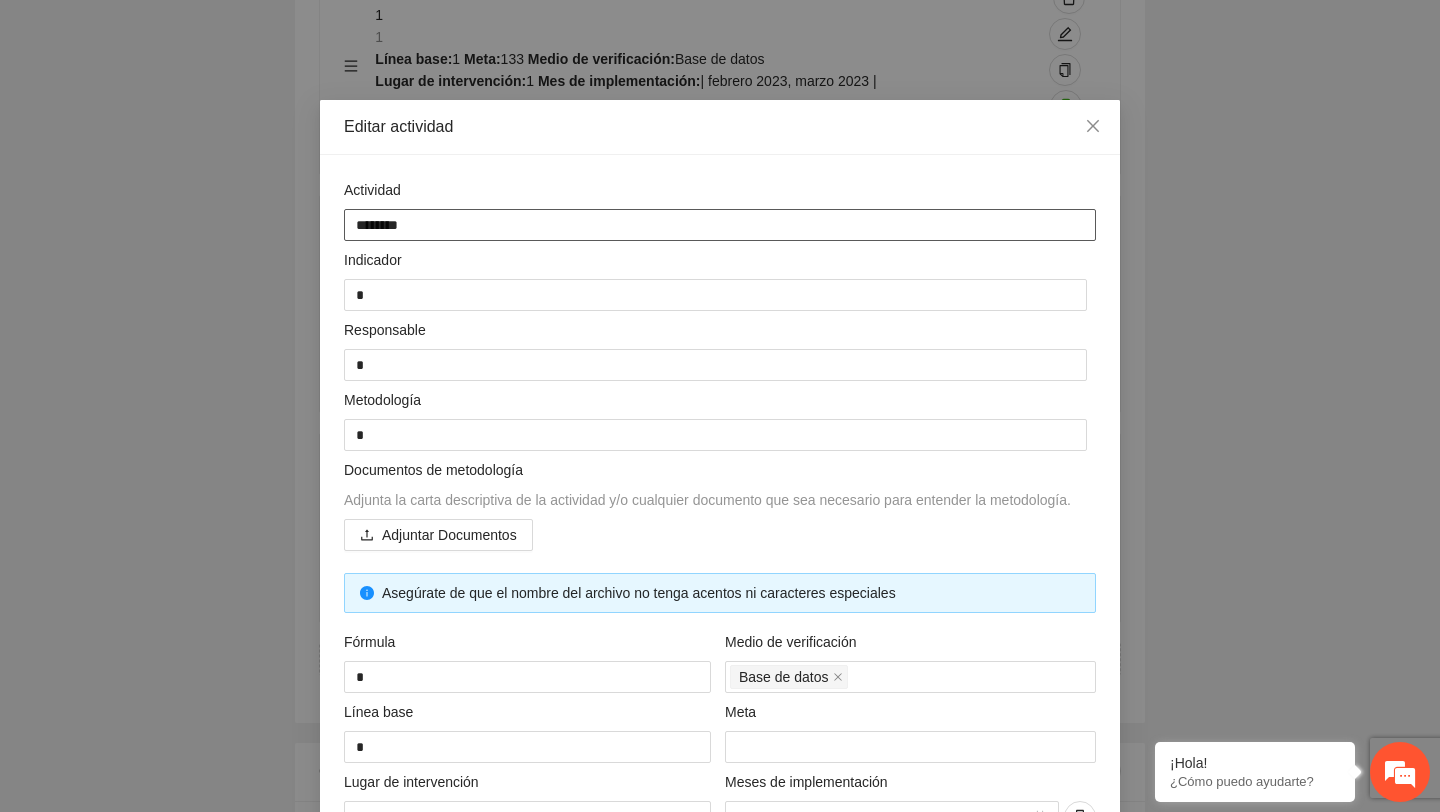 type on "*********" 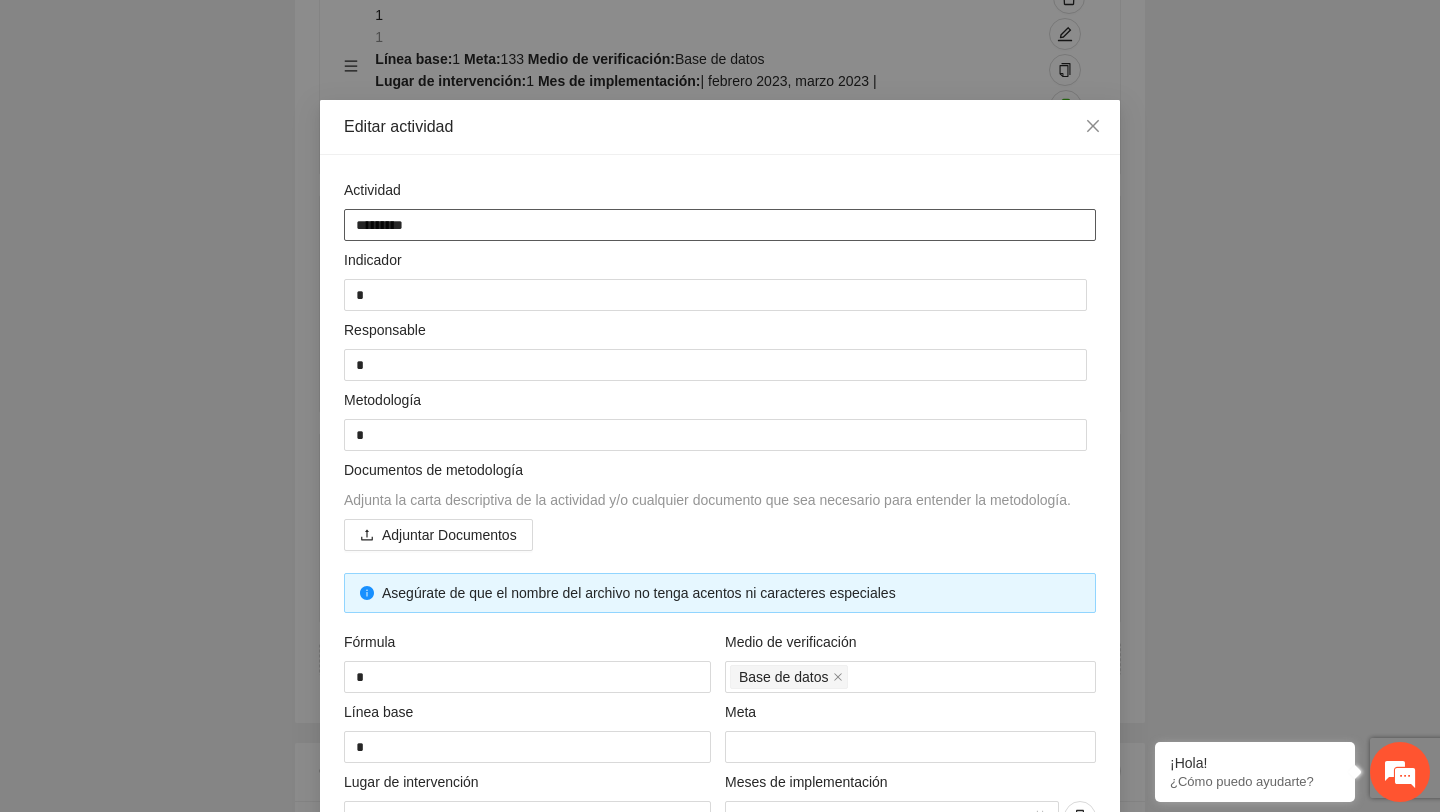 type on "*********" 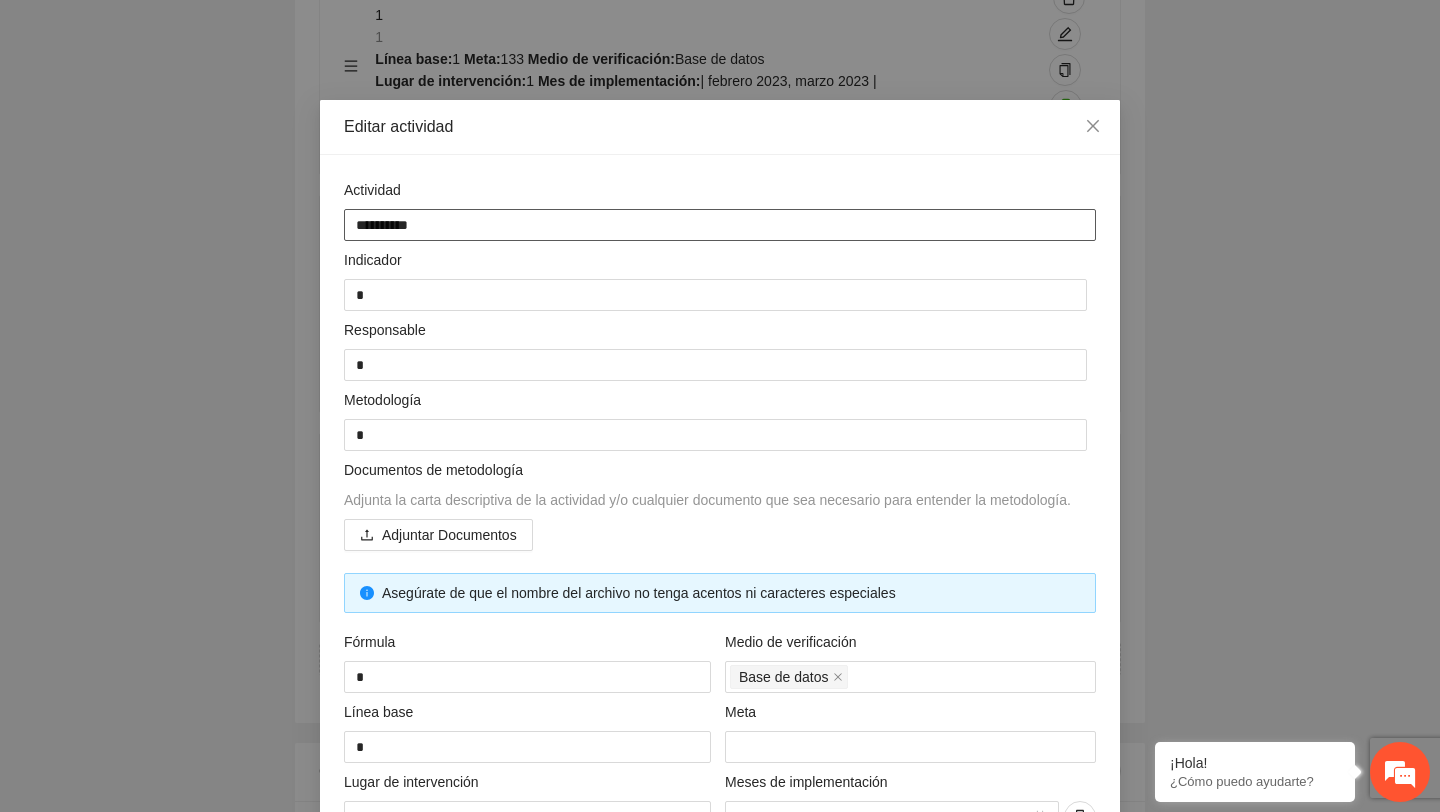 type on "**********" 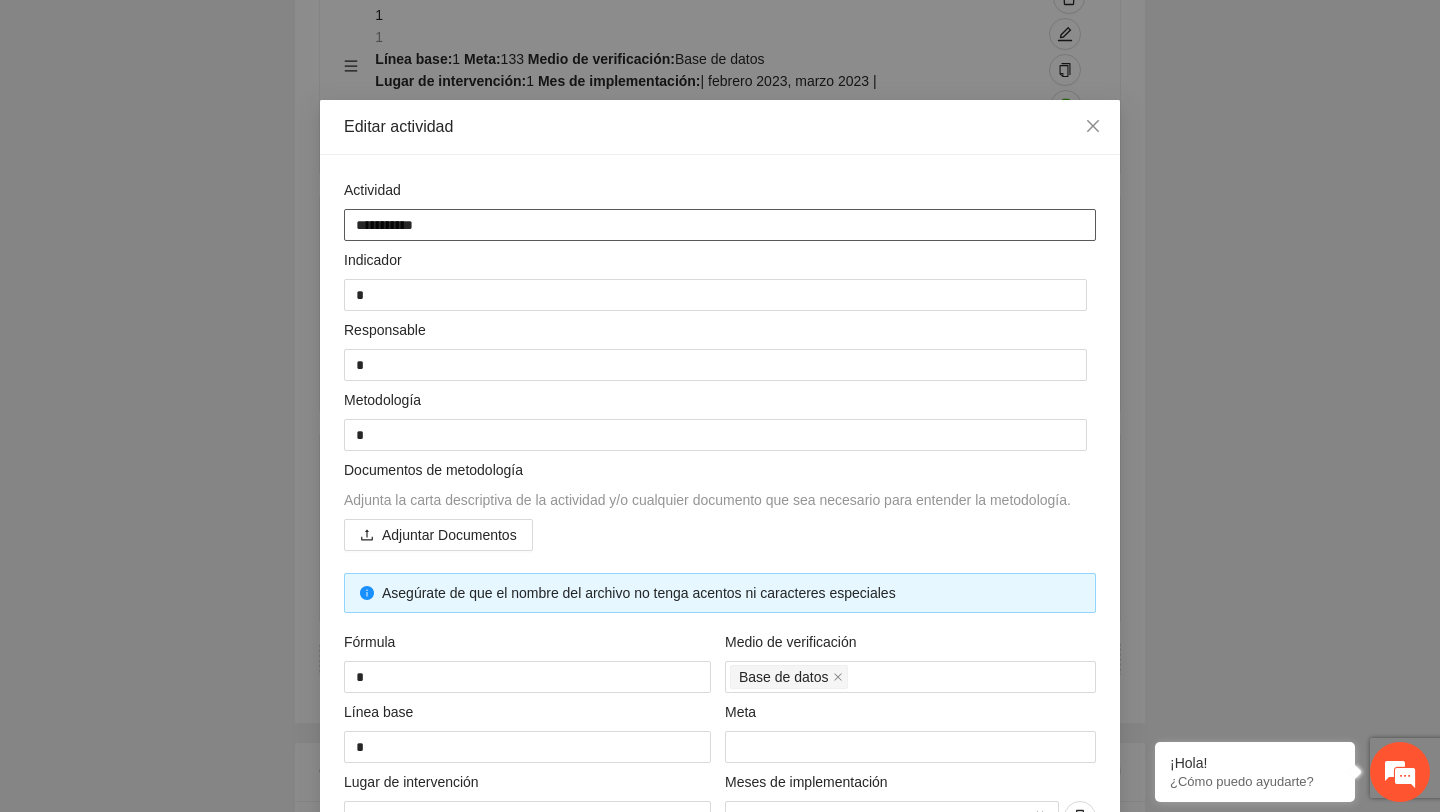 click on "**********" at bounding box center [720, 225] 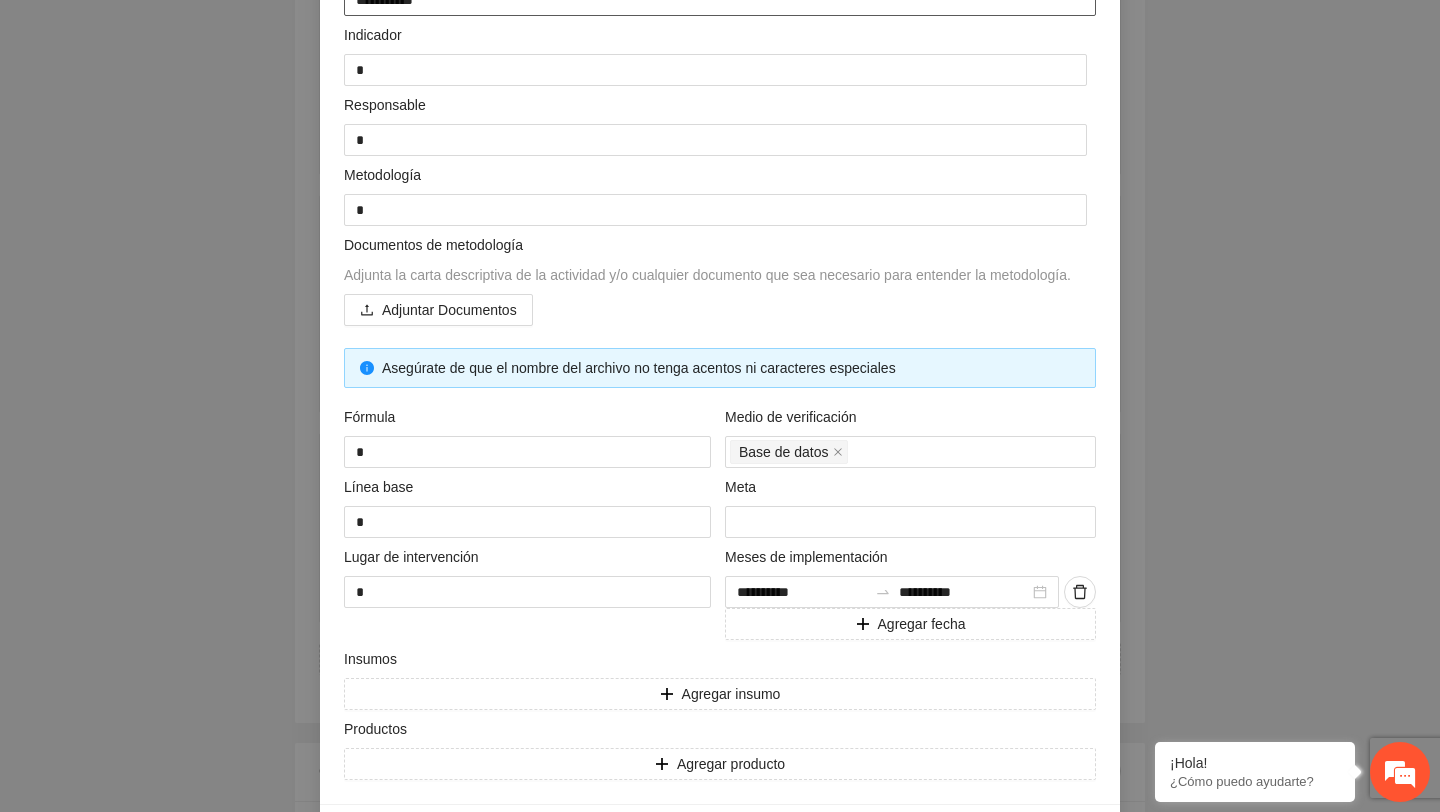 scroll, scrollTop: 151, scrollLeft: 0, axis: vertical 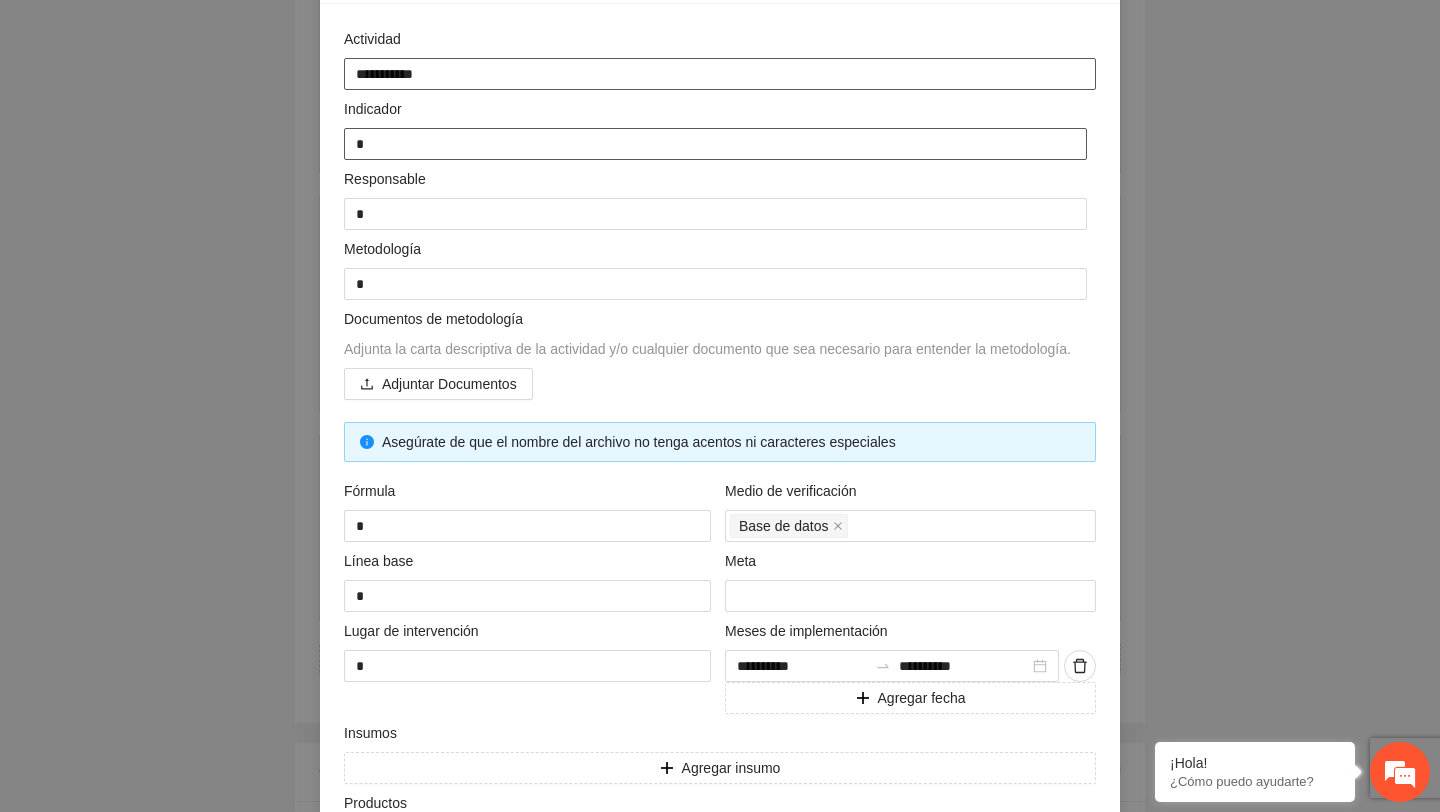 type on "**********" 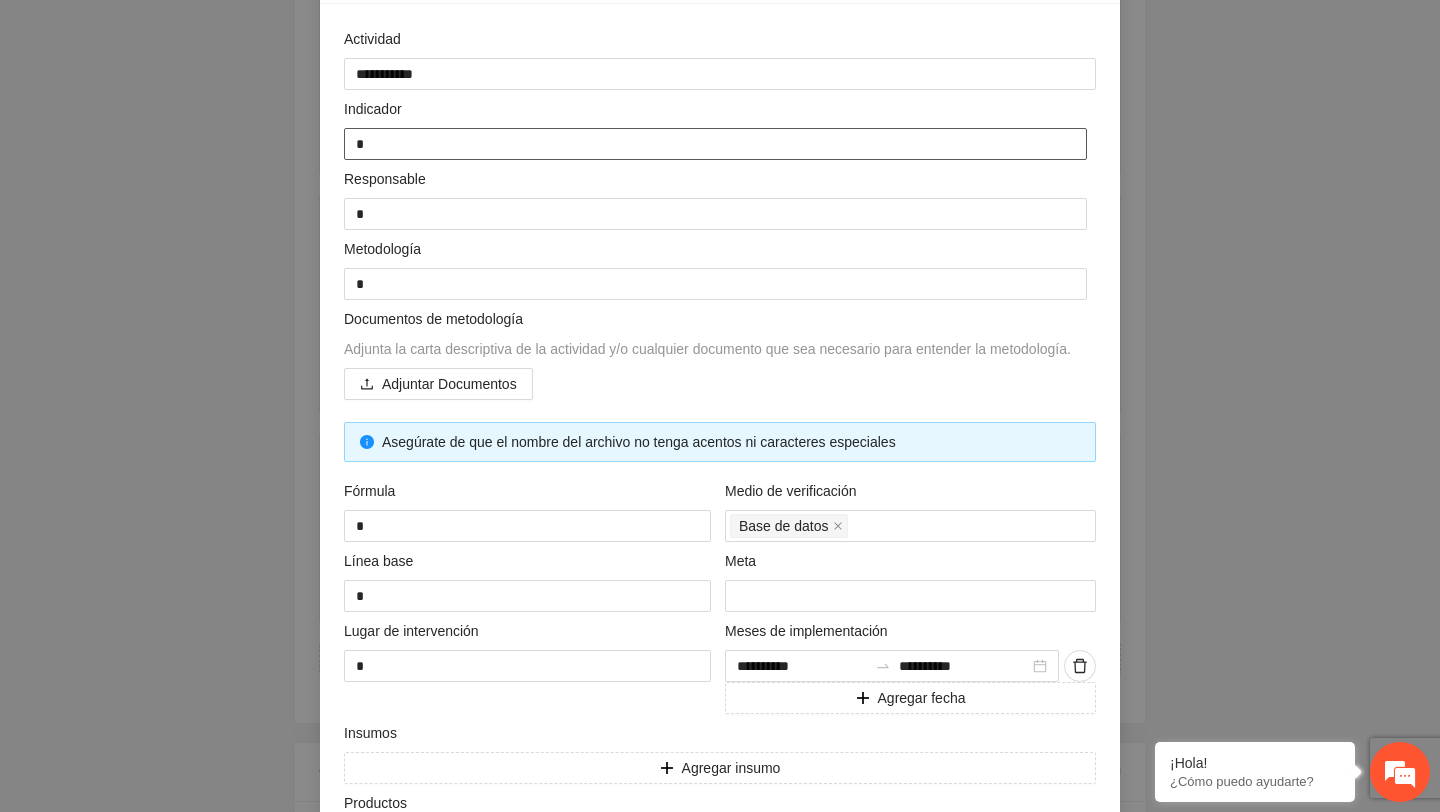 click on "*" at bounding box center [715, 144] 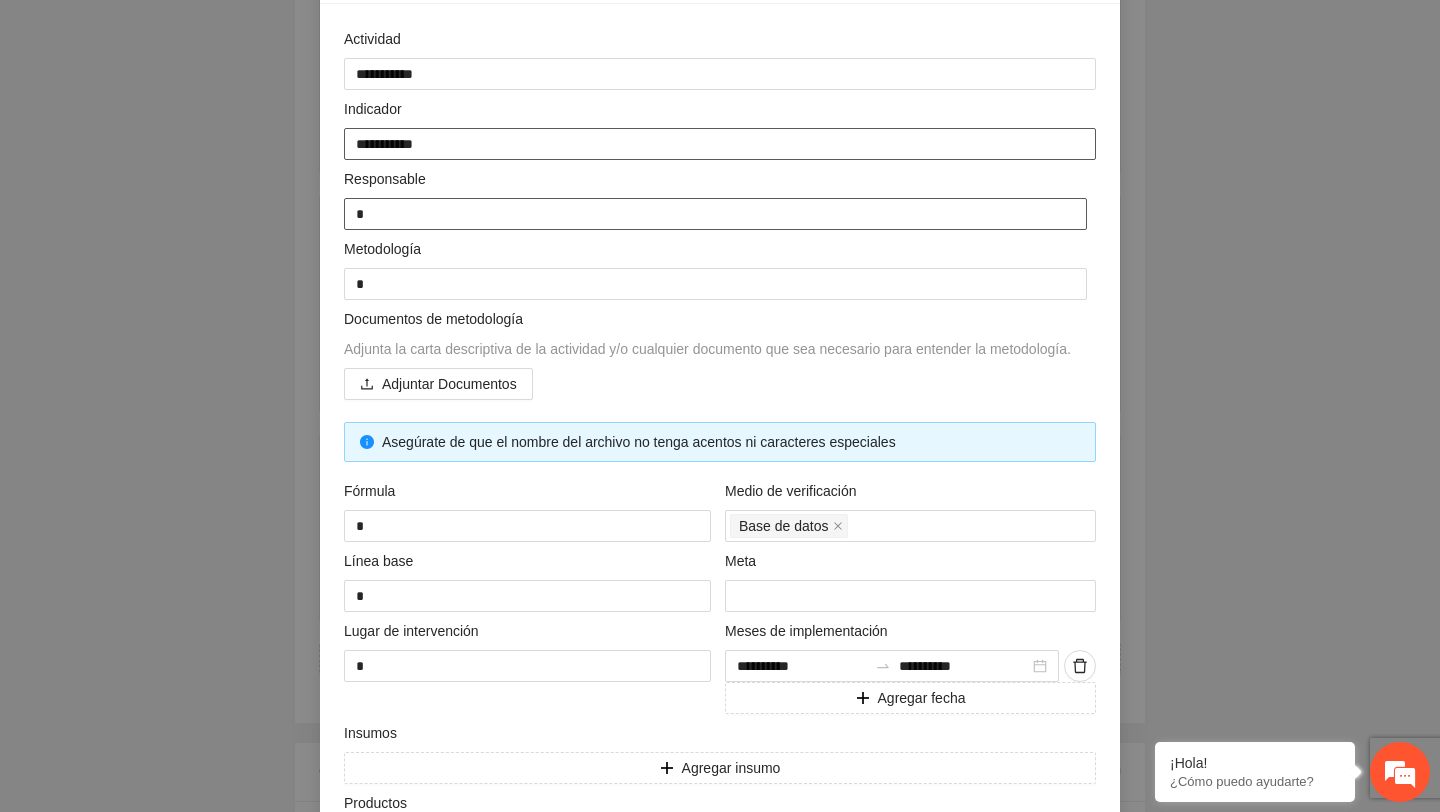 type on "**********" 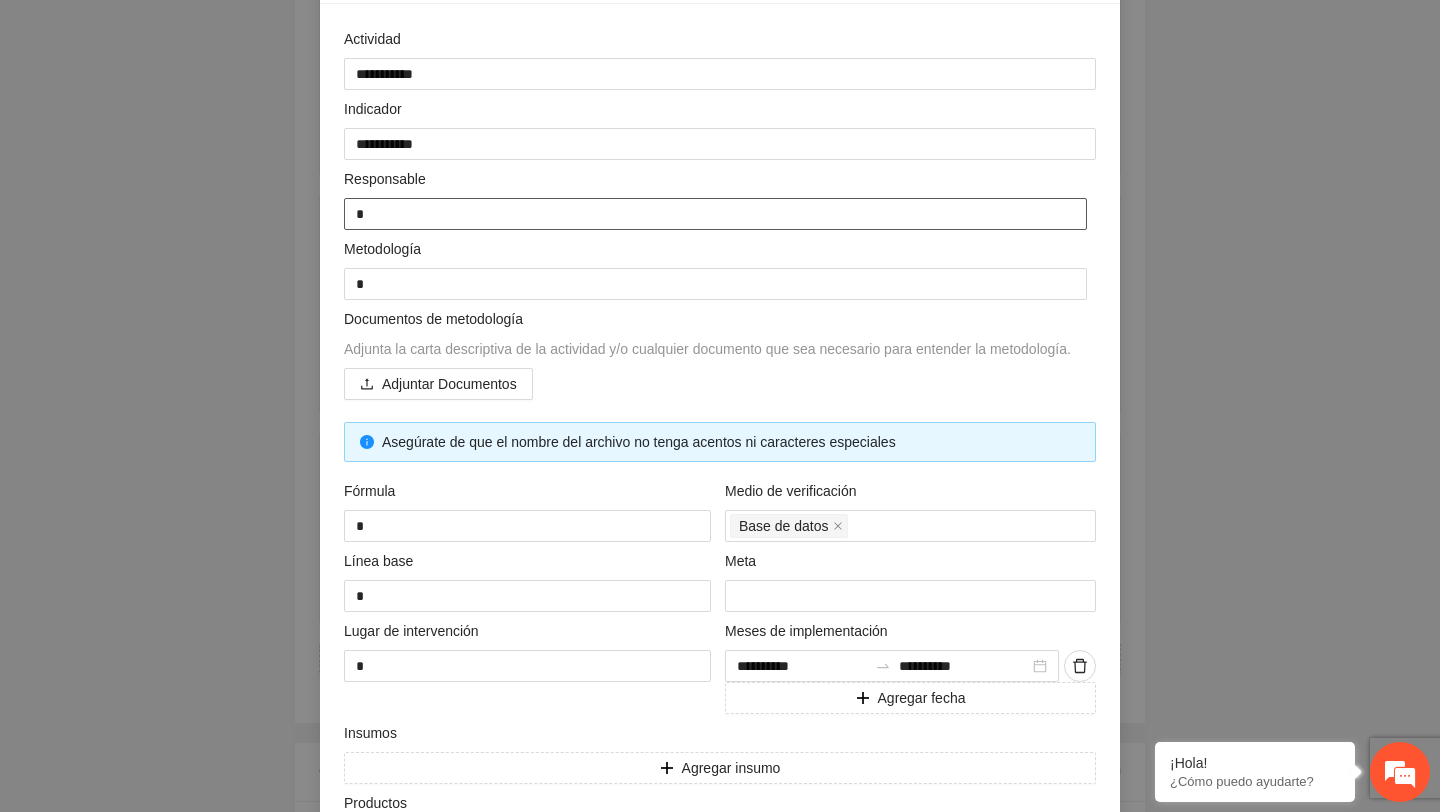 click on "*" at bounding box center [715, 214] 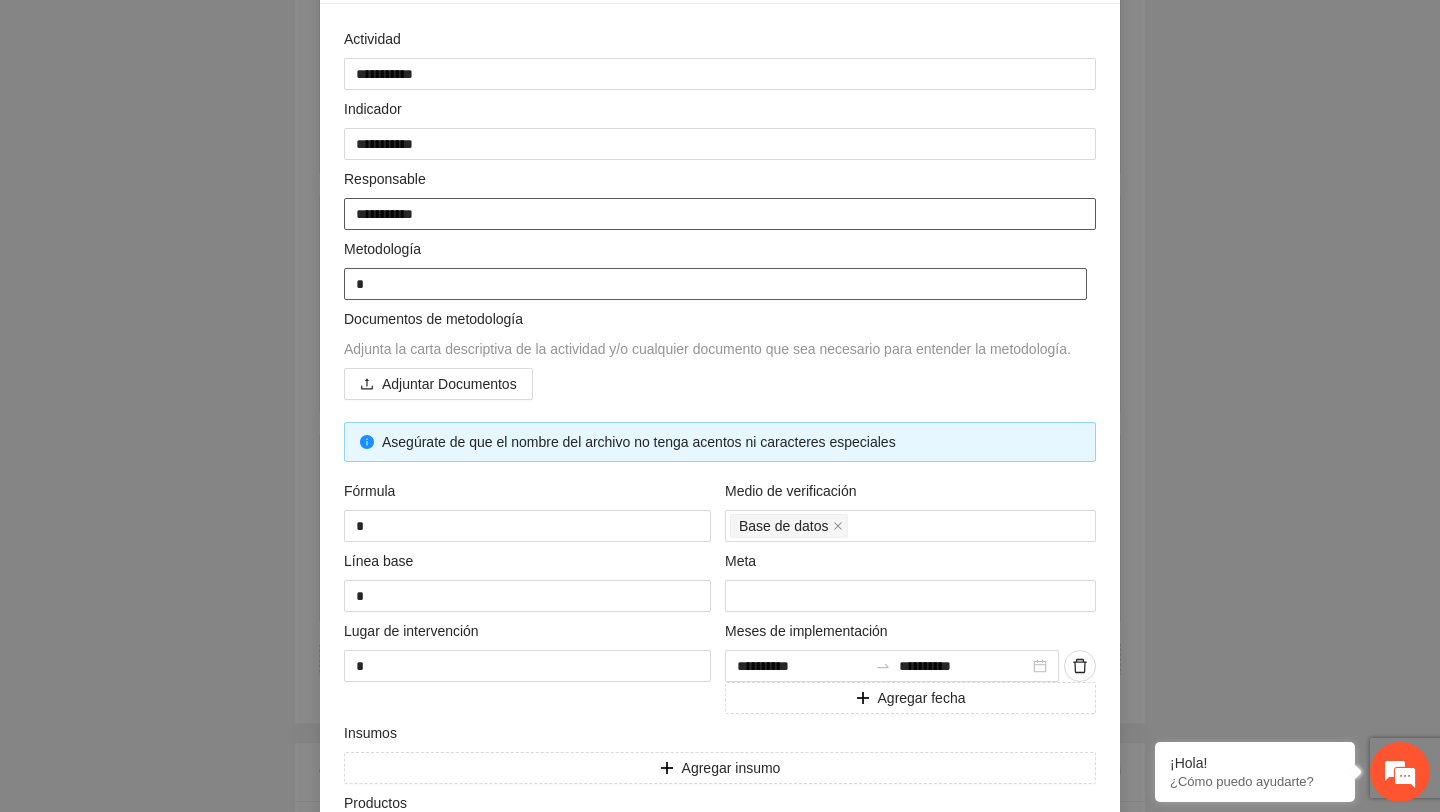 type on "**********" 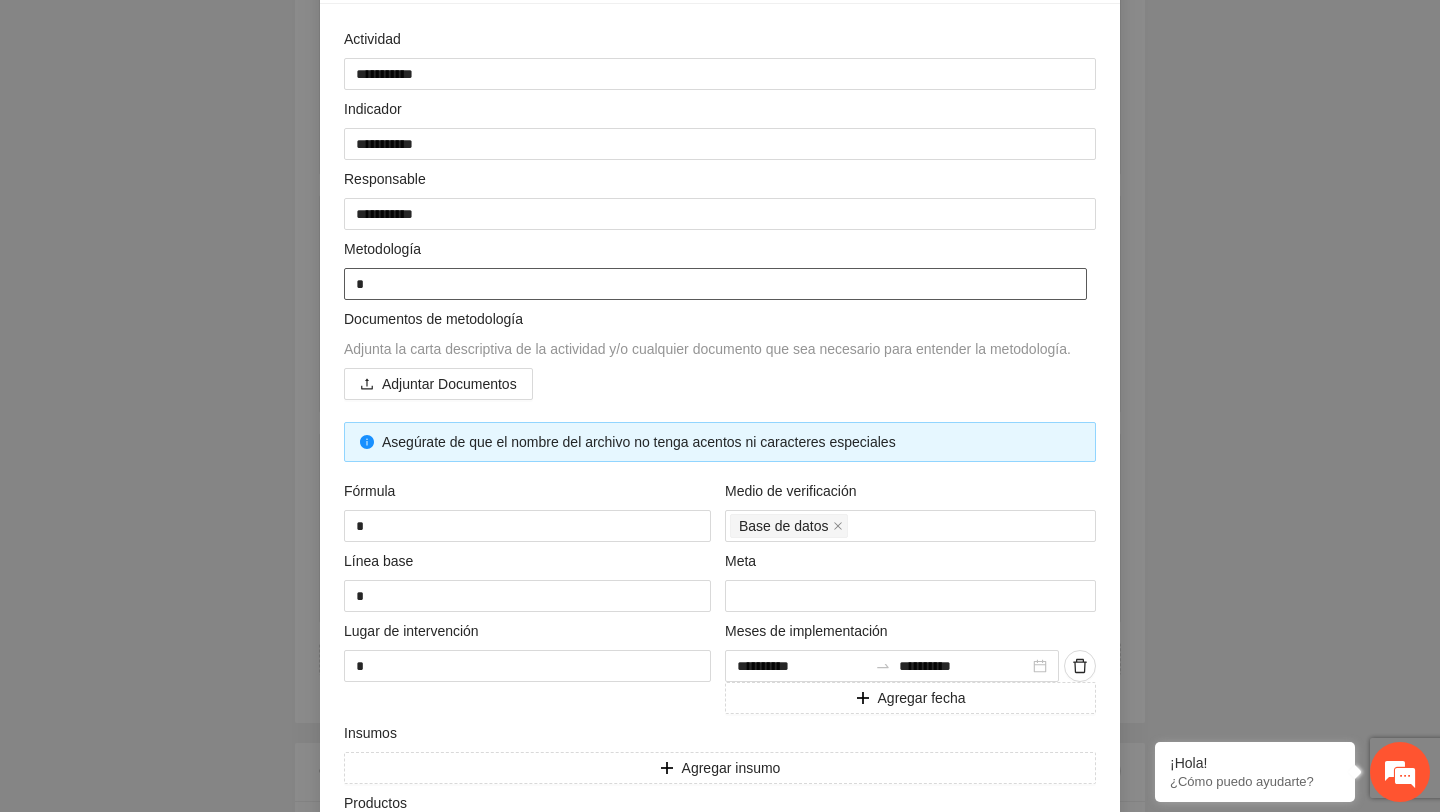 click on "*" at bounding box center [715, 284] 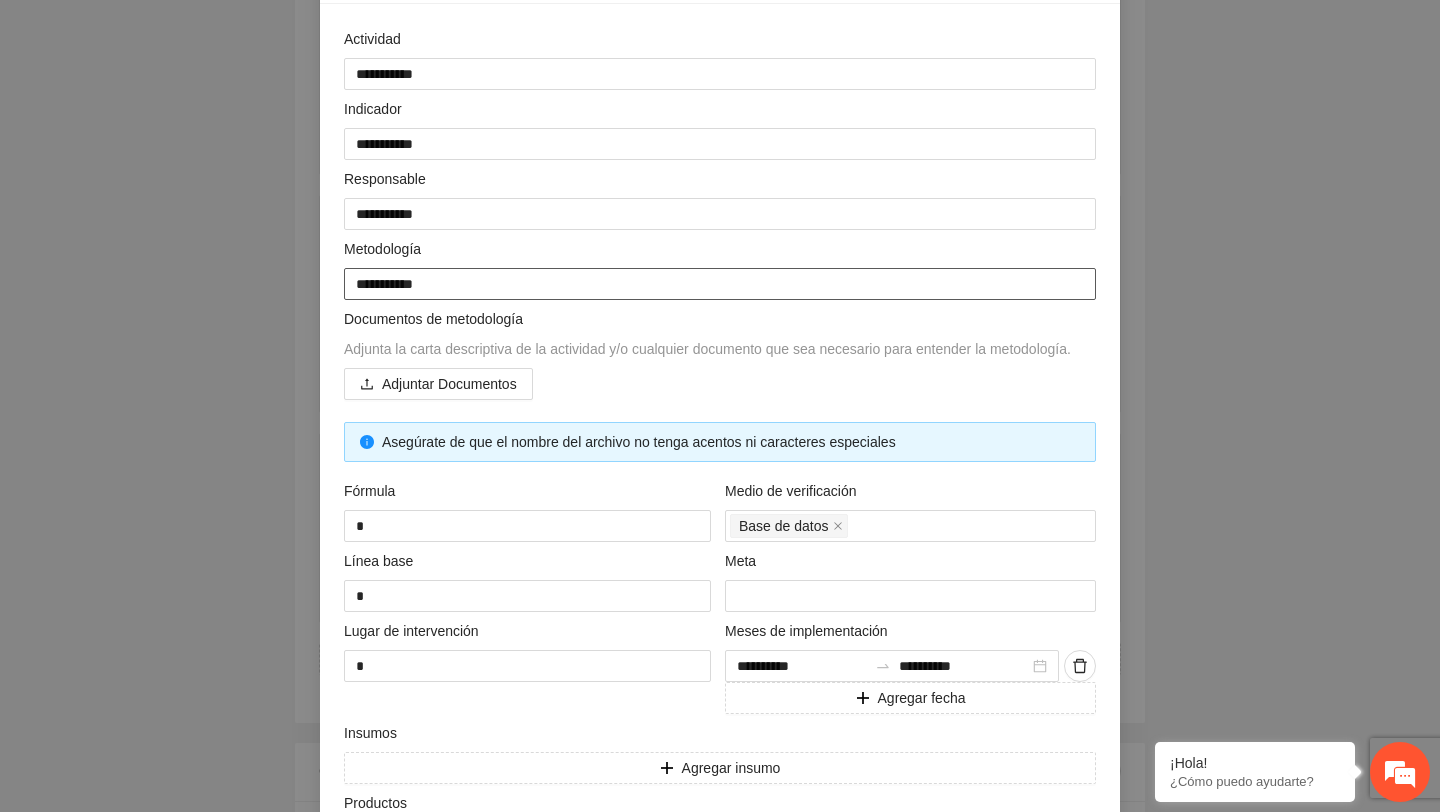 scroll, scrollTop: 316, scrollLeft: 0, axis: vertical 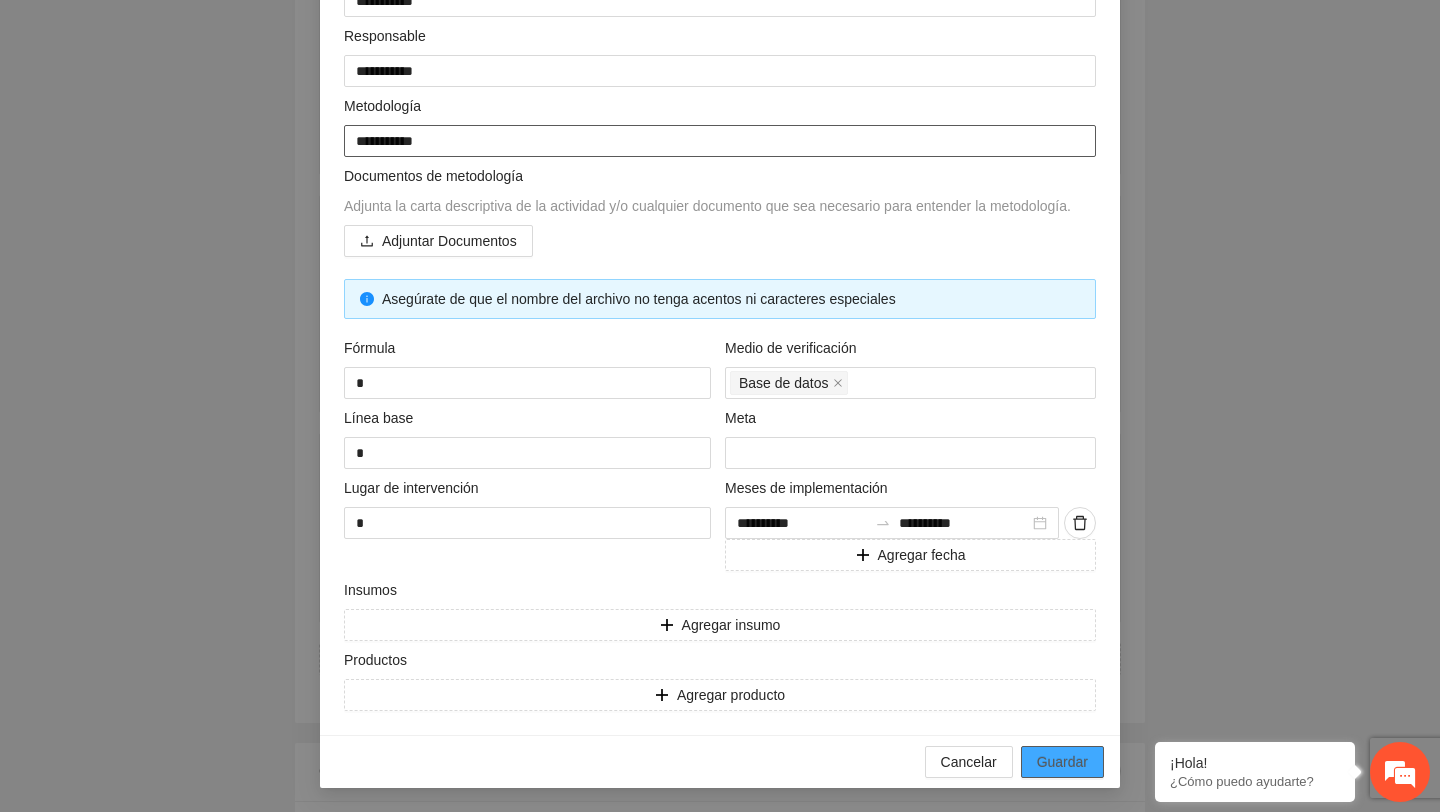 type on "**********" 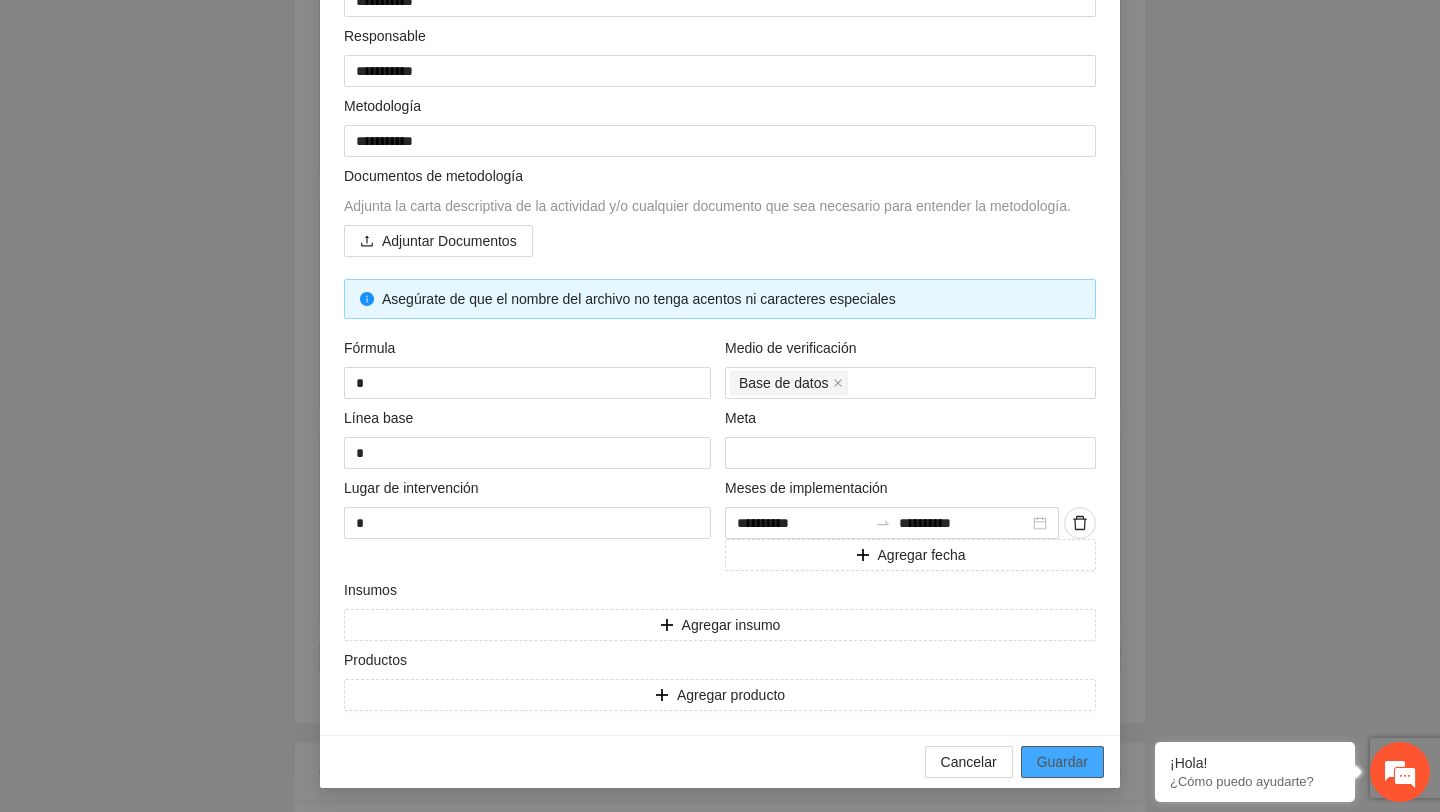 click on "Guardar" at bounding box center (1062, 762) 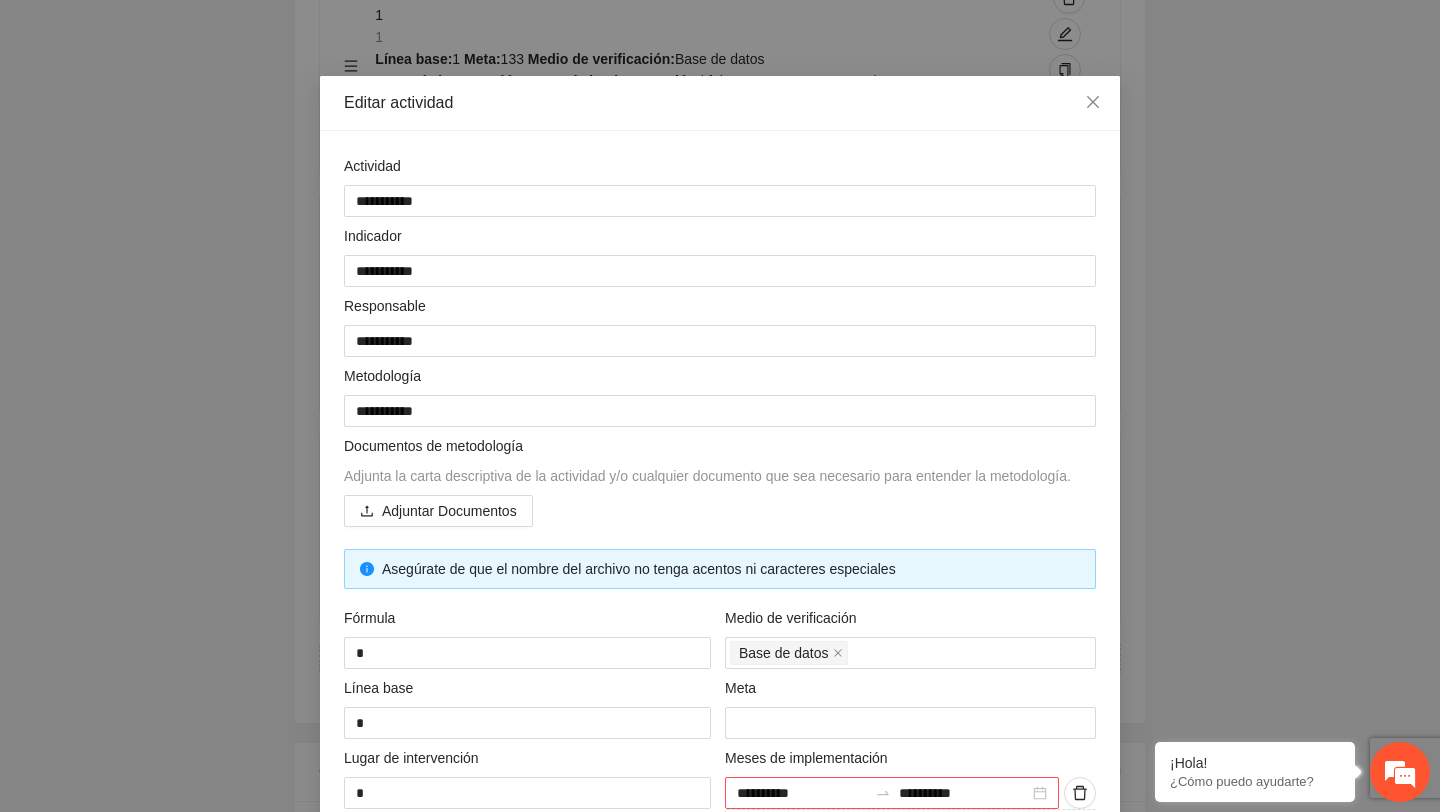 scroll, scrollTop: 0, scrollLeft: 0, axis: both 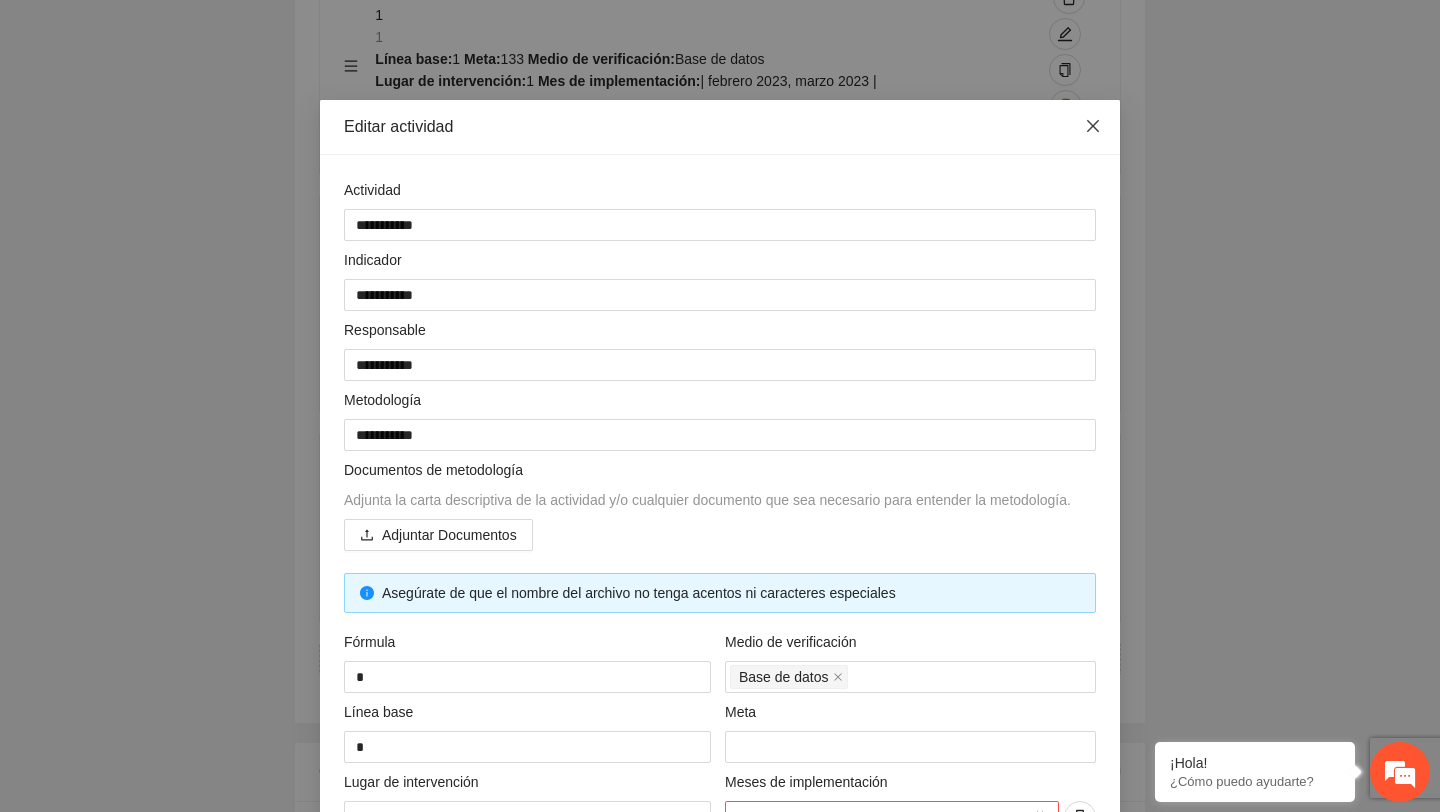 click at bounding box center [1093, 127] 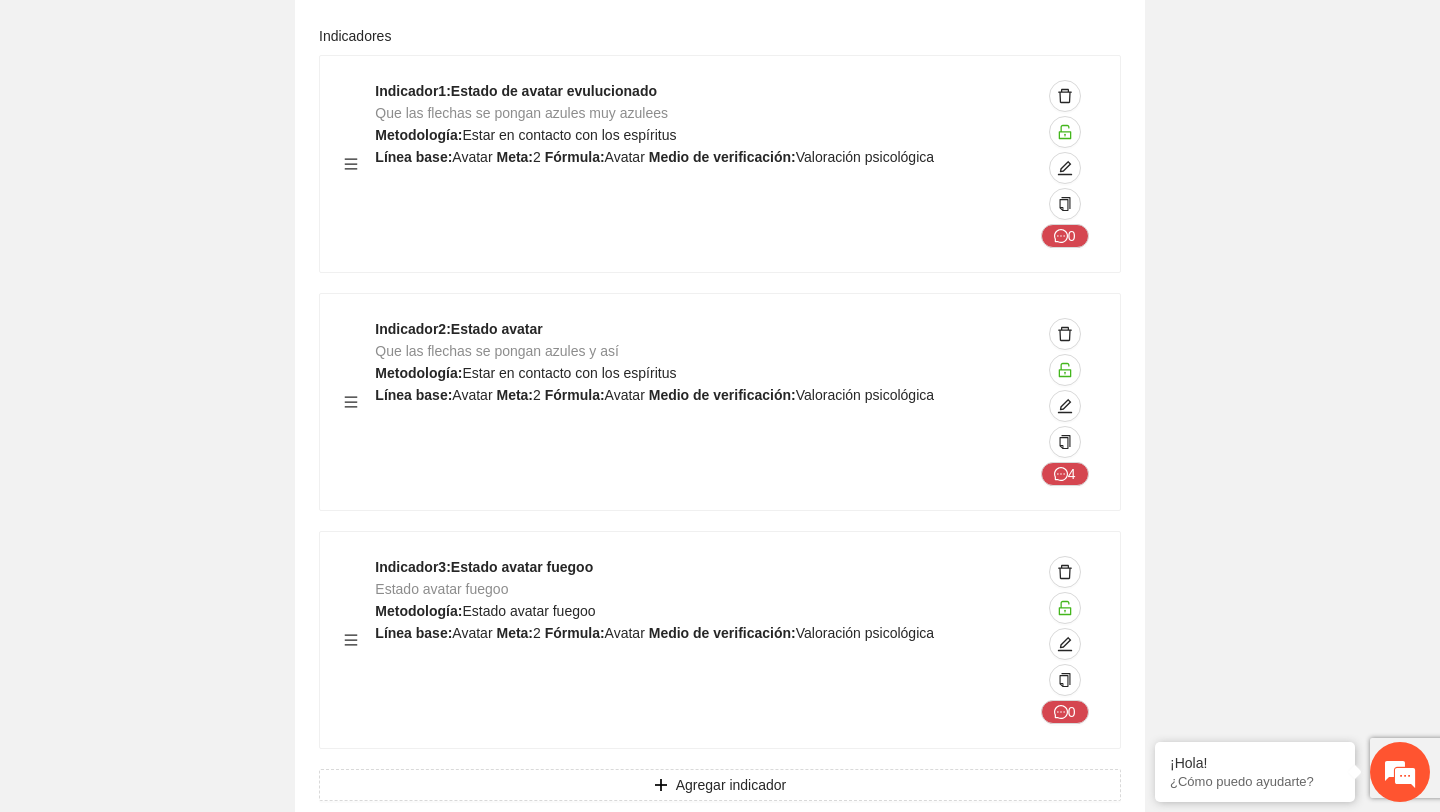 scroll, scrollTop: 0, scrollLeft: 0, axis: both 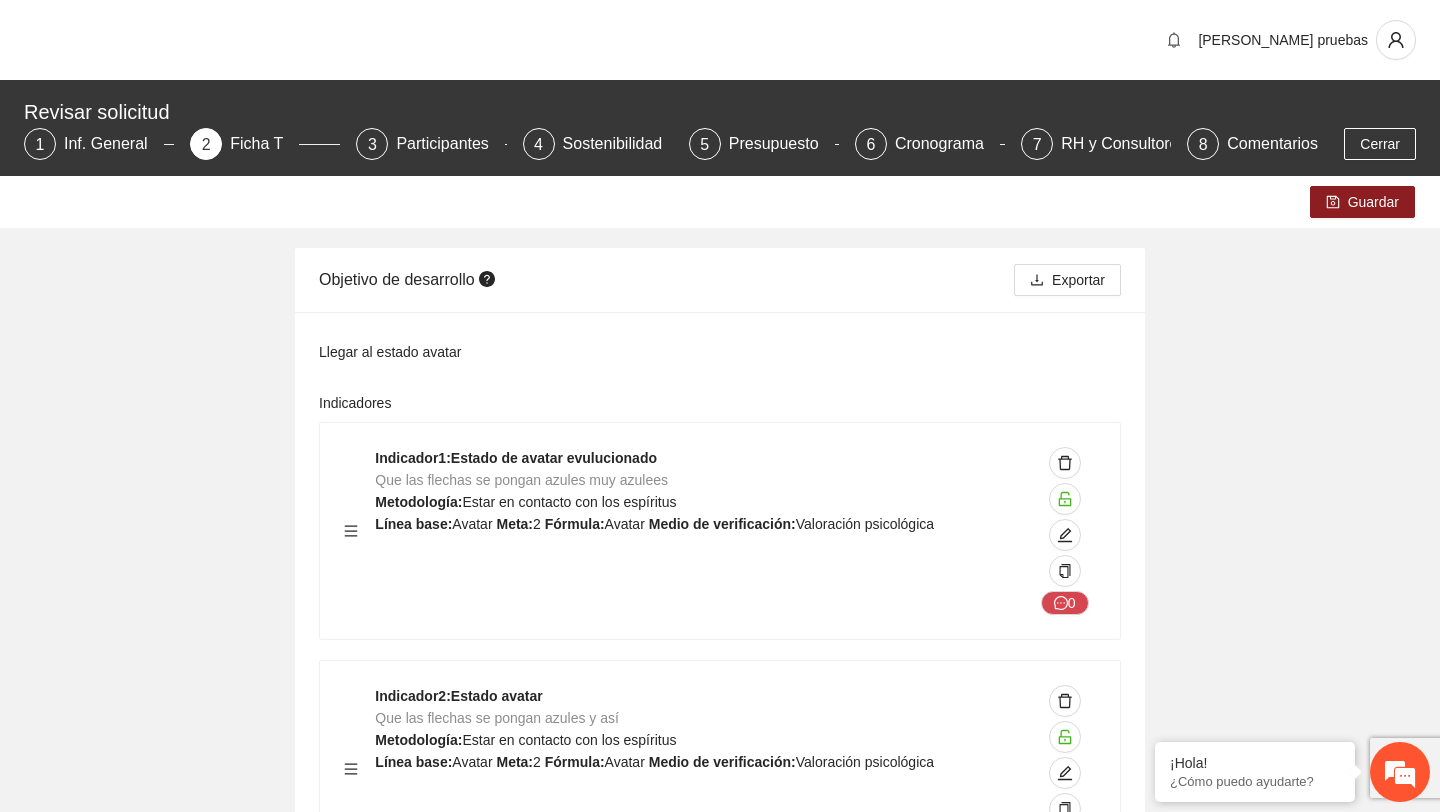 click on "Revisar solicitud 1 Inf. General 2 Ficha T 3 Participantes 4 Sostenibilidad 5 Presupuesto 6 Cronograma 7 RH y Consultores 8 Comentarios Cerrar" at bounding box center (720, 128) 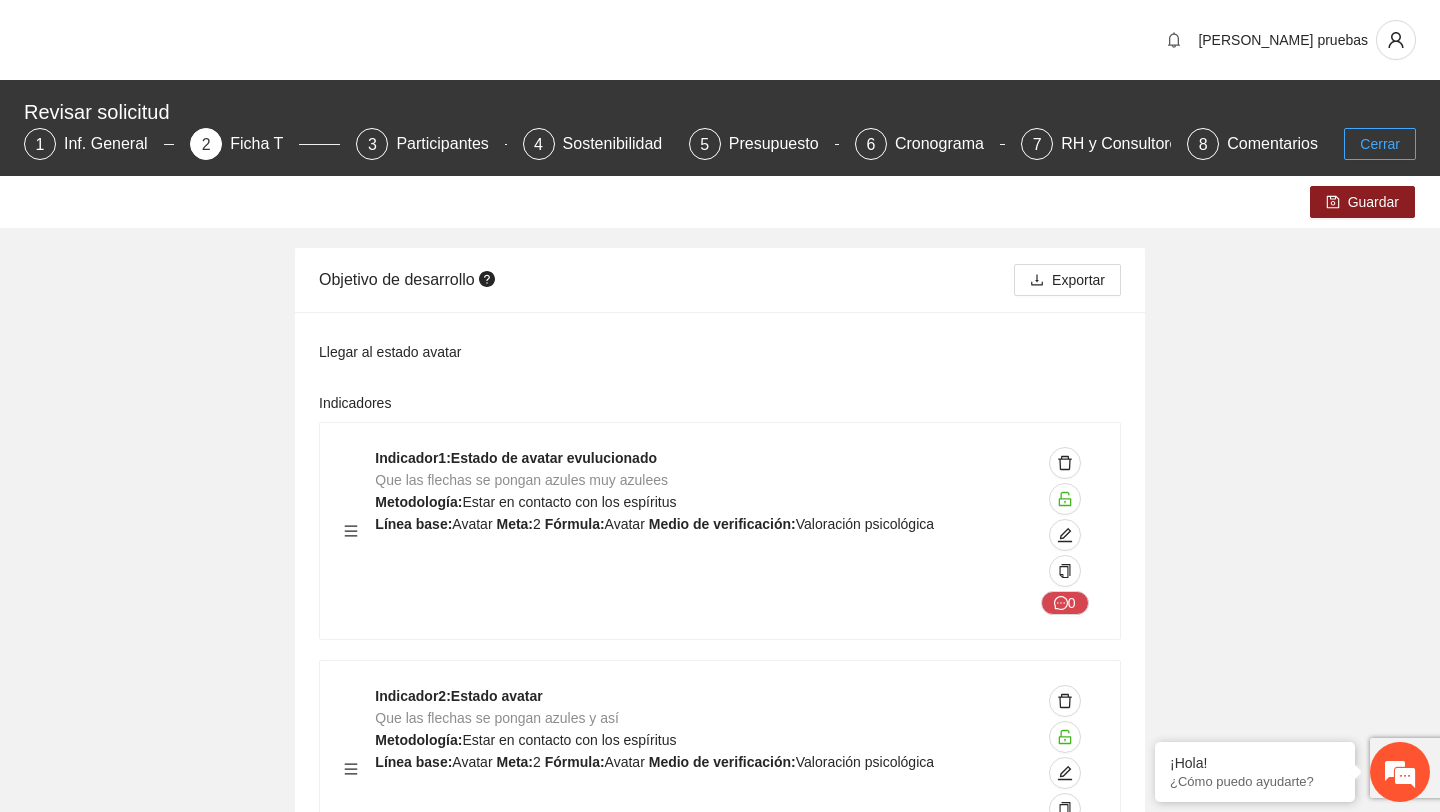 click on "Cerrar" at bounding box center (1380, 144) 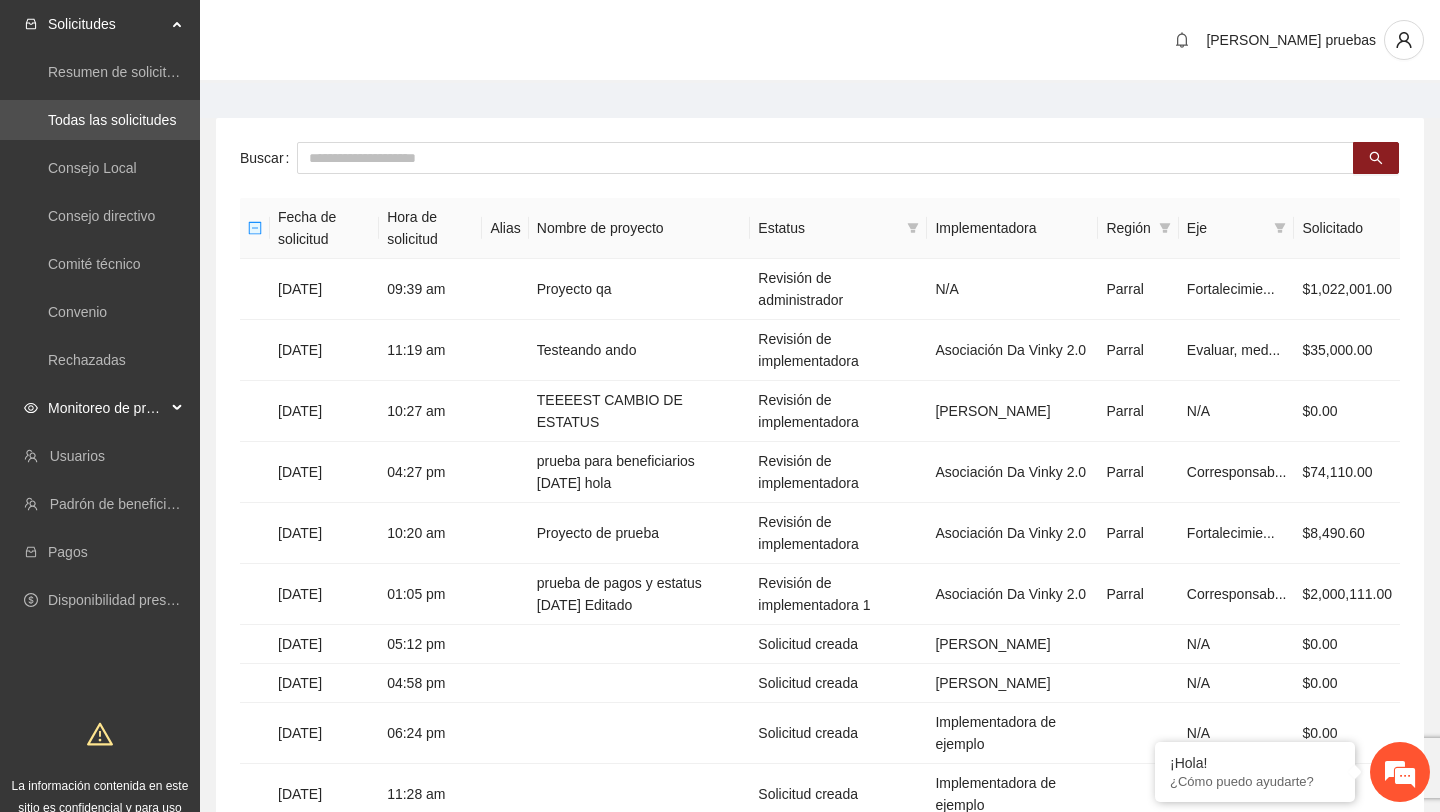 click on "Monitoreo de proyectos" at bounding box center [107, 408] 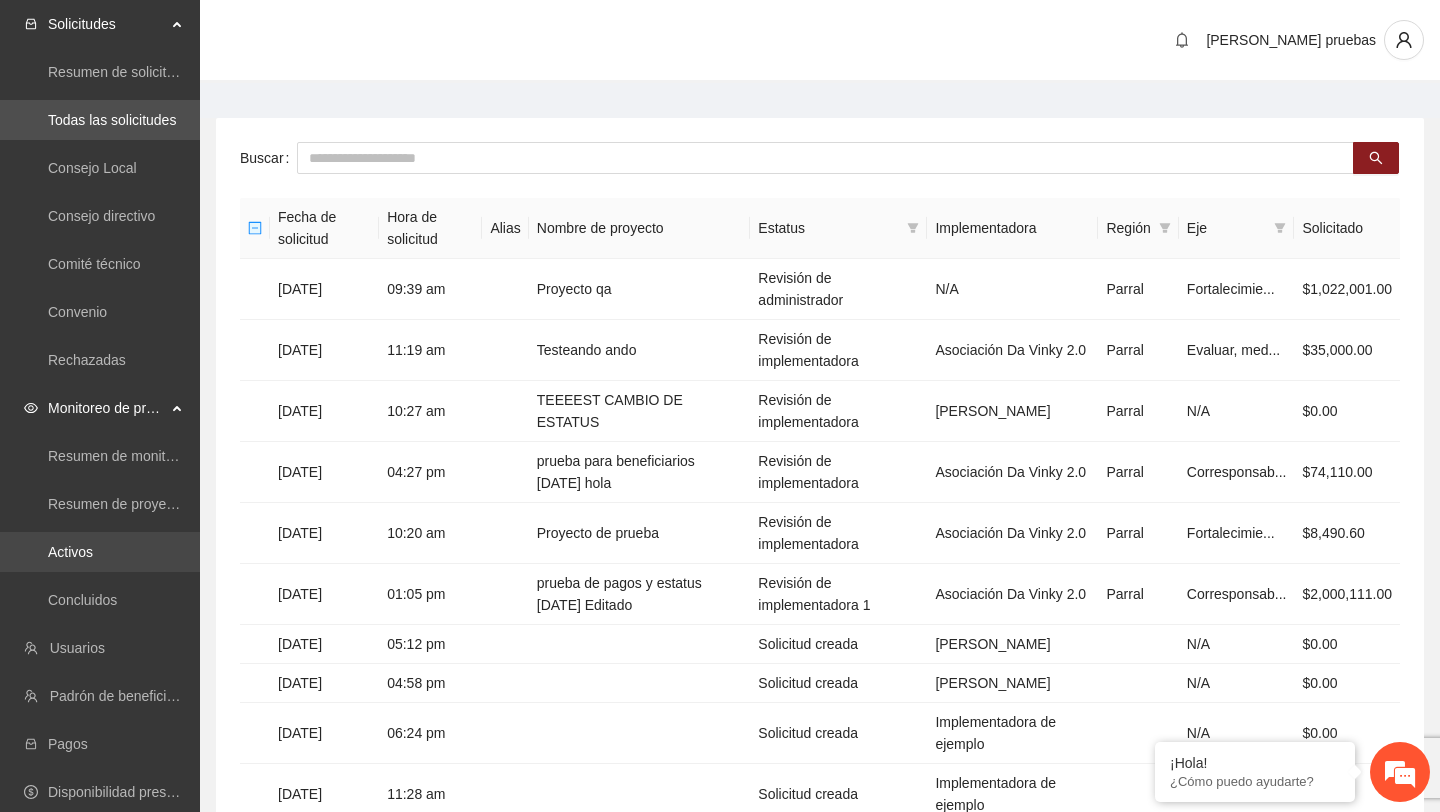 click on "Activos" at bounding box center [70, 552] 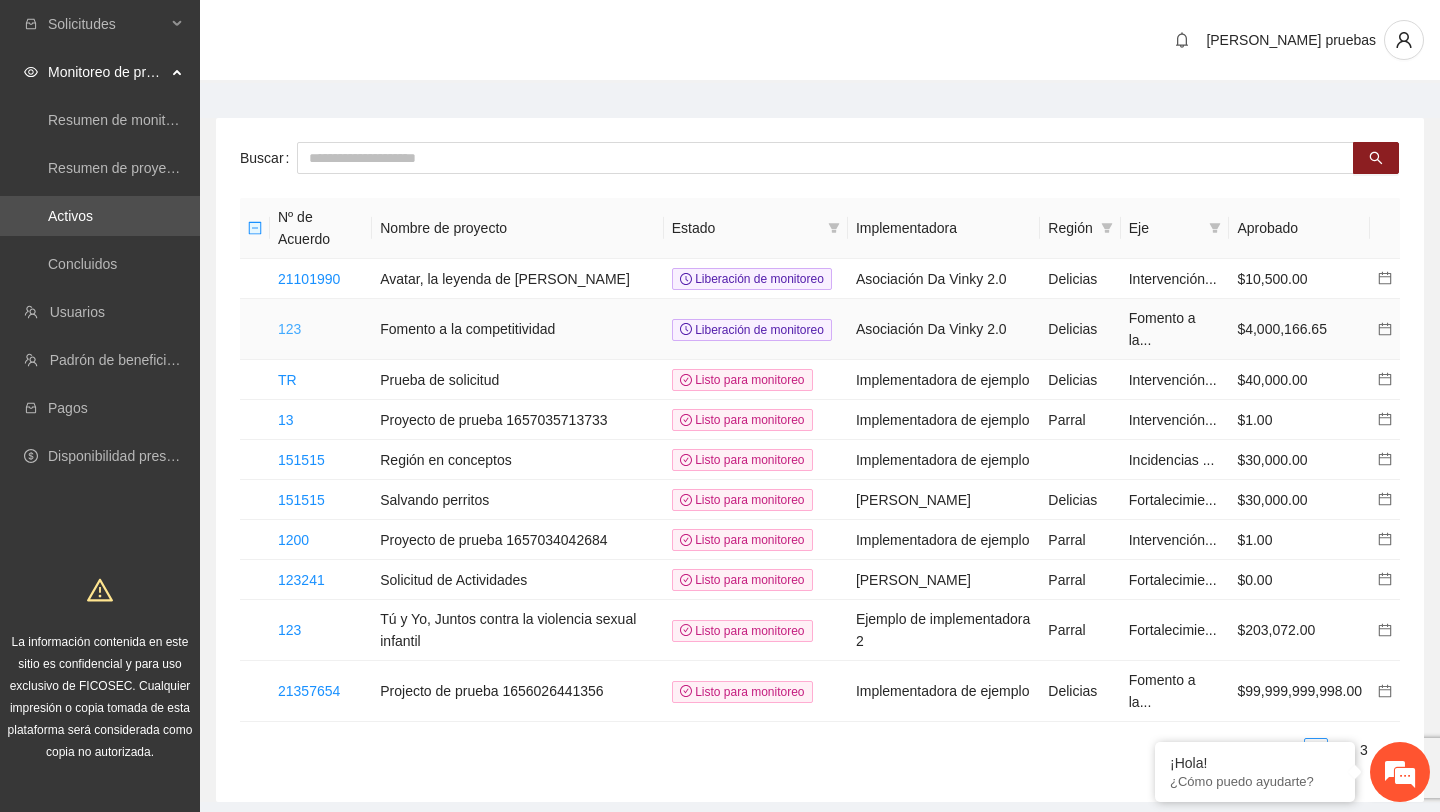 click on "123" at bounding box center [289, 329] 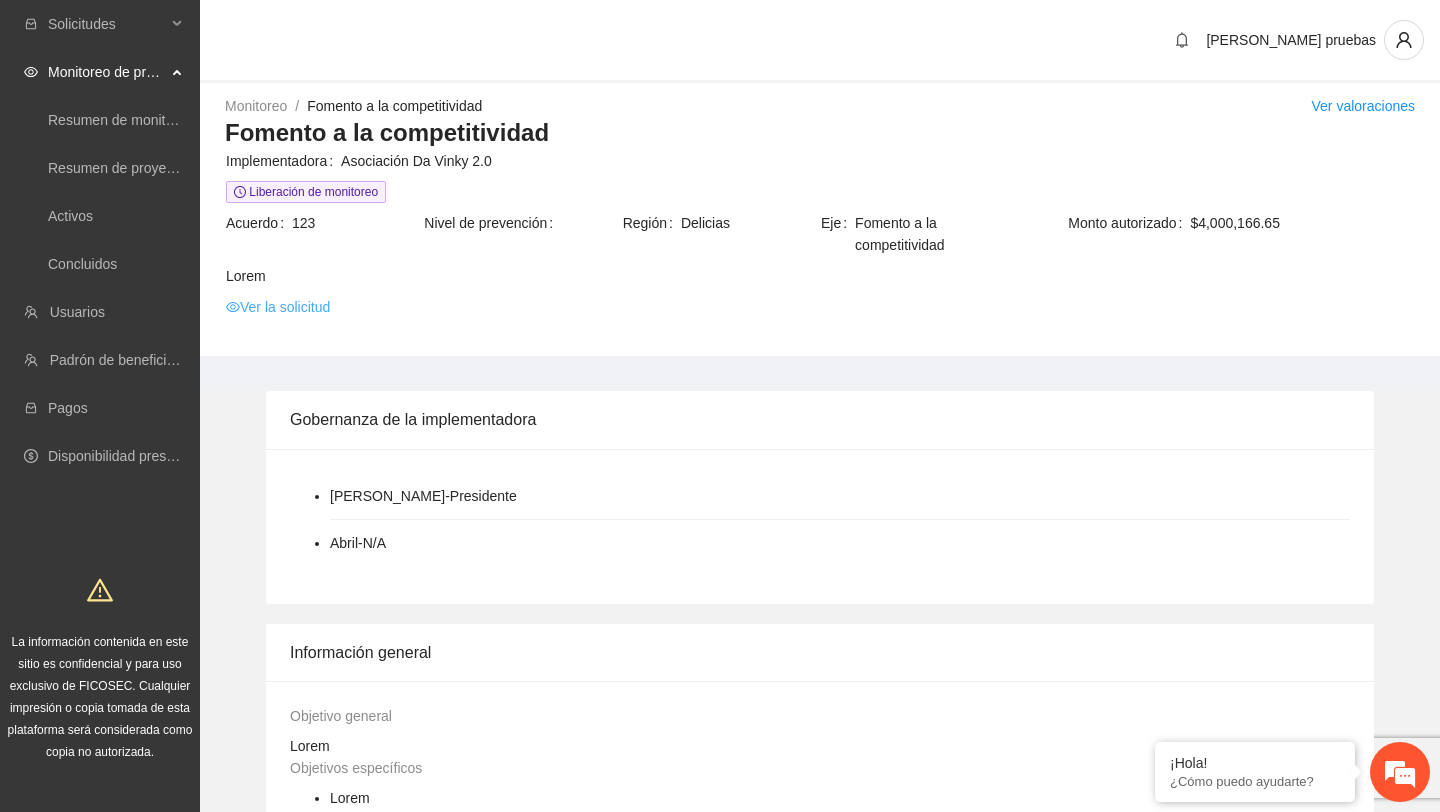 click on "Ver la solicitud" at bounding box center (278, 307) 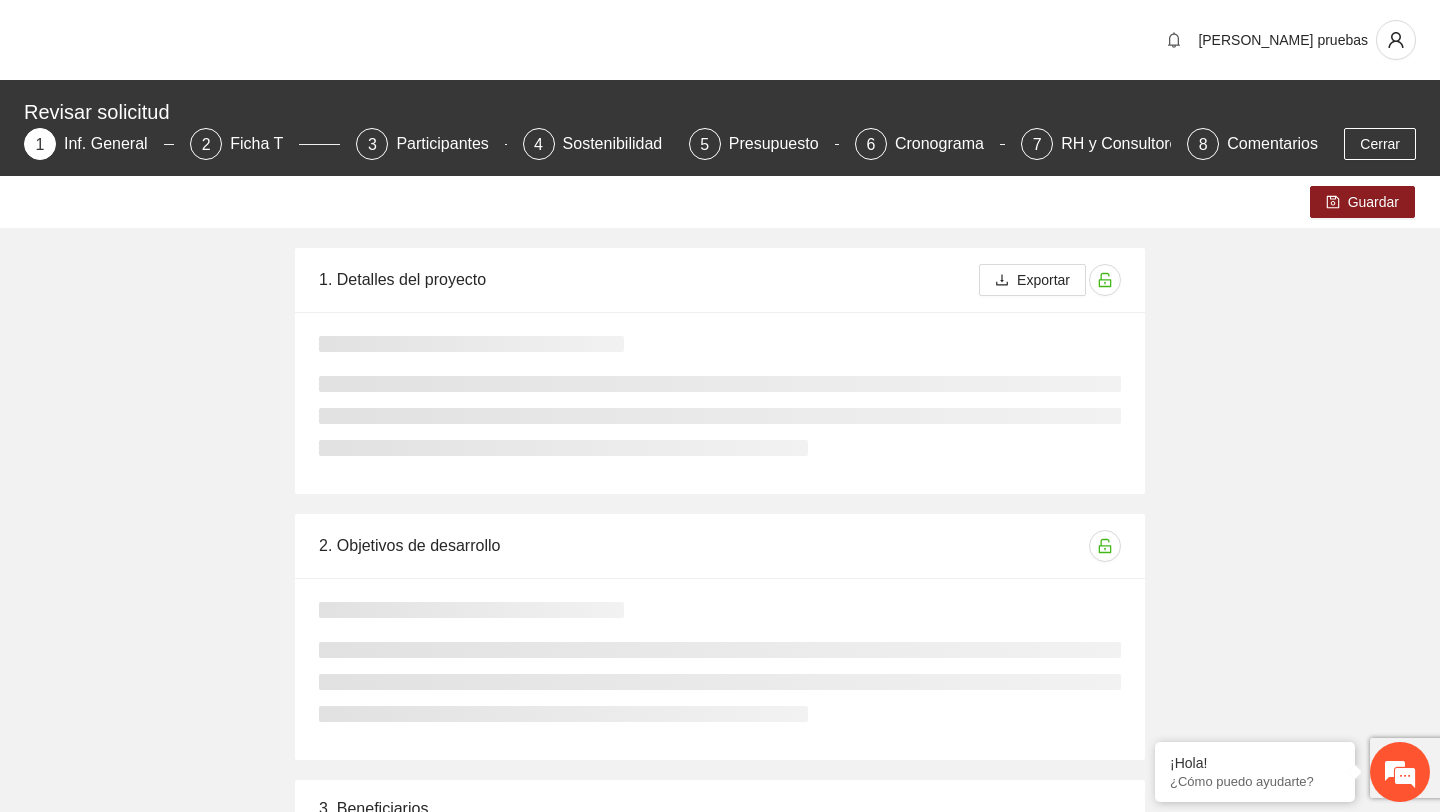 type 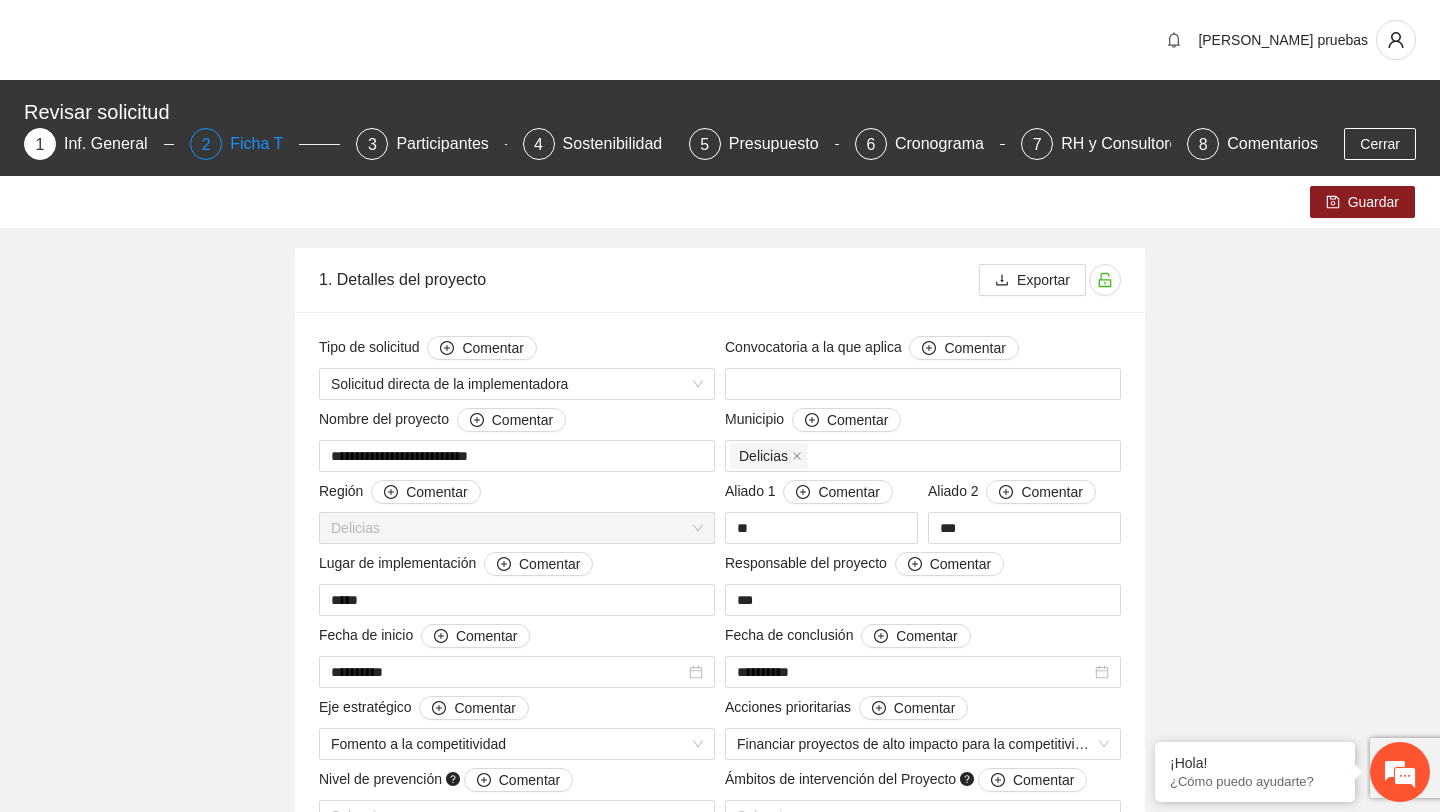 click on "Ficha T" at bounding box center [264, 144] 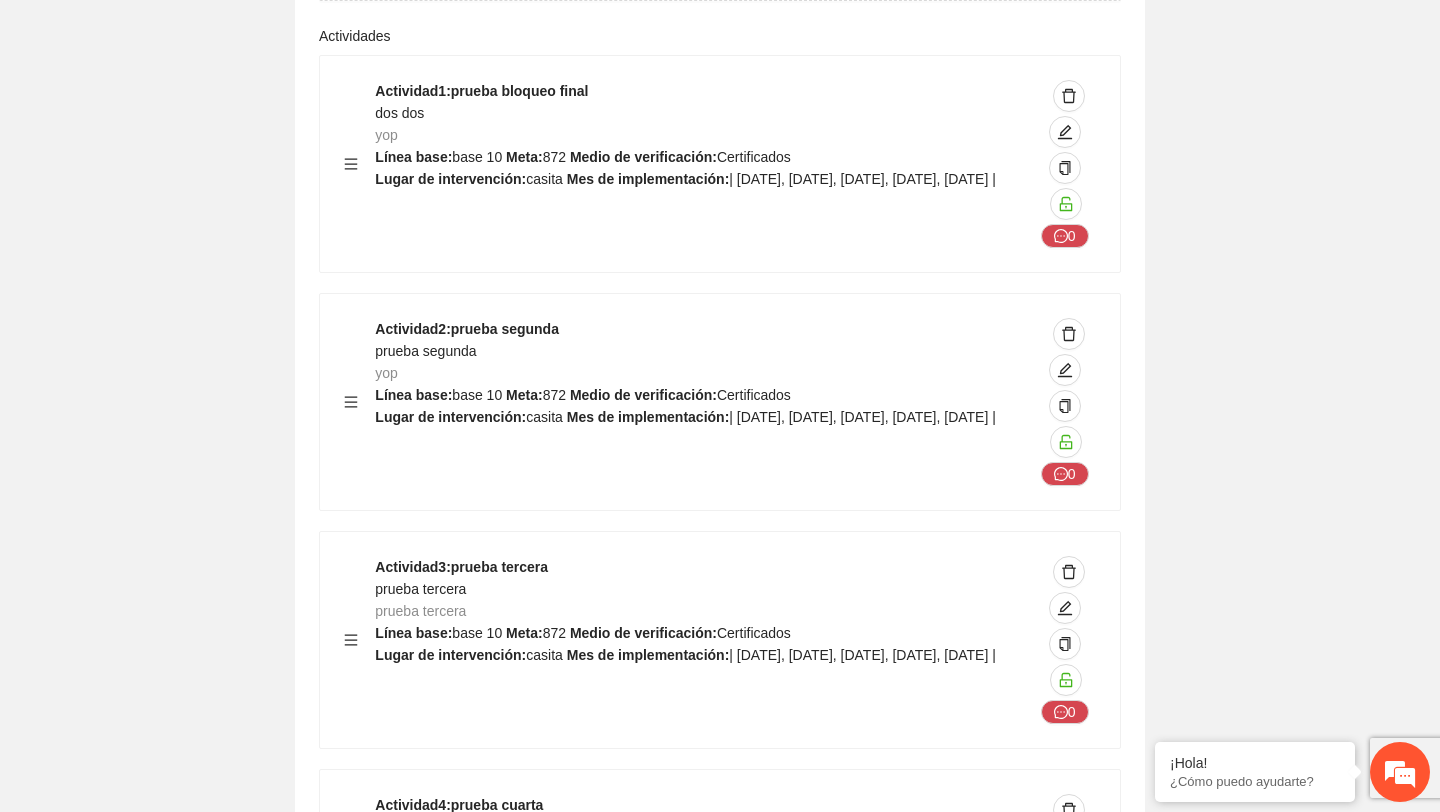 scroll, scrollTop: 2359, scrollLeft: 0, axis: vertical 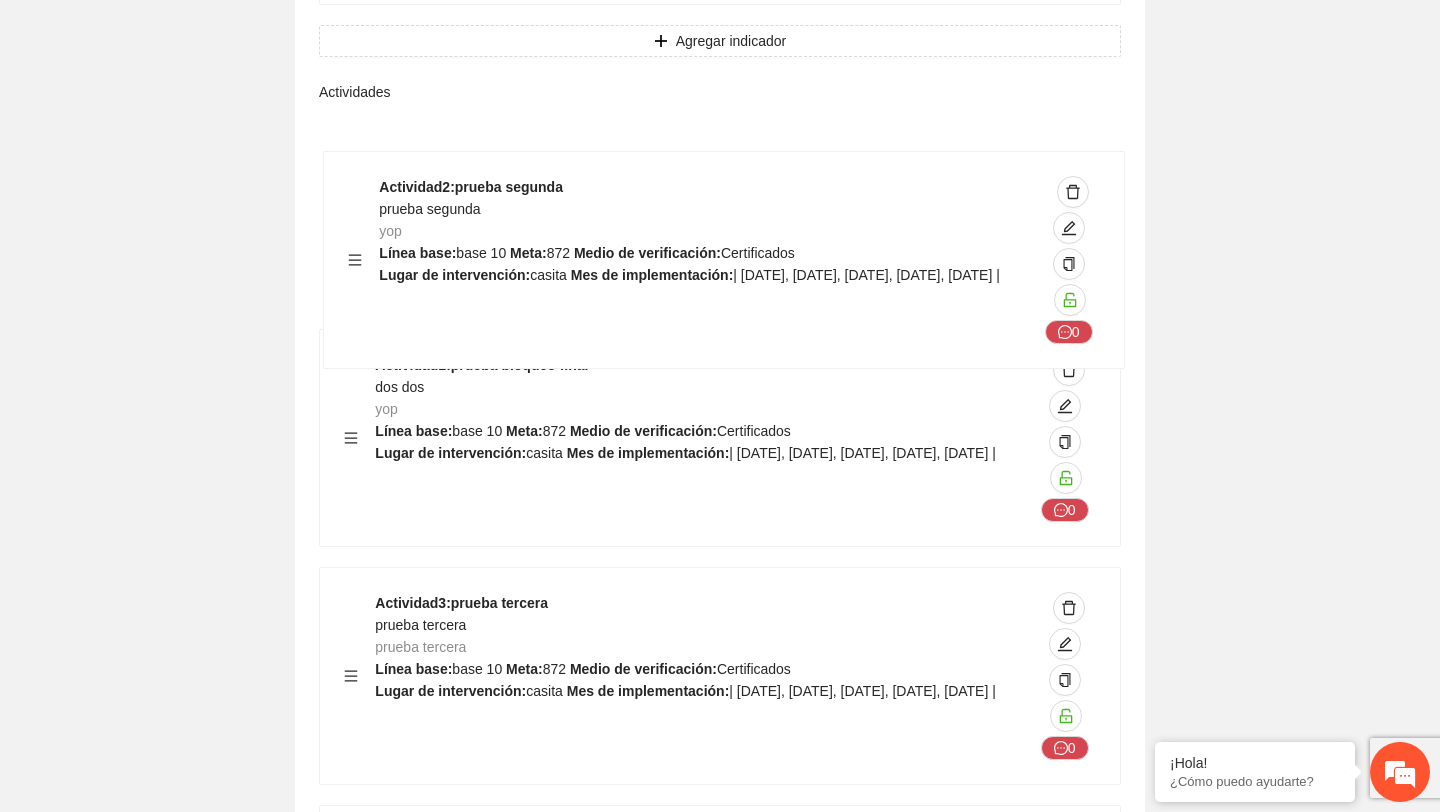 drag, startPoint x: 348, startPoint y: 460, endPoint x: 349, endPoint y: 247, distance: 213.00235 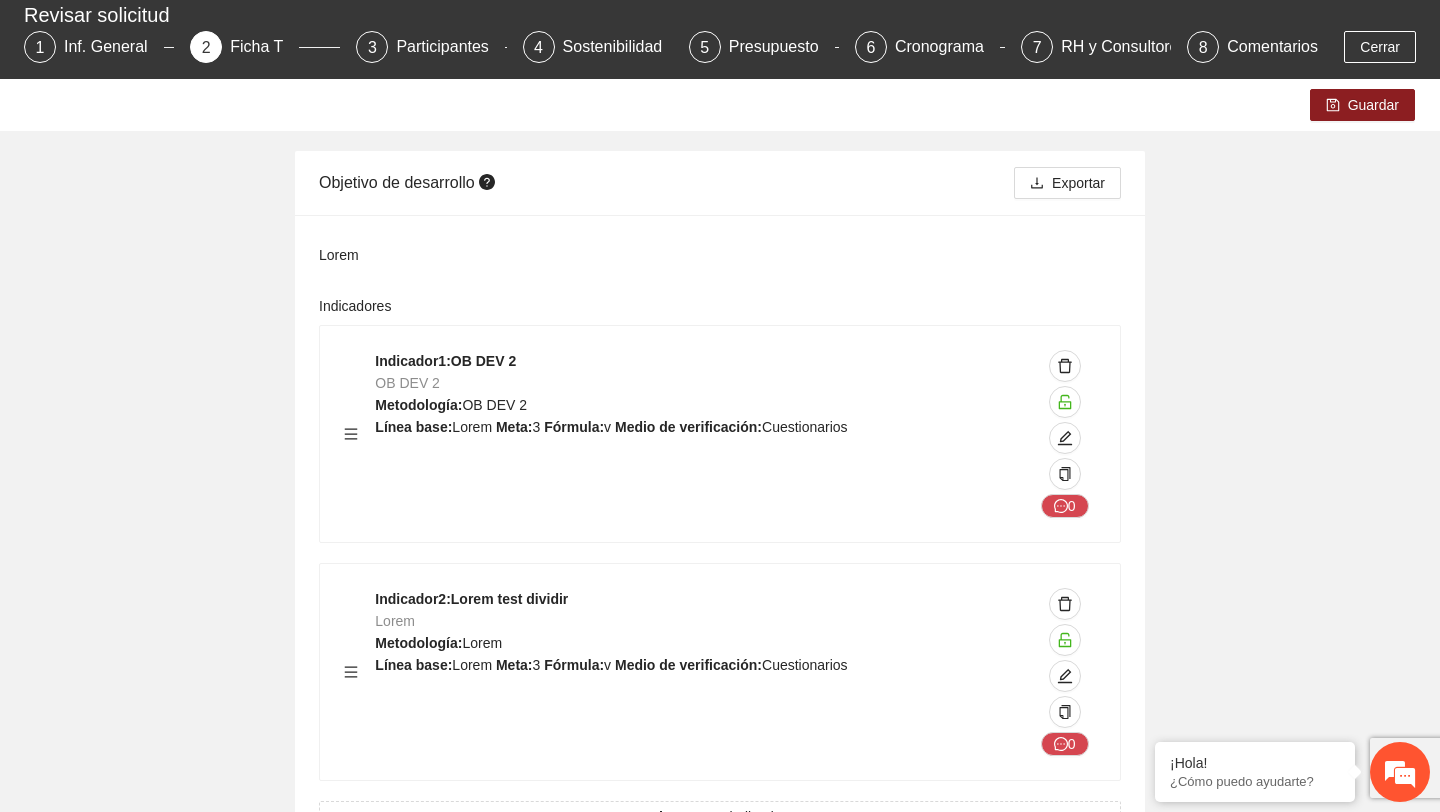 scroll, scrollTop: 0, scrollLeft: 0, axis: both 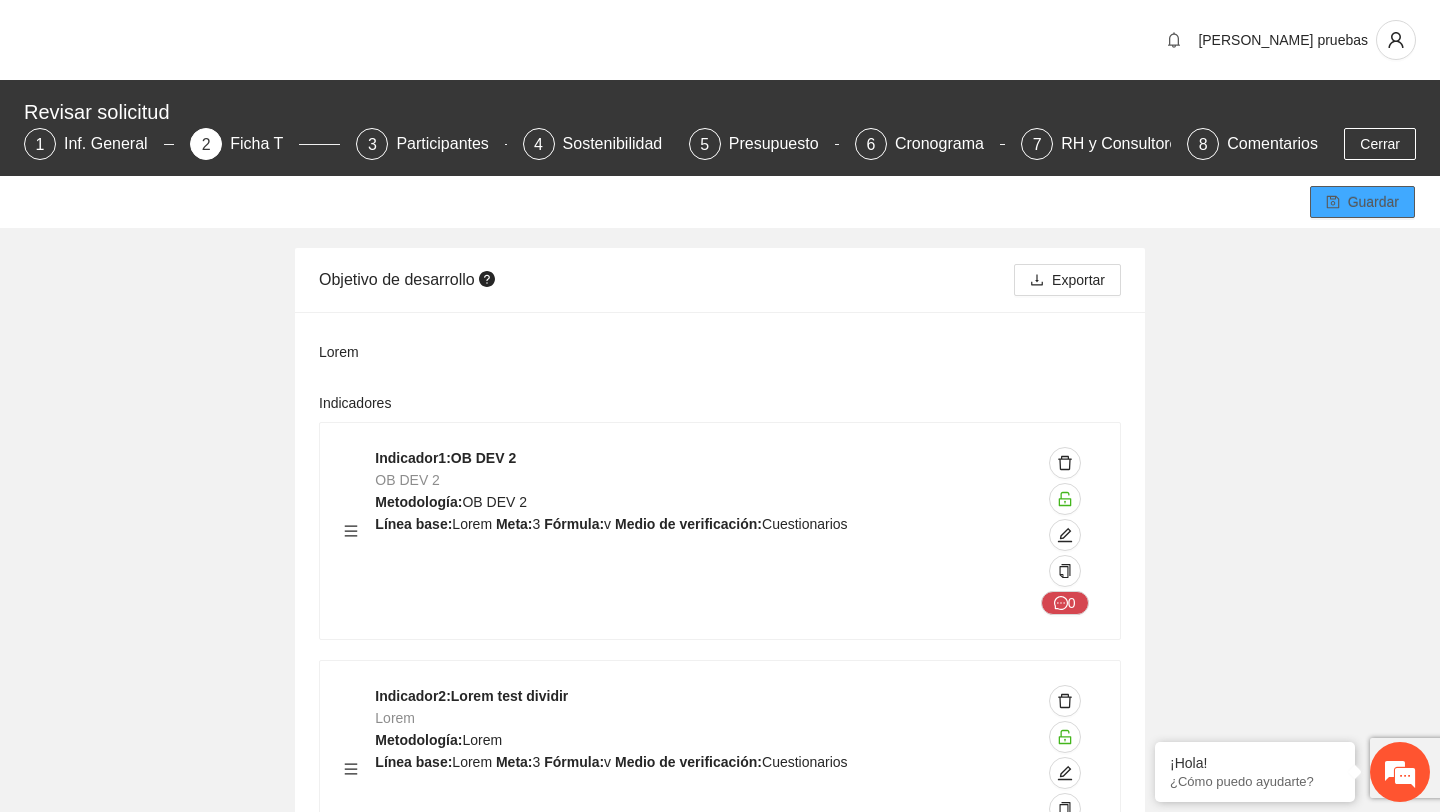 click on "Guardar" at bounding box center (1373, 202) 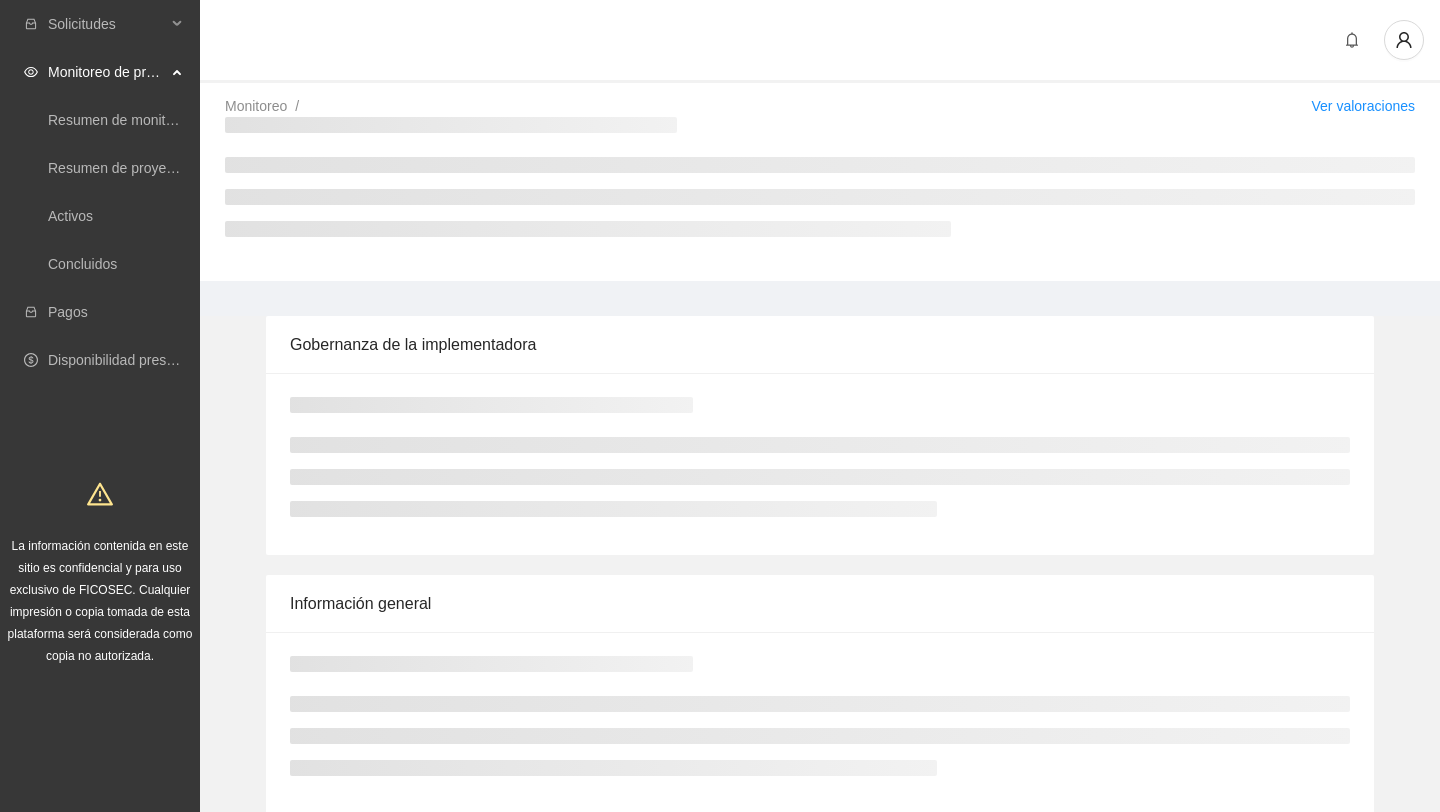 scroll, scrollTop: 0, scrollLeft: 0, axis: both 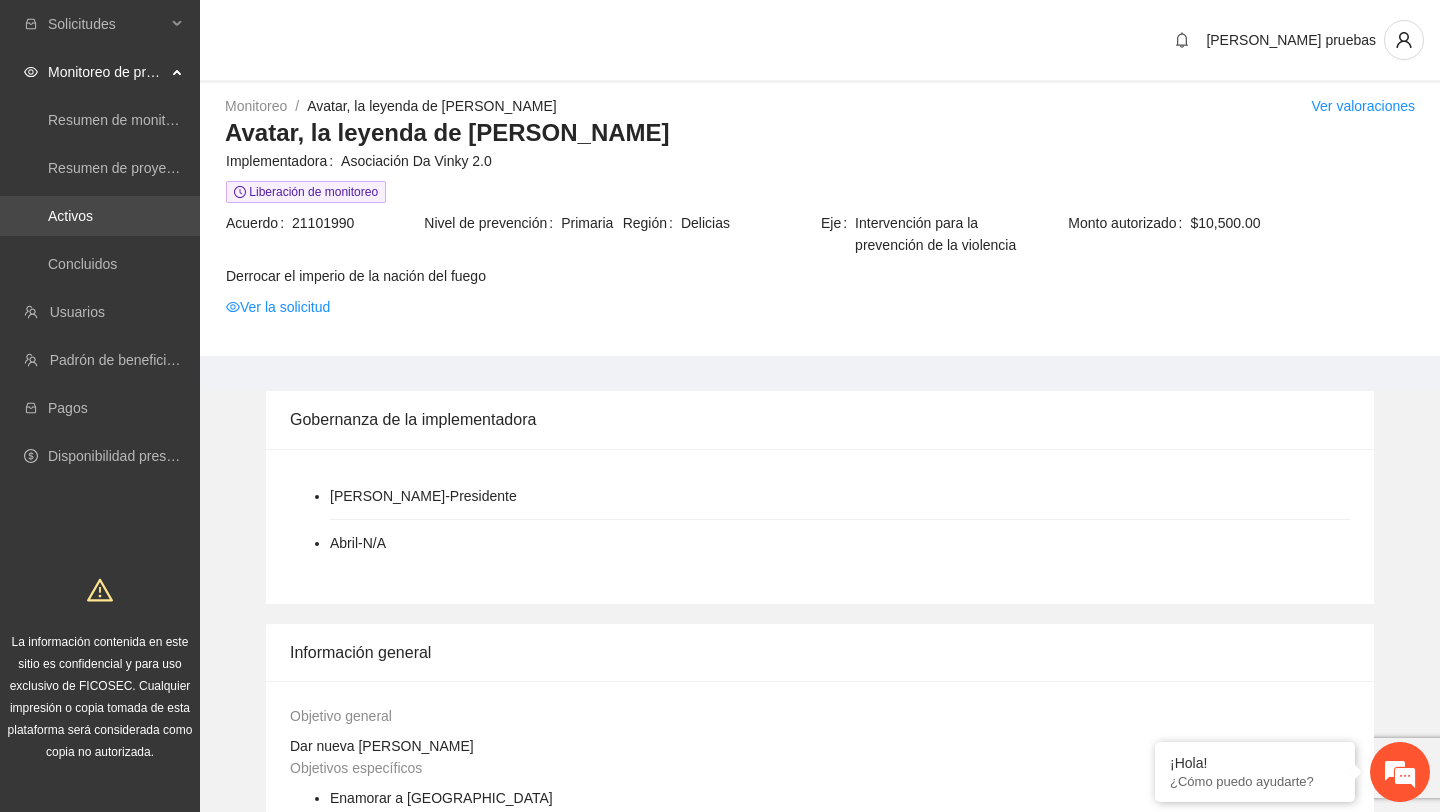 click on "Activos" at bounding box center (70, 216) 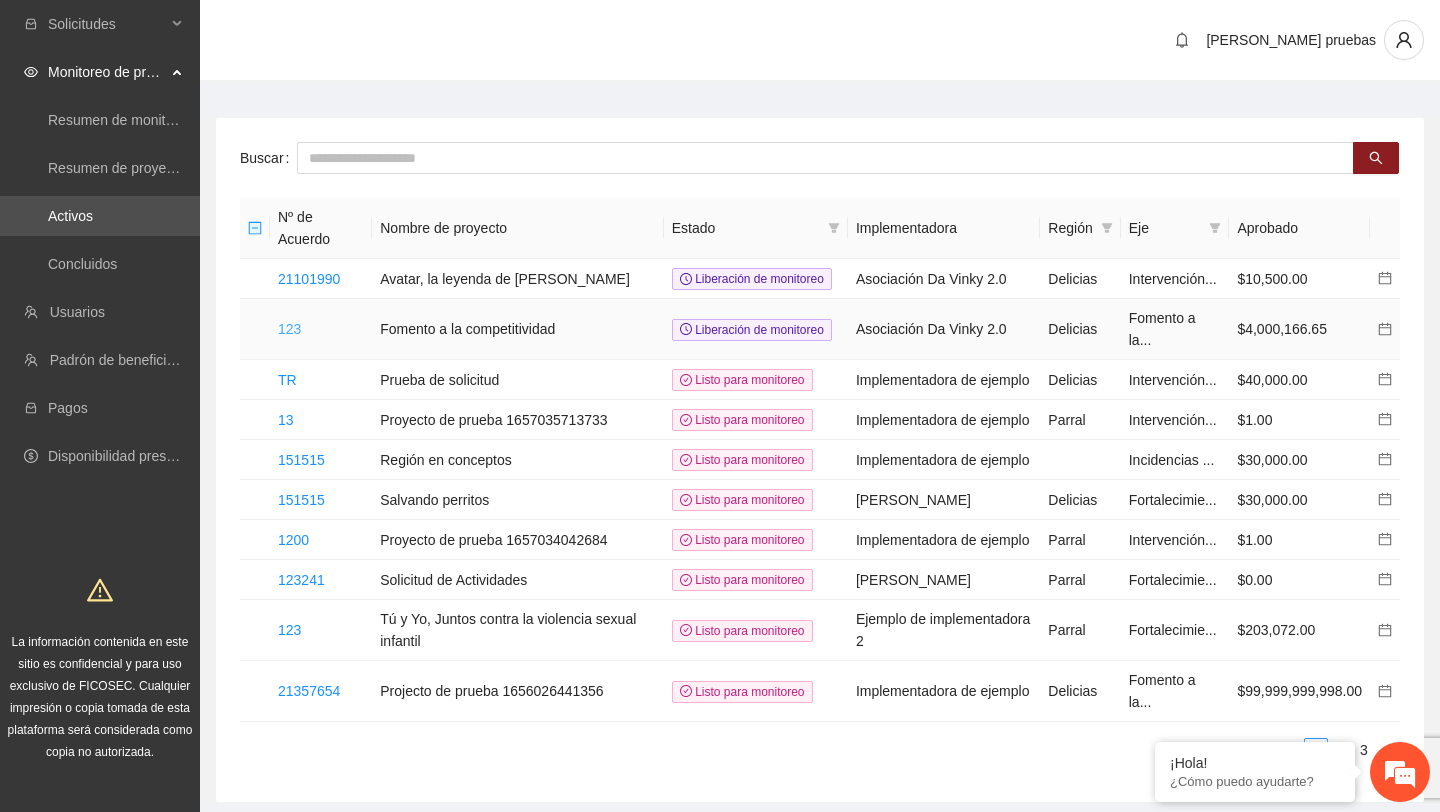 click on "123" at bounding box center (289, 329) 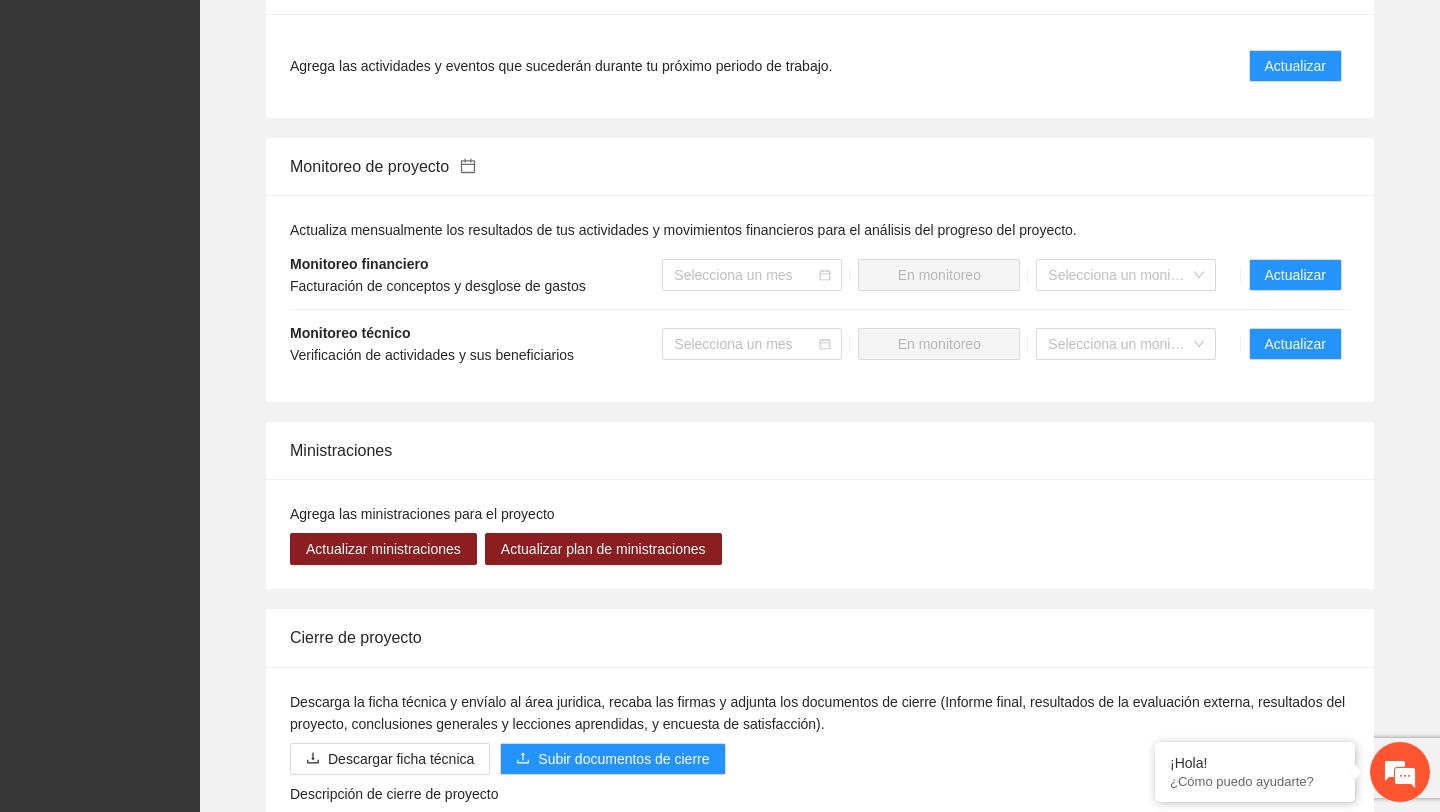 scroll, scrollTop: 1339, scrollLeft: 0, axis: vertical 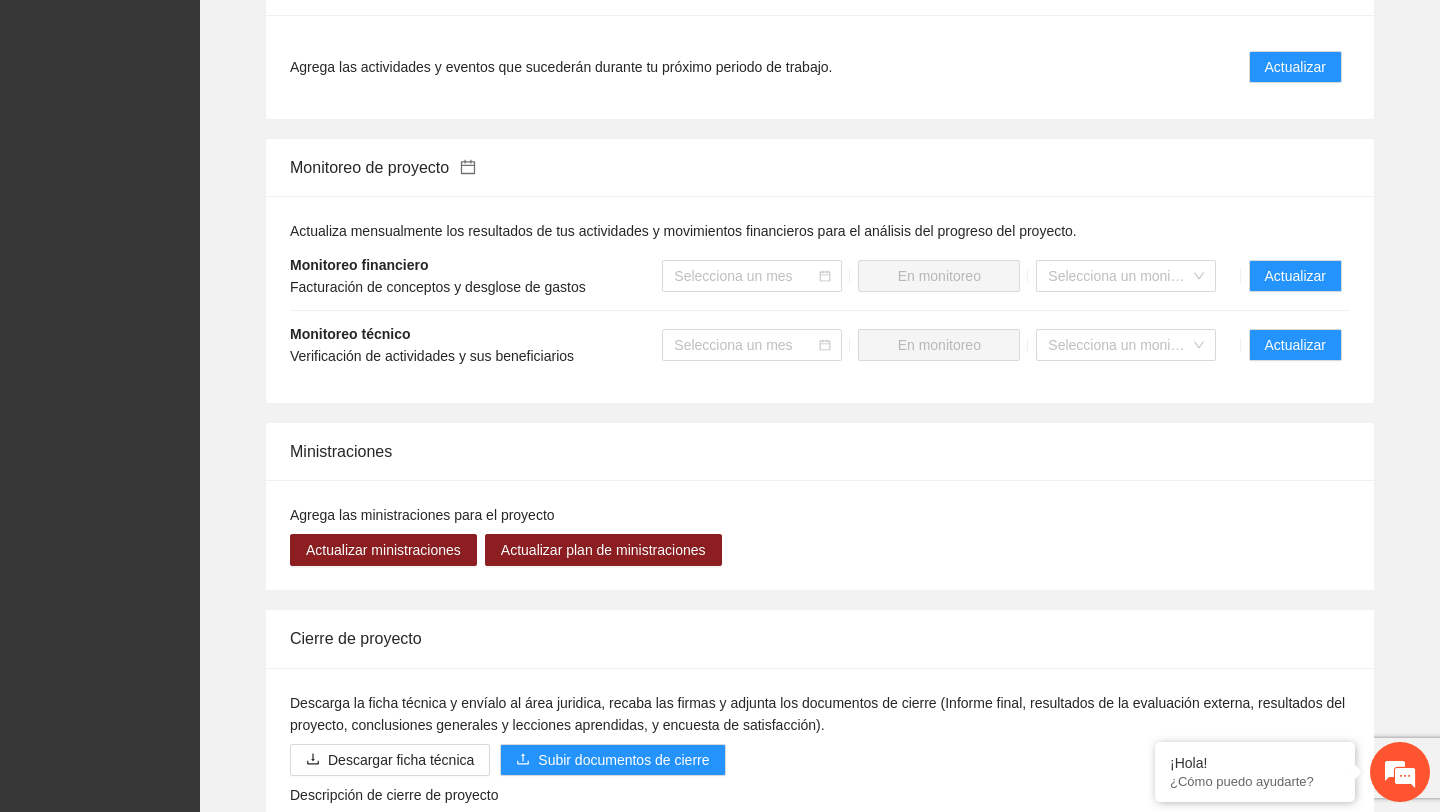 click on "Monitoreo técnico Verificación de actividades y sus beneficiarios Selecciona un mes En monitoreo Selecciona un monitorista Actualizar" at bounding box center (820, 345) 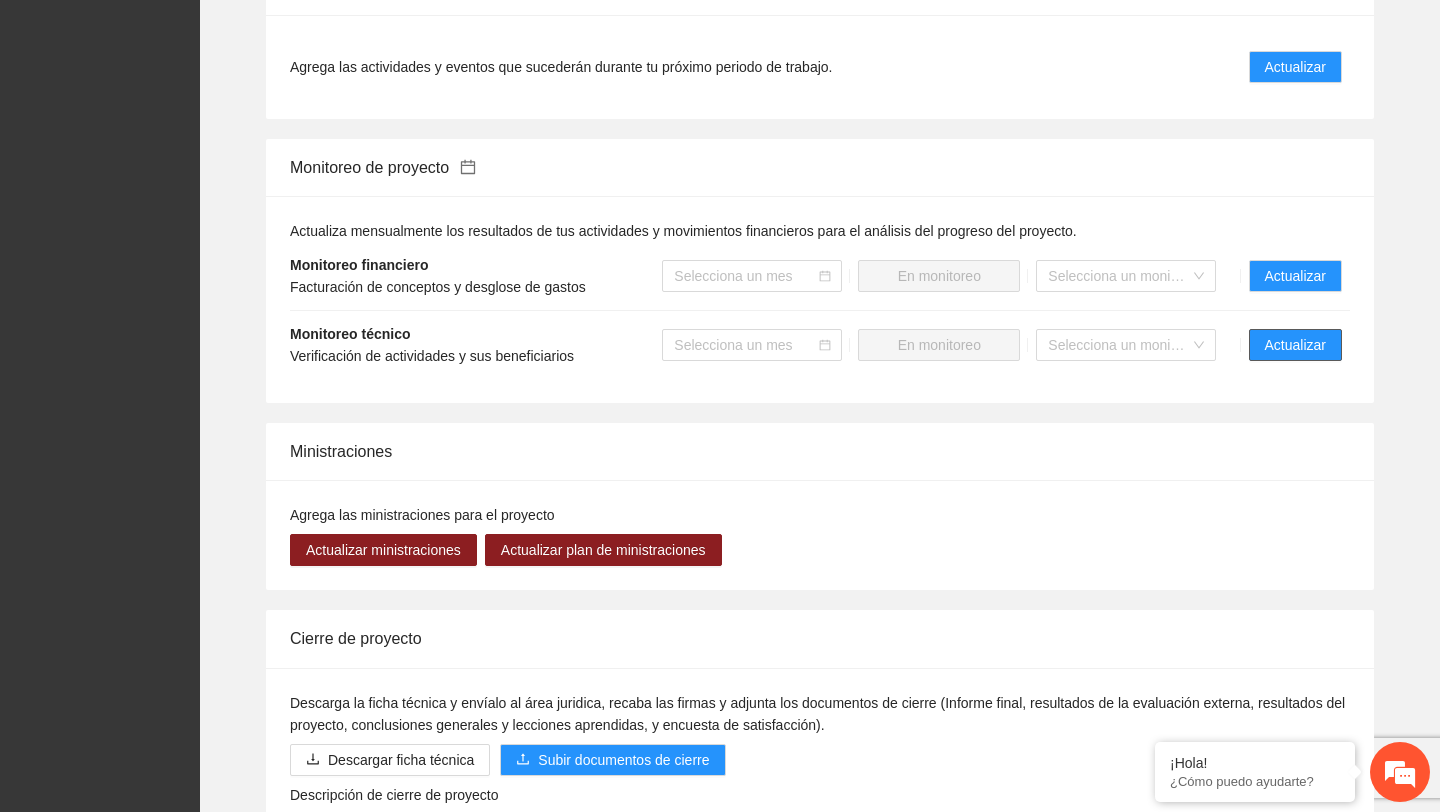click on "Actualizar" at bounding box center (1295, 345) 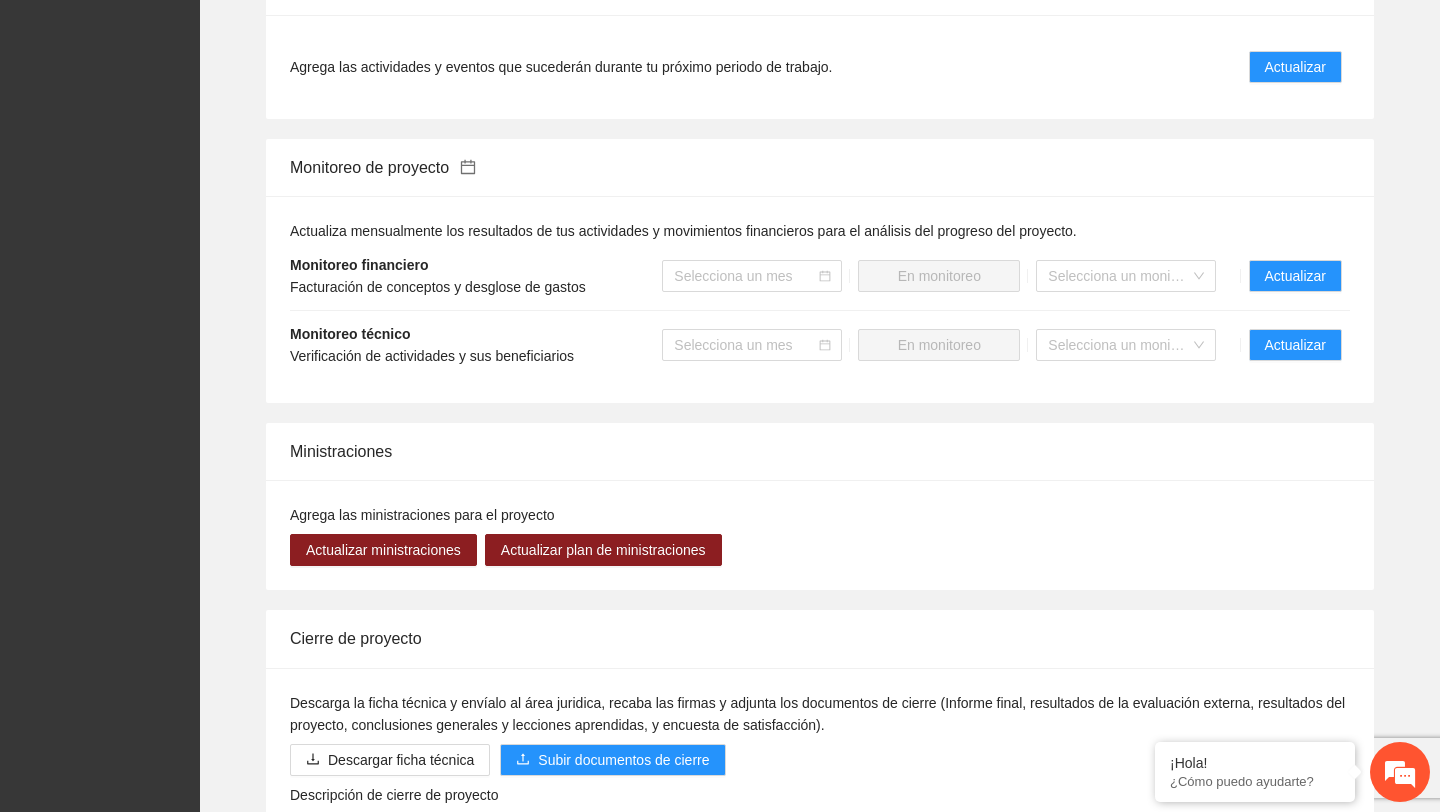 scroll, scrollTop: 0, scrollLeft: 0, axis: both 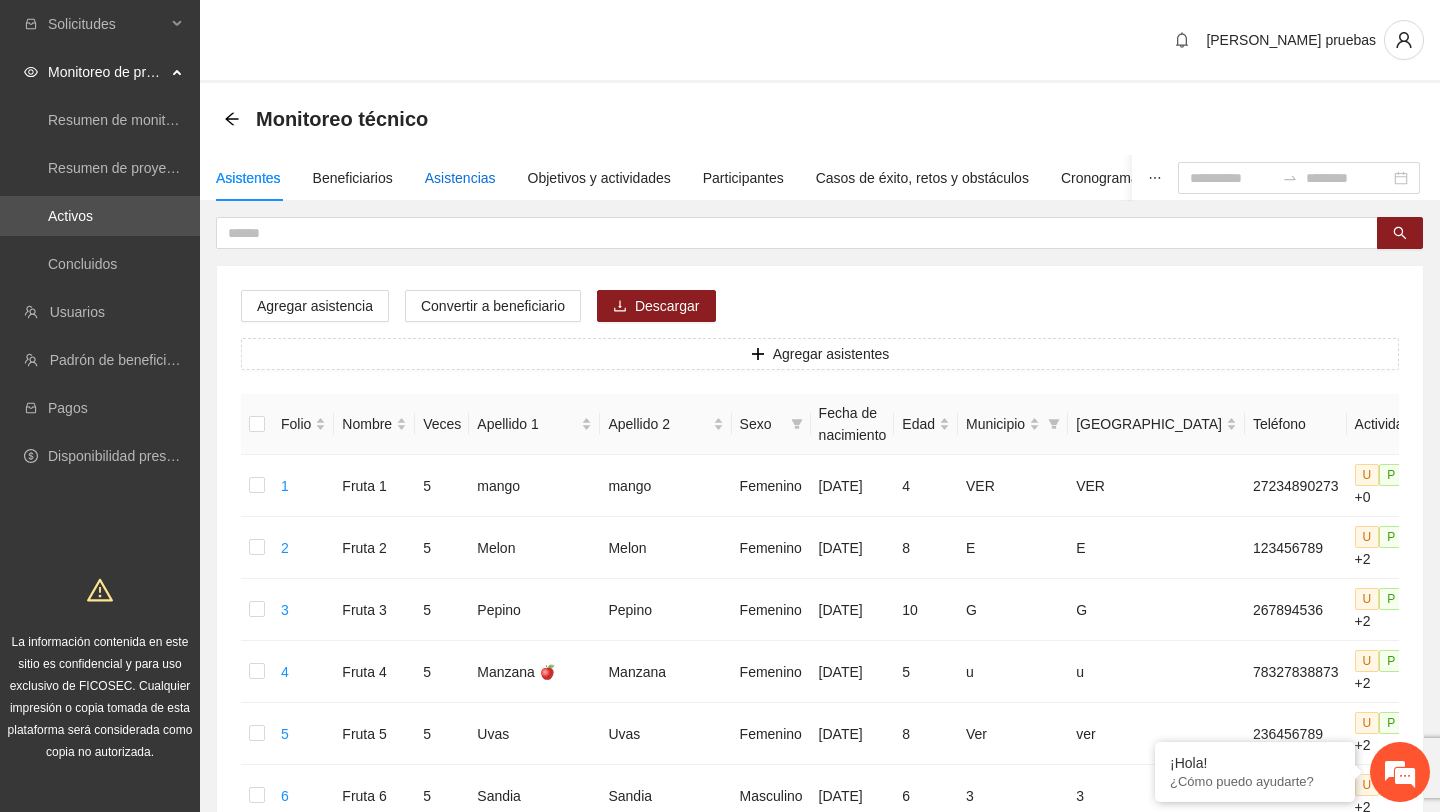 click on "Asistencias" at bounding box center [460, 178] 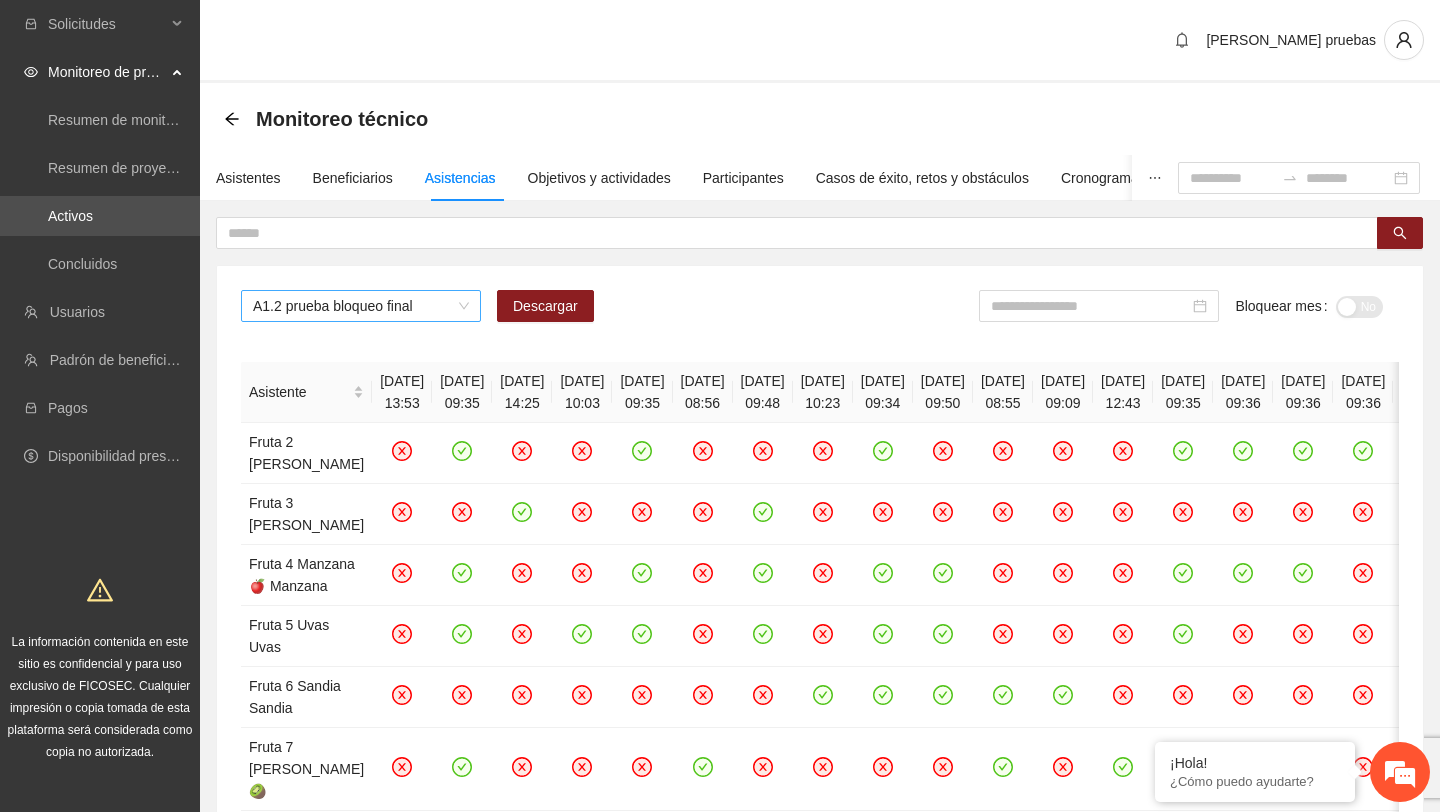 click on "A1.2 prueba bloqueo final" at bounding box center [361, 306] 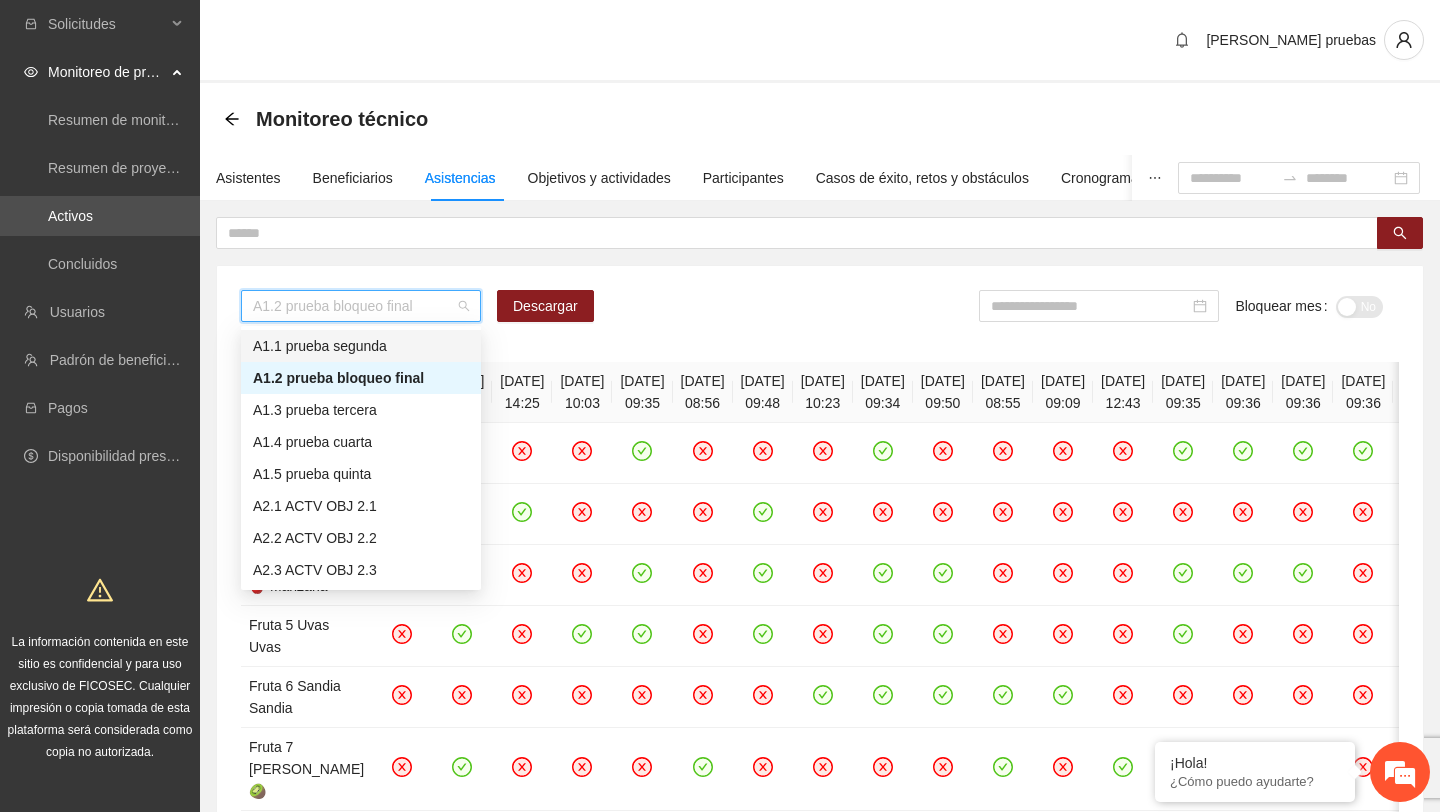 click on "A1.1 prueba segunda" at bounding box center (361, 346) 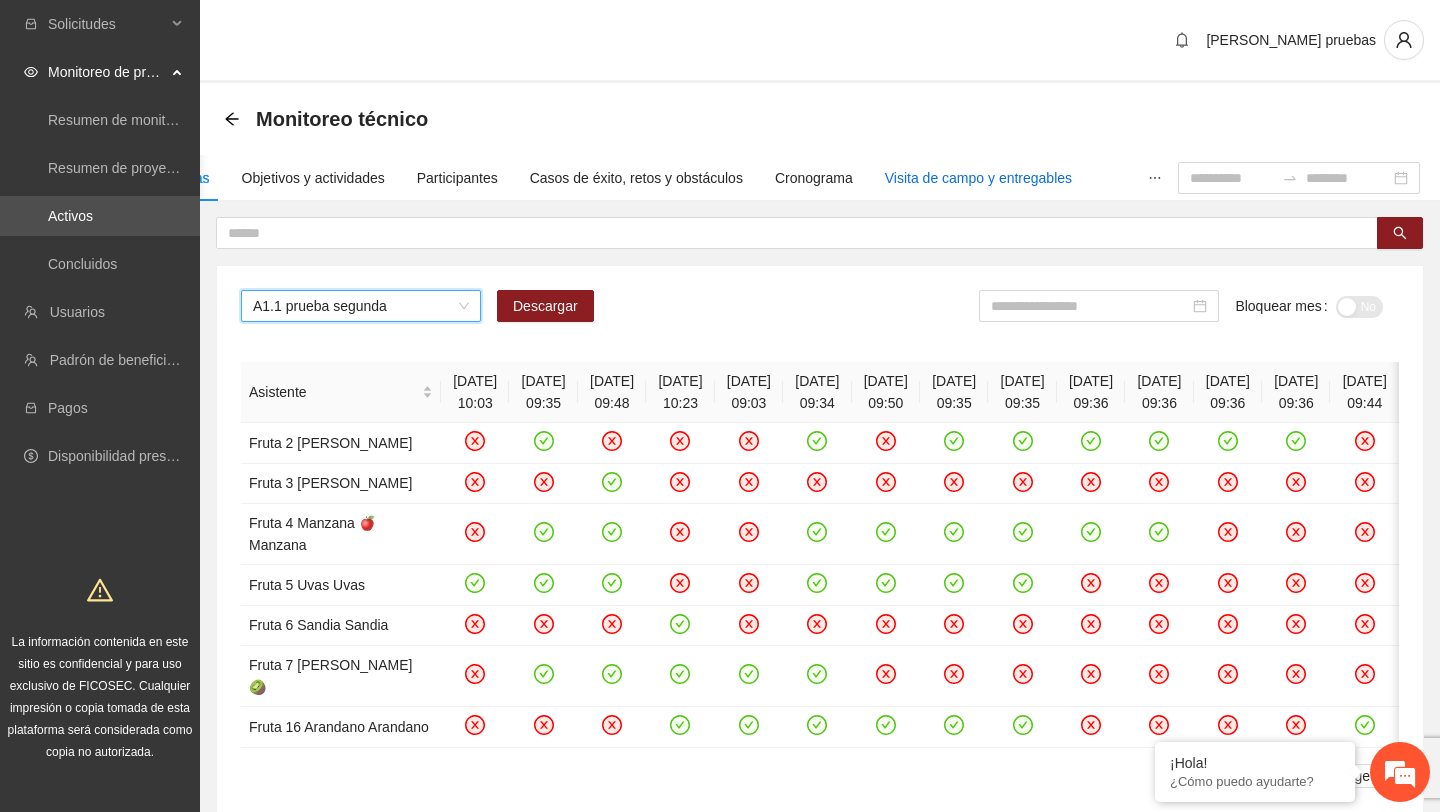 click on "Visita de campo y entregables" at bounding box center (978, 178) 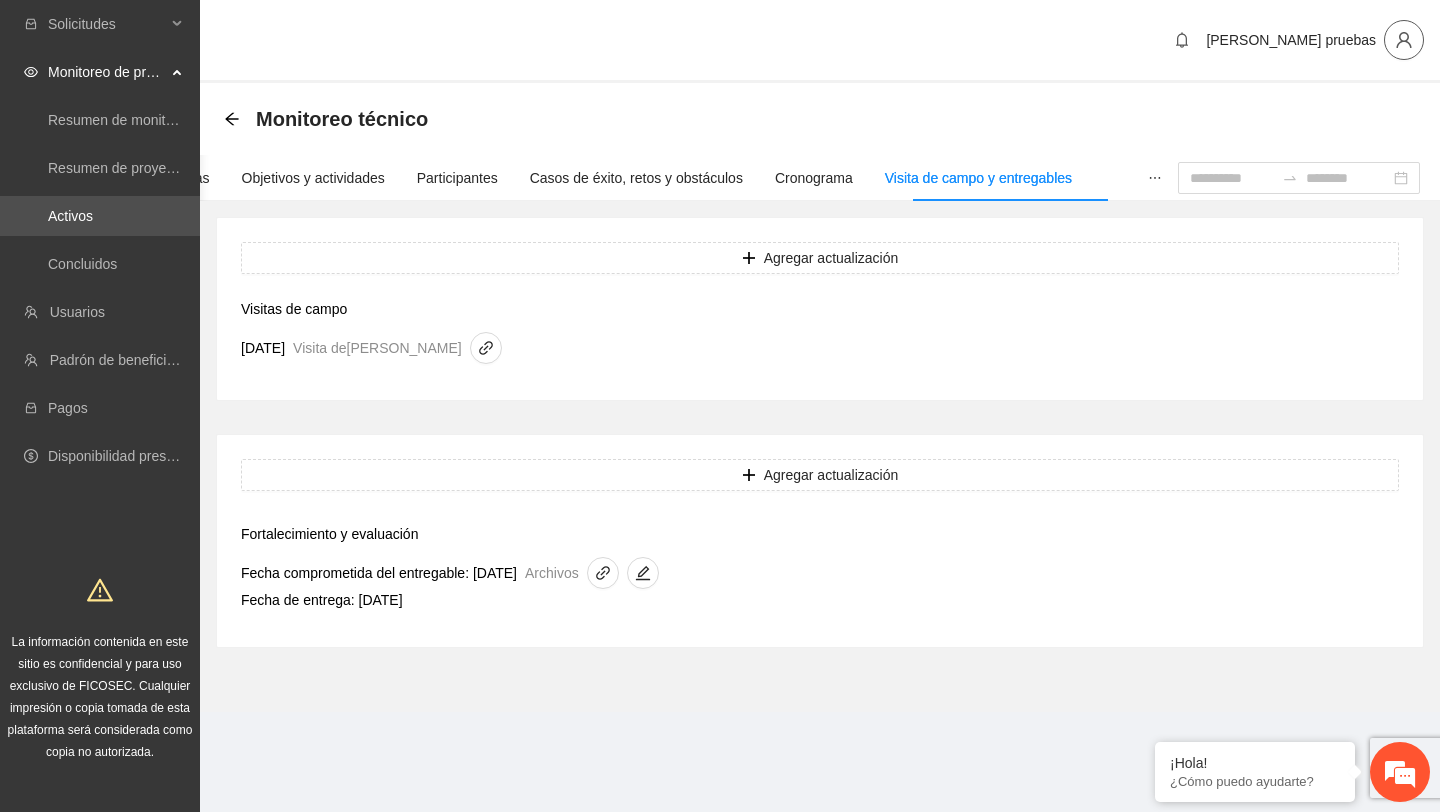 click 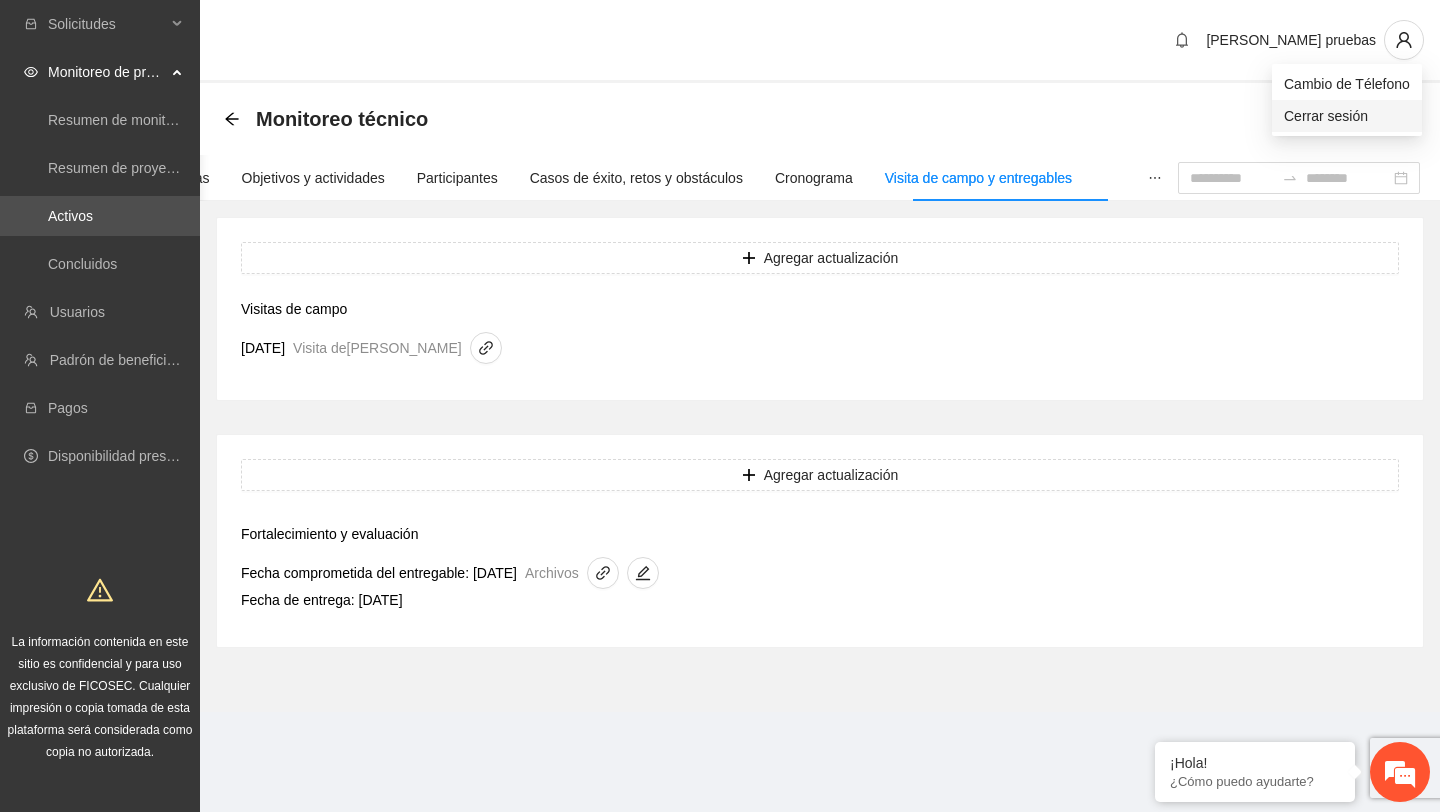 click on "Cerrar sesión" at bounding box center [1347, 116] 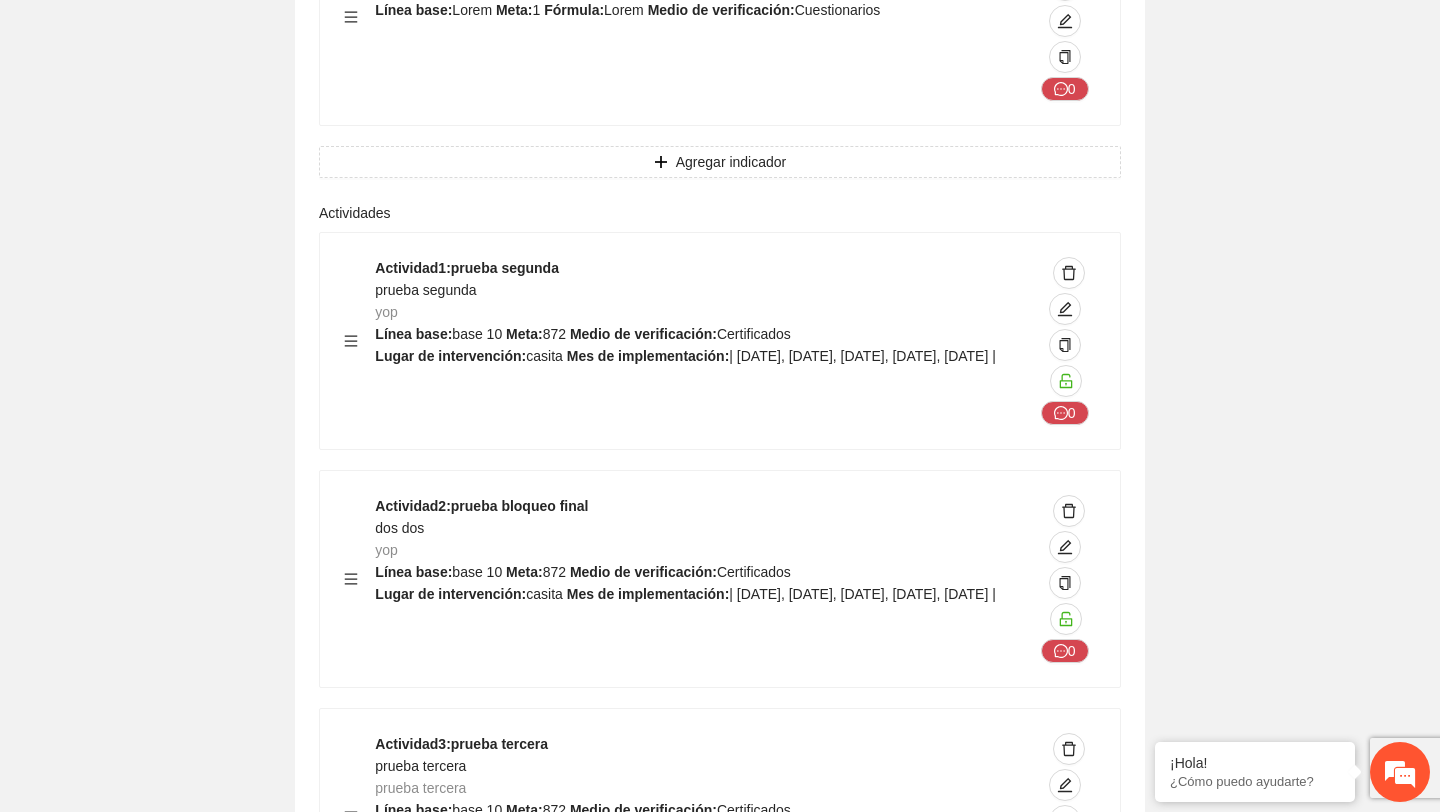 scroll, scrollTop: 2252, scrollLeft: 0, axis: vertical 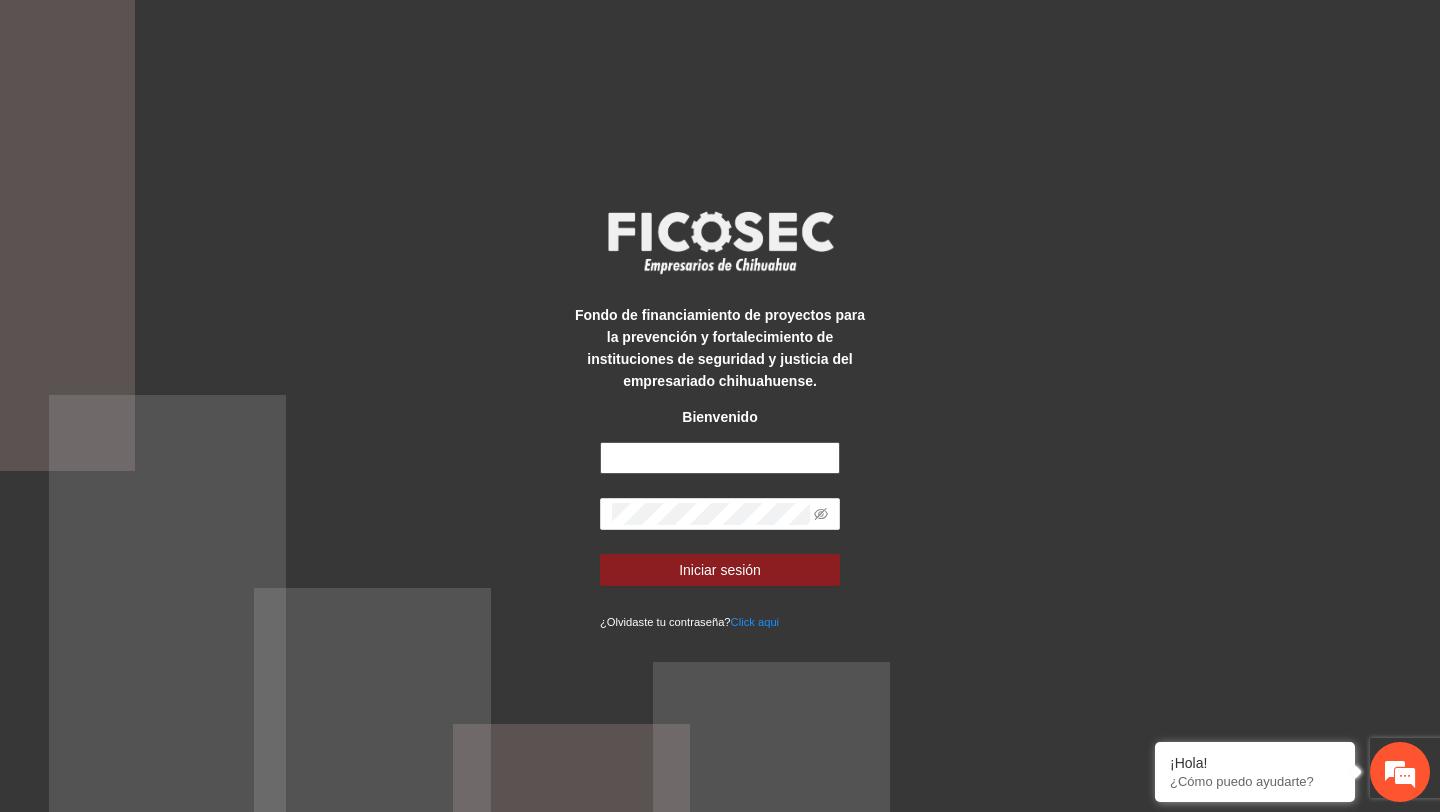 click at bounding box center (720, 458) 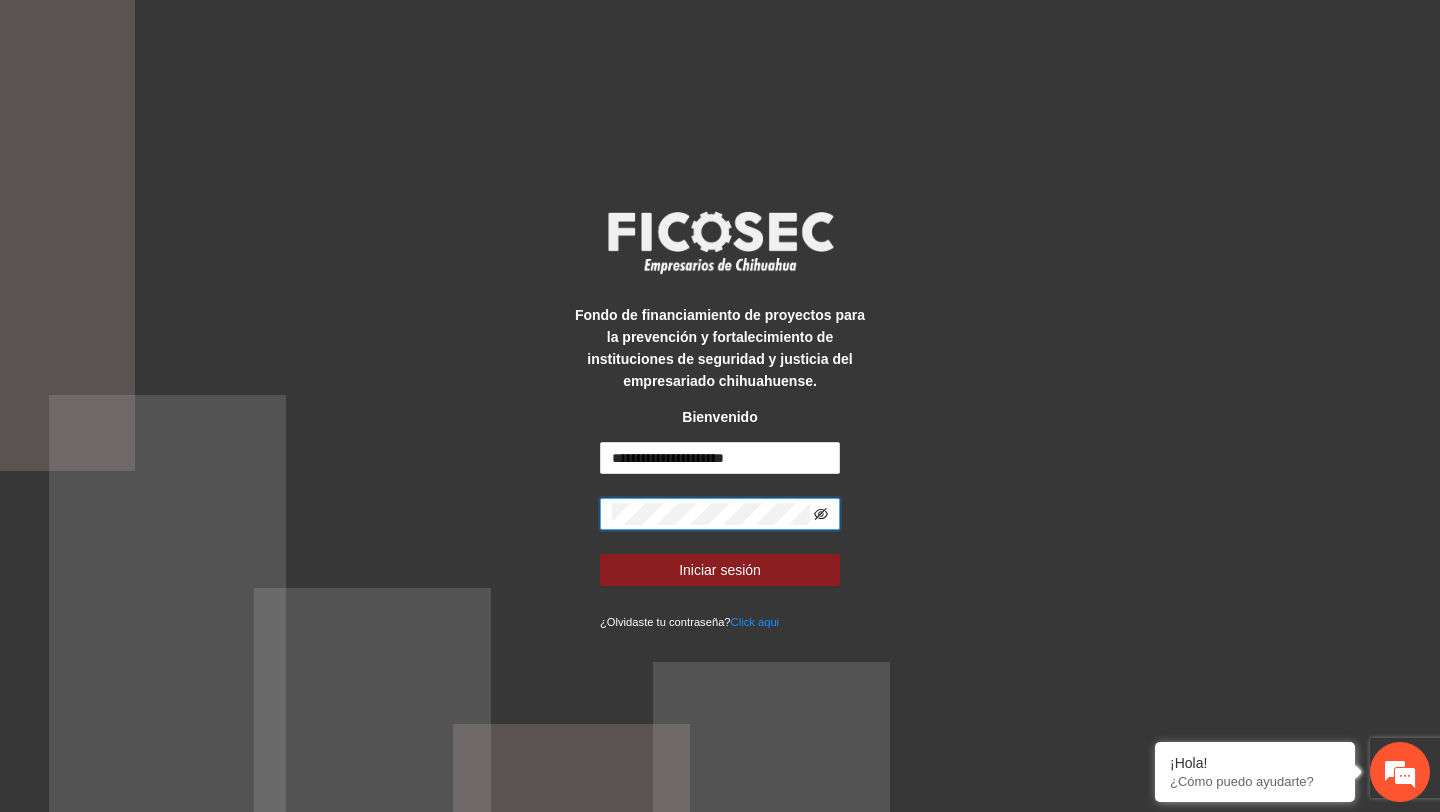 click 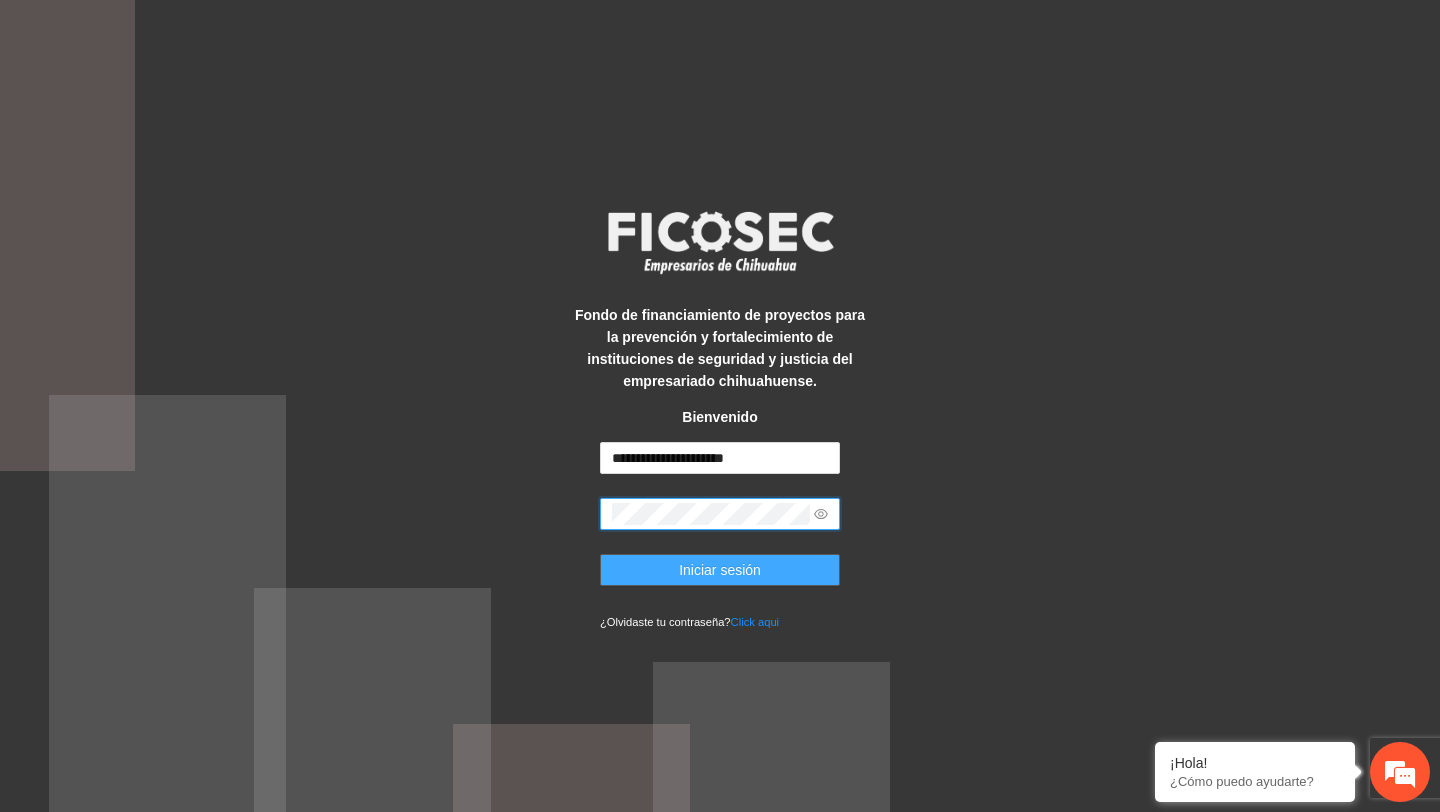 click on "Iniciar sesión" at bounding box center (720, 570) 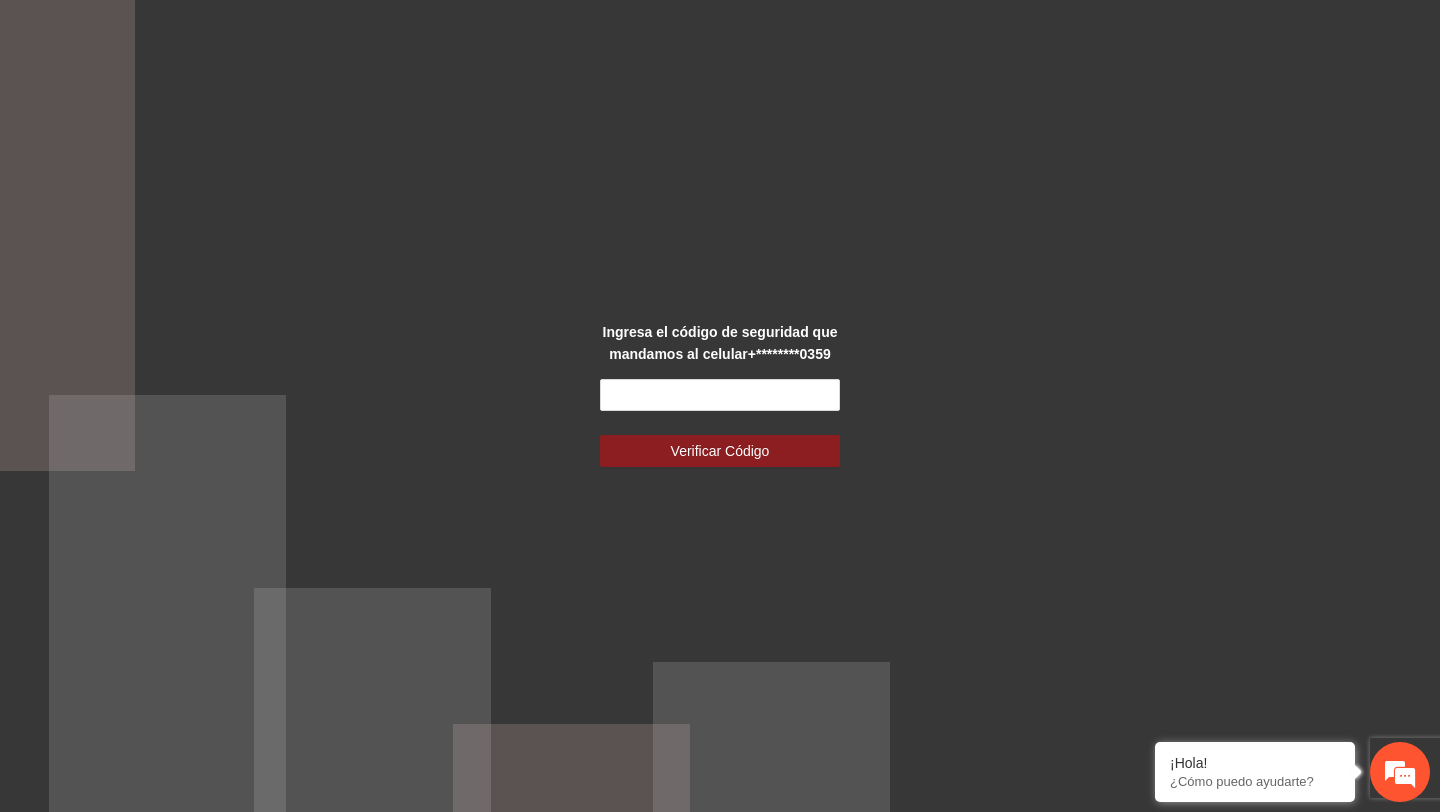 scroll, scrollTop: 0, scrollLeft: 0, axis: both 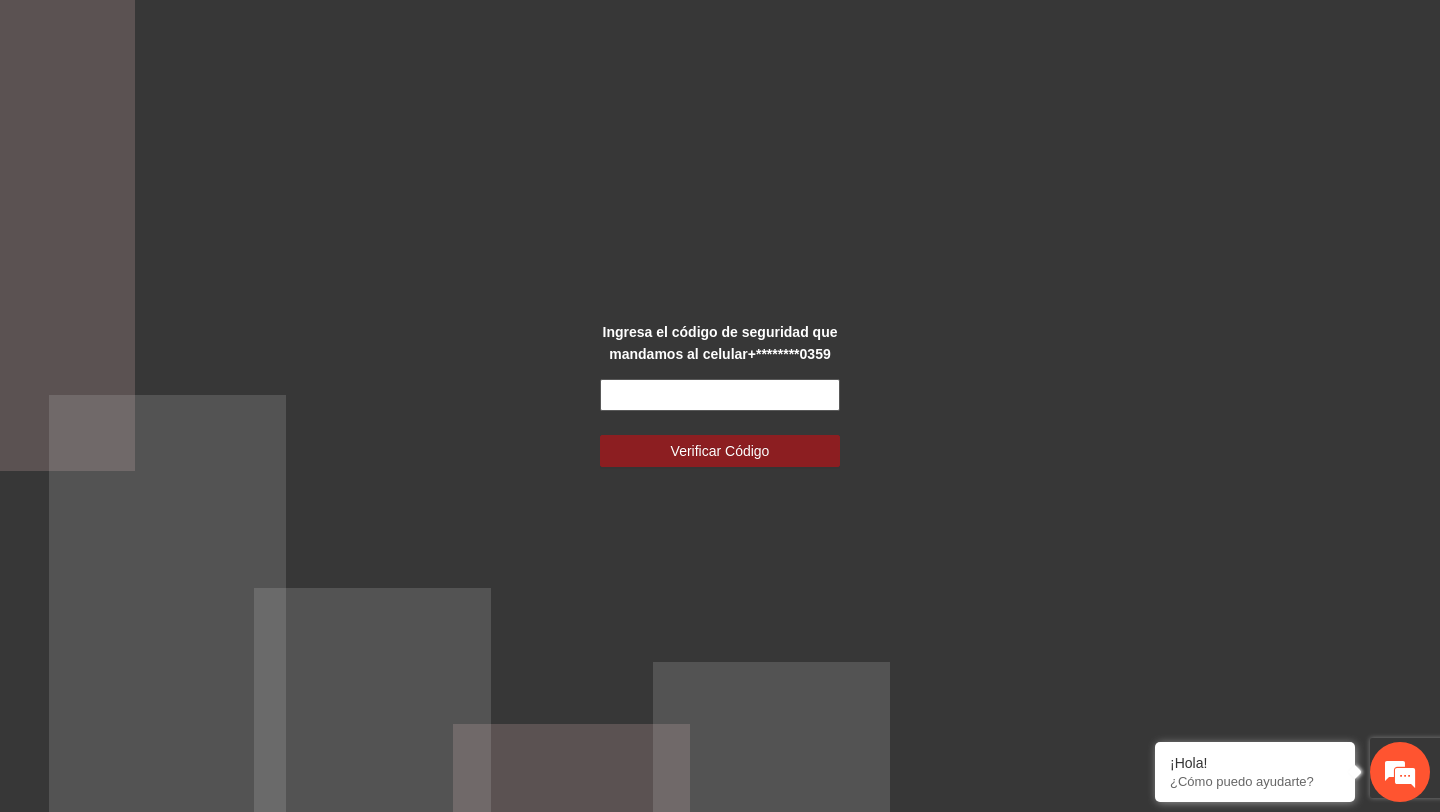 click at bounding box center [720, 395] 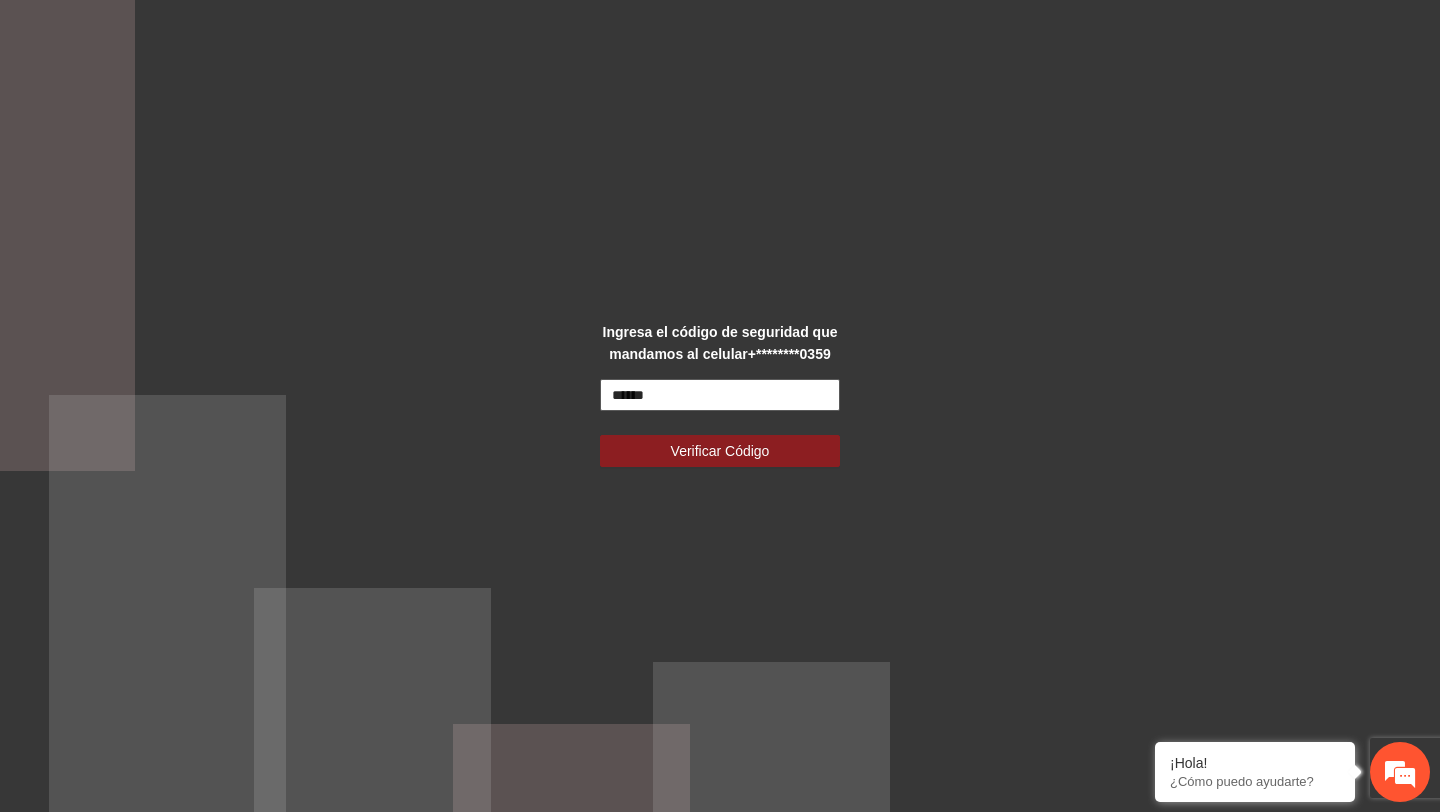 type on "******" 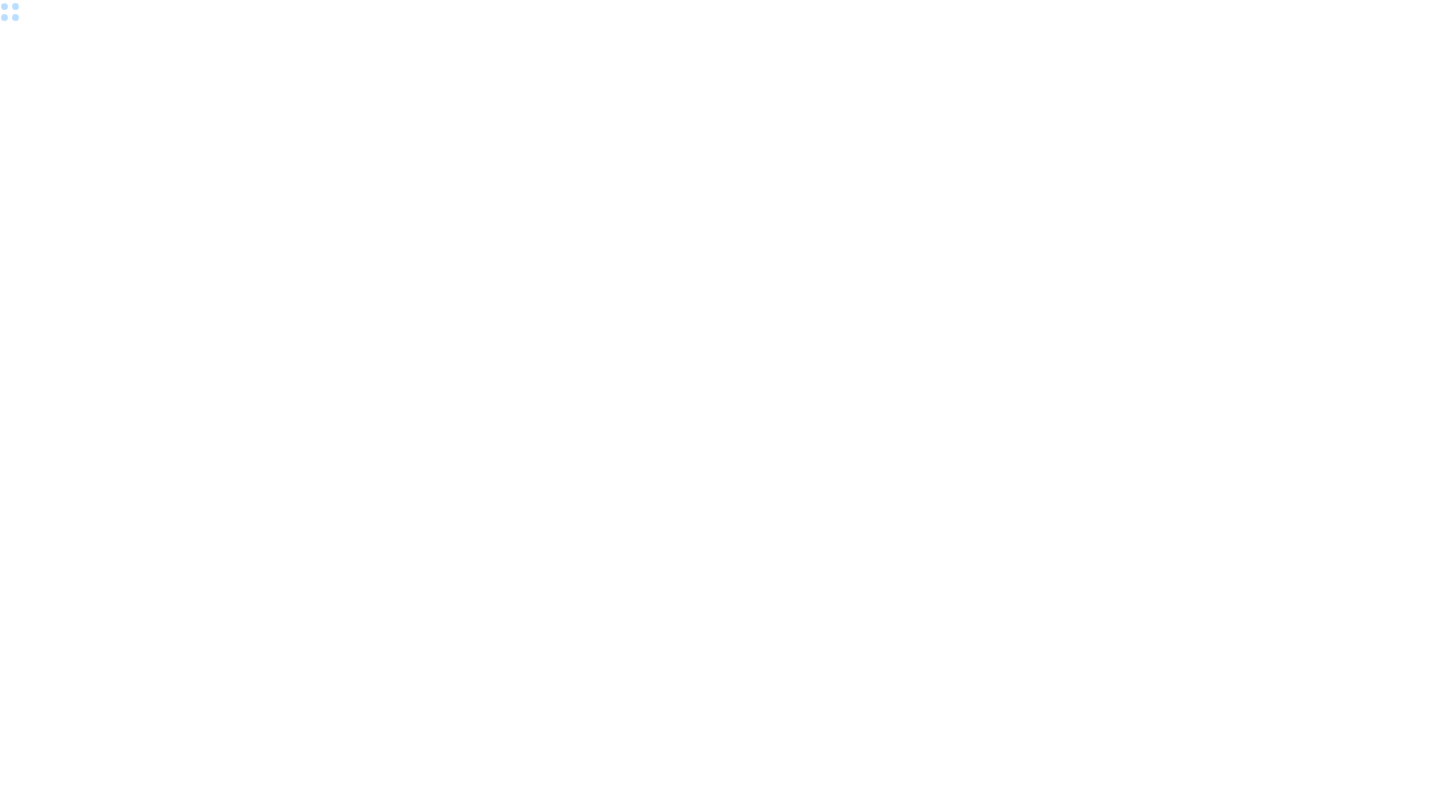 scroll, scrollTop: 0, scrollLeft: 0, axis: both 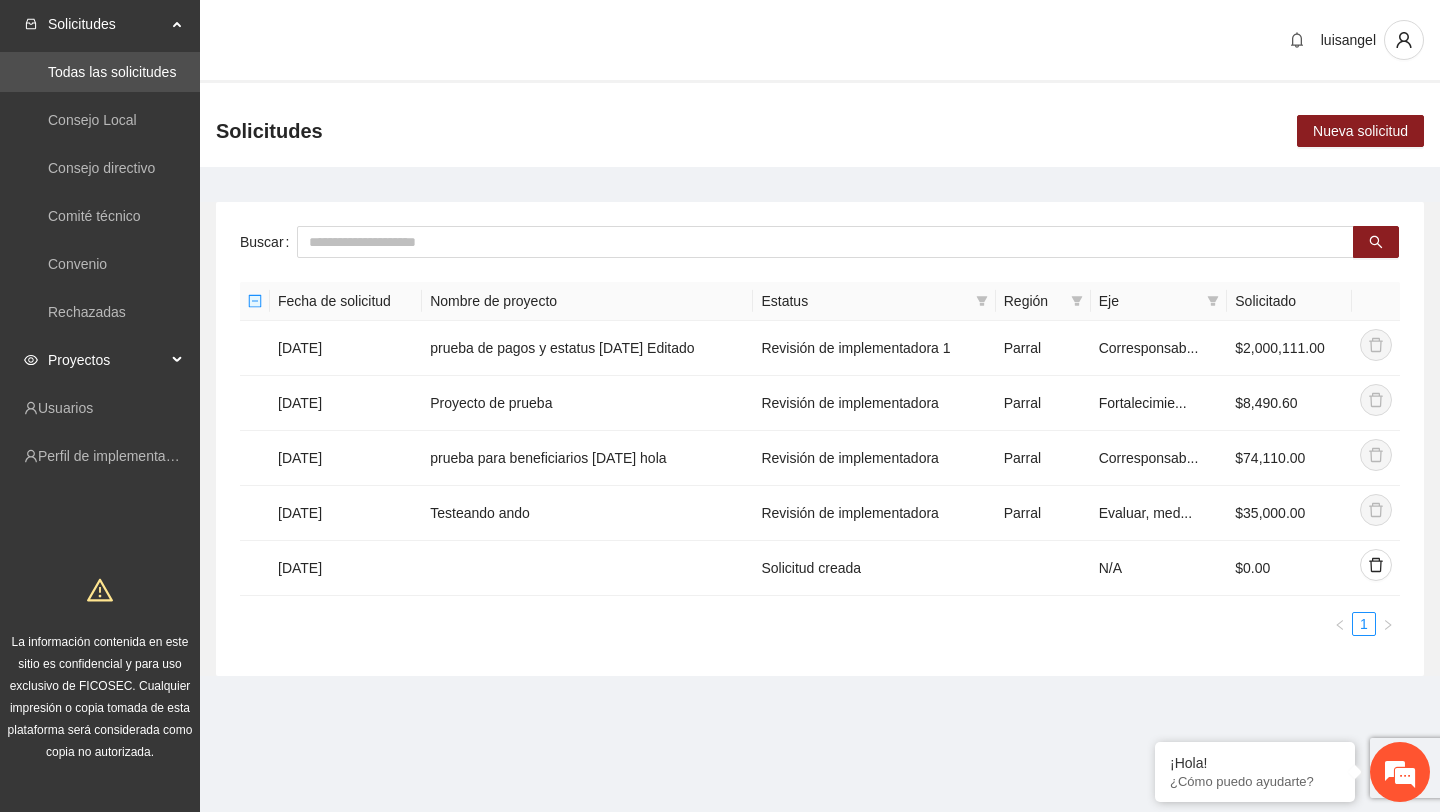 click on "Proyectos" at bounding box center (107, 360) 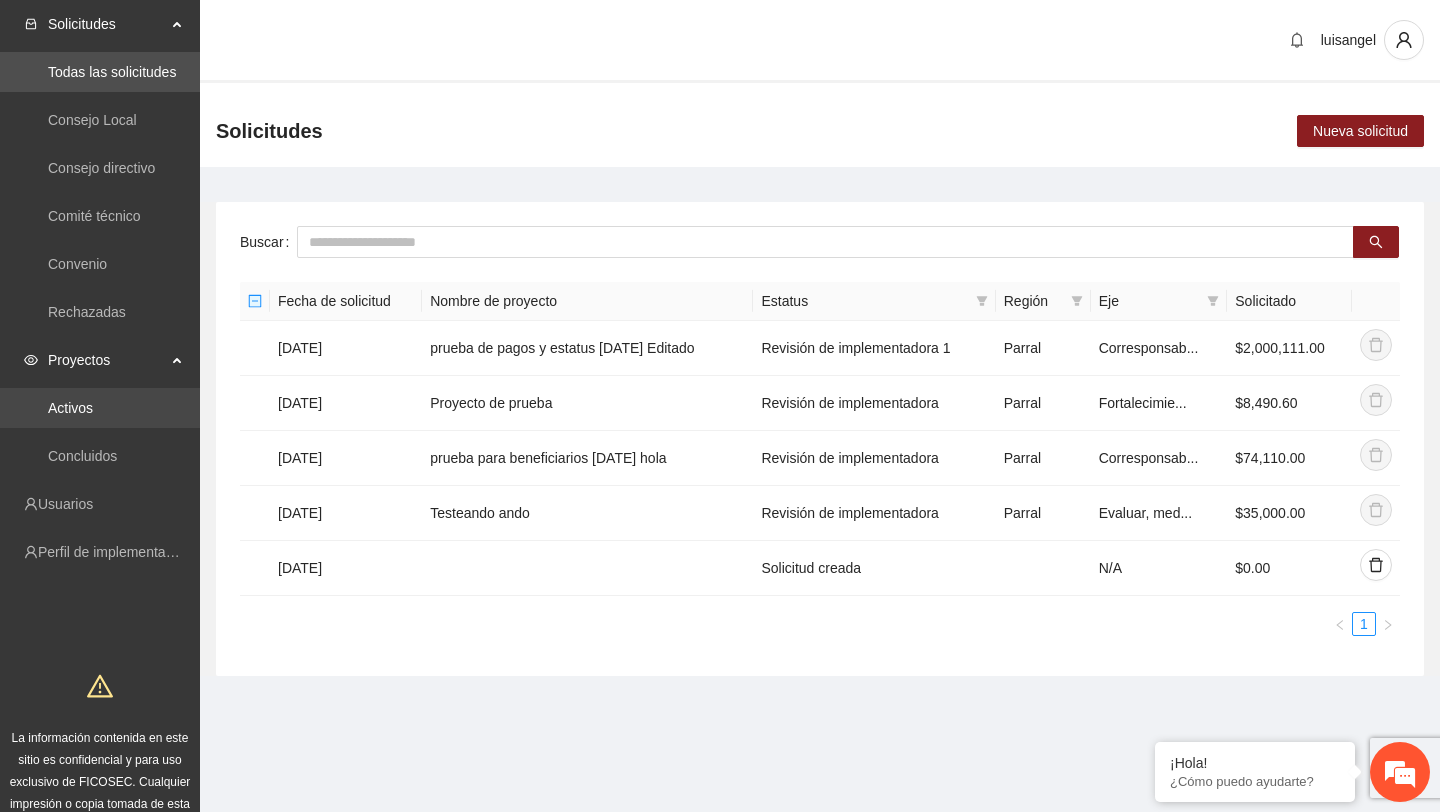 click on "Activos" at bounding box center (70, 408) 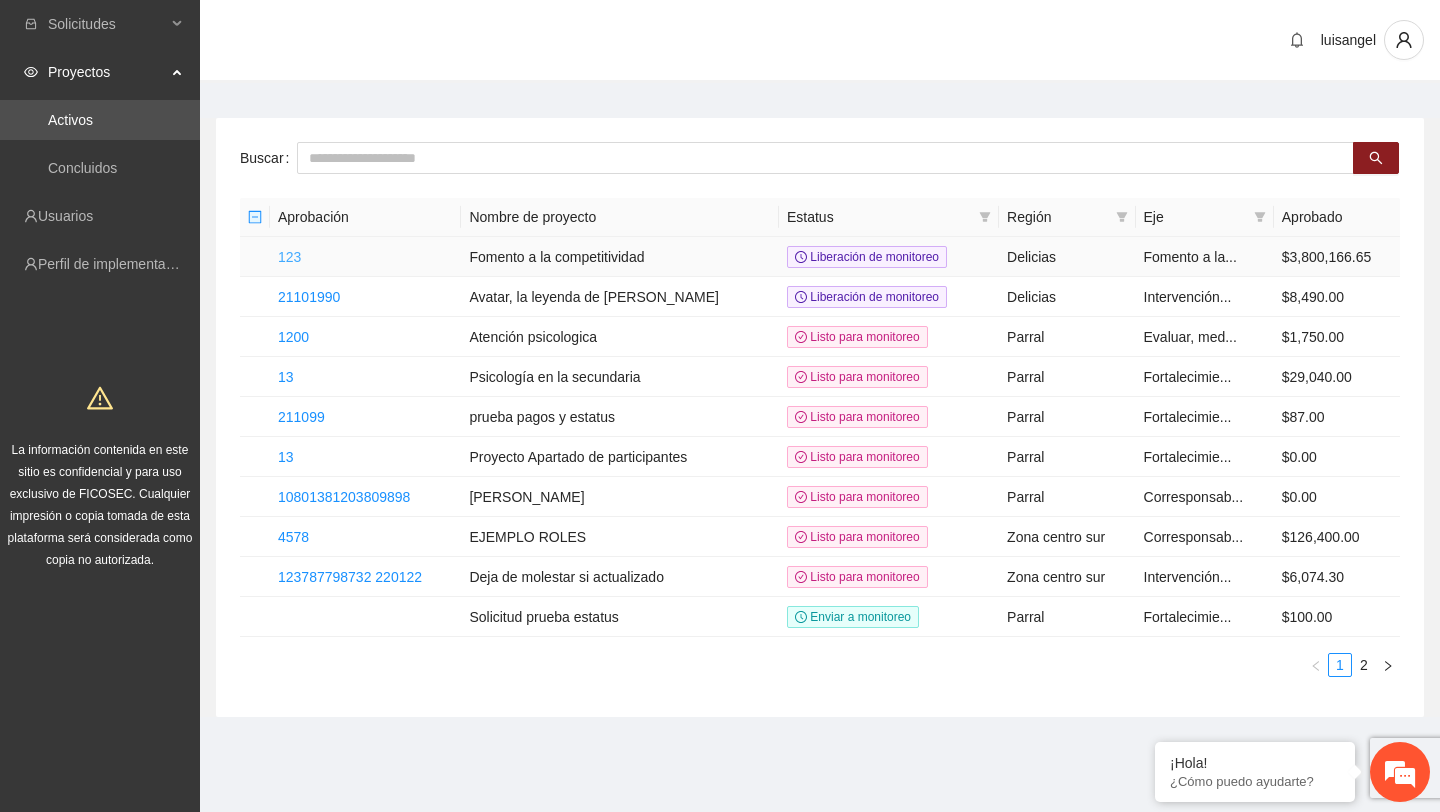 click on "123" at bounding box center [289, 257] 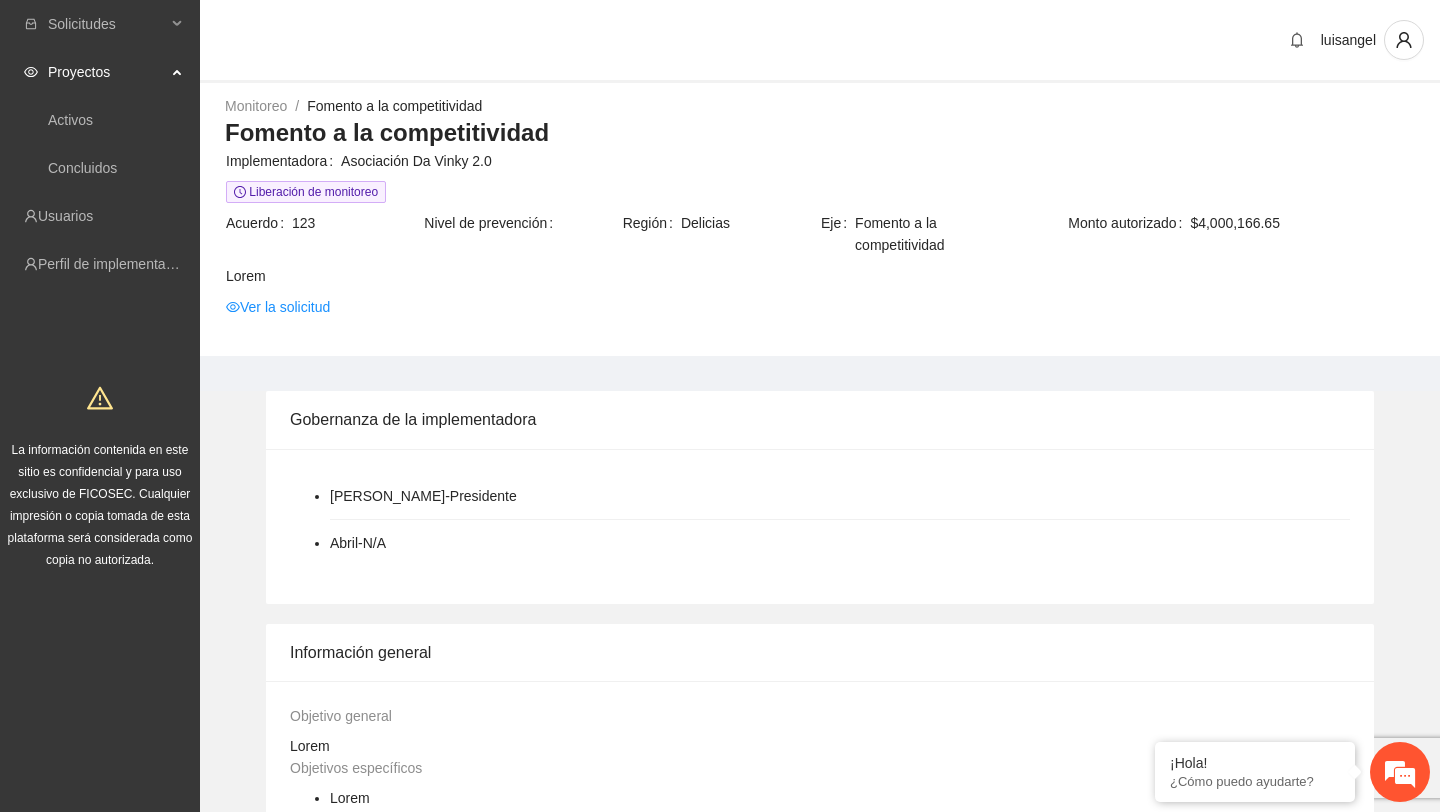 scroll, scrollTop: 0, scrollLeft: 0, axis: both 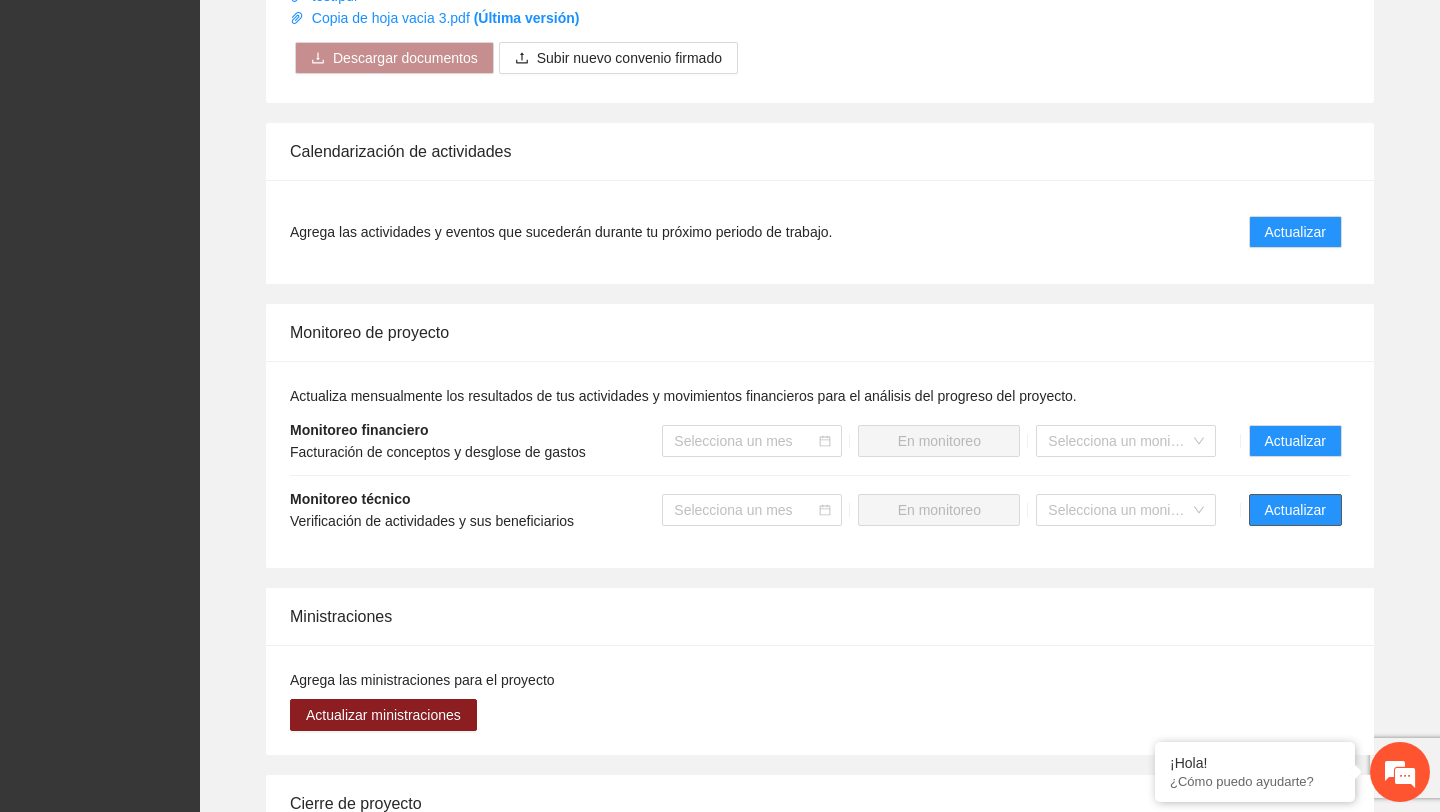 click on "Actualizar" at bounding box center (1295, 510) 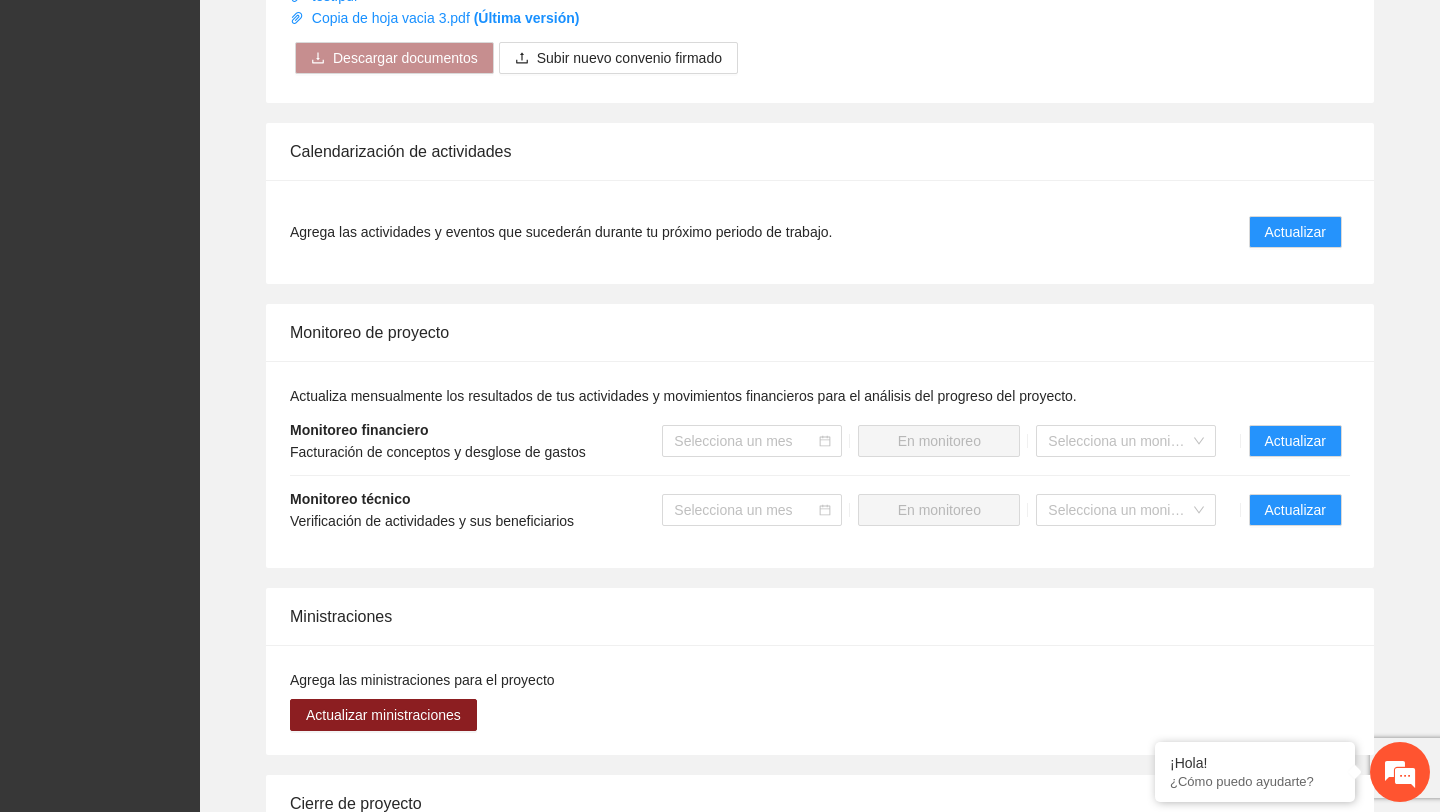scroll, scrollTop: 0, scrollLeft: 0, axis: both 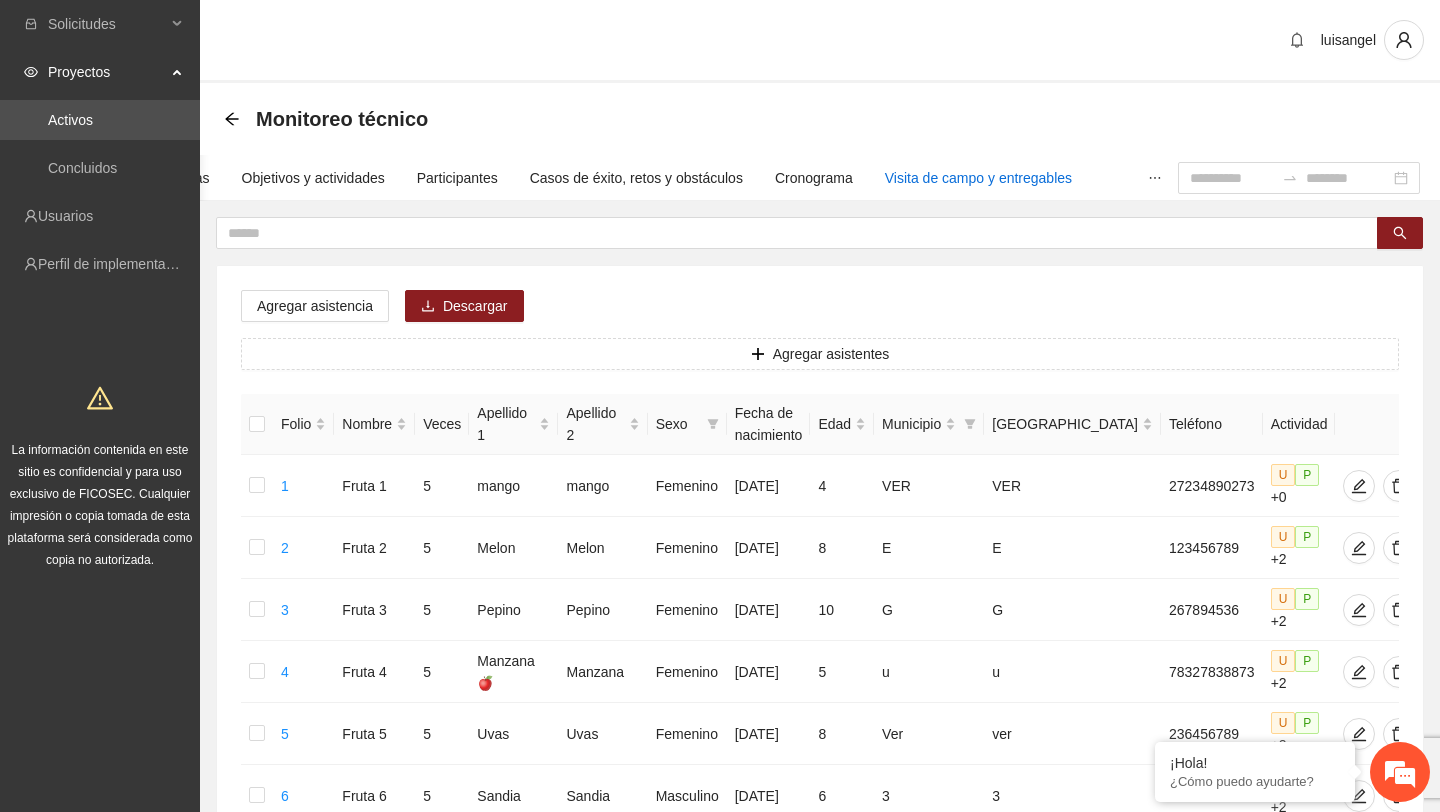 click on "Visita de campo y entregables" at bounding box center [978, 178] 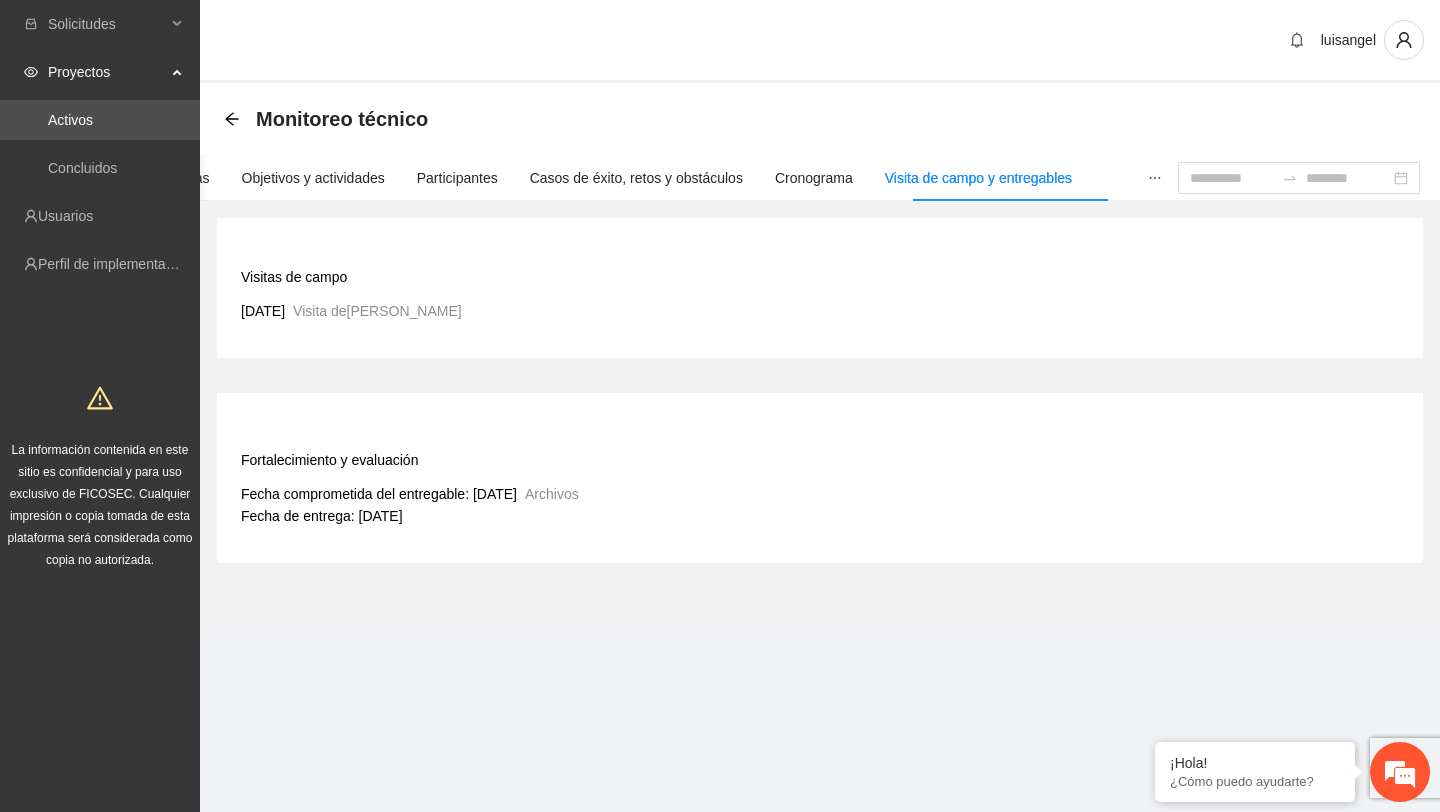 click on "Archivos" at bounding box center (552, 494) 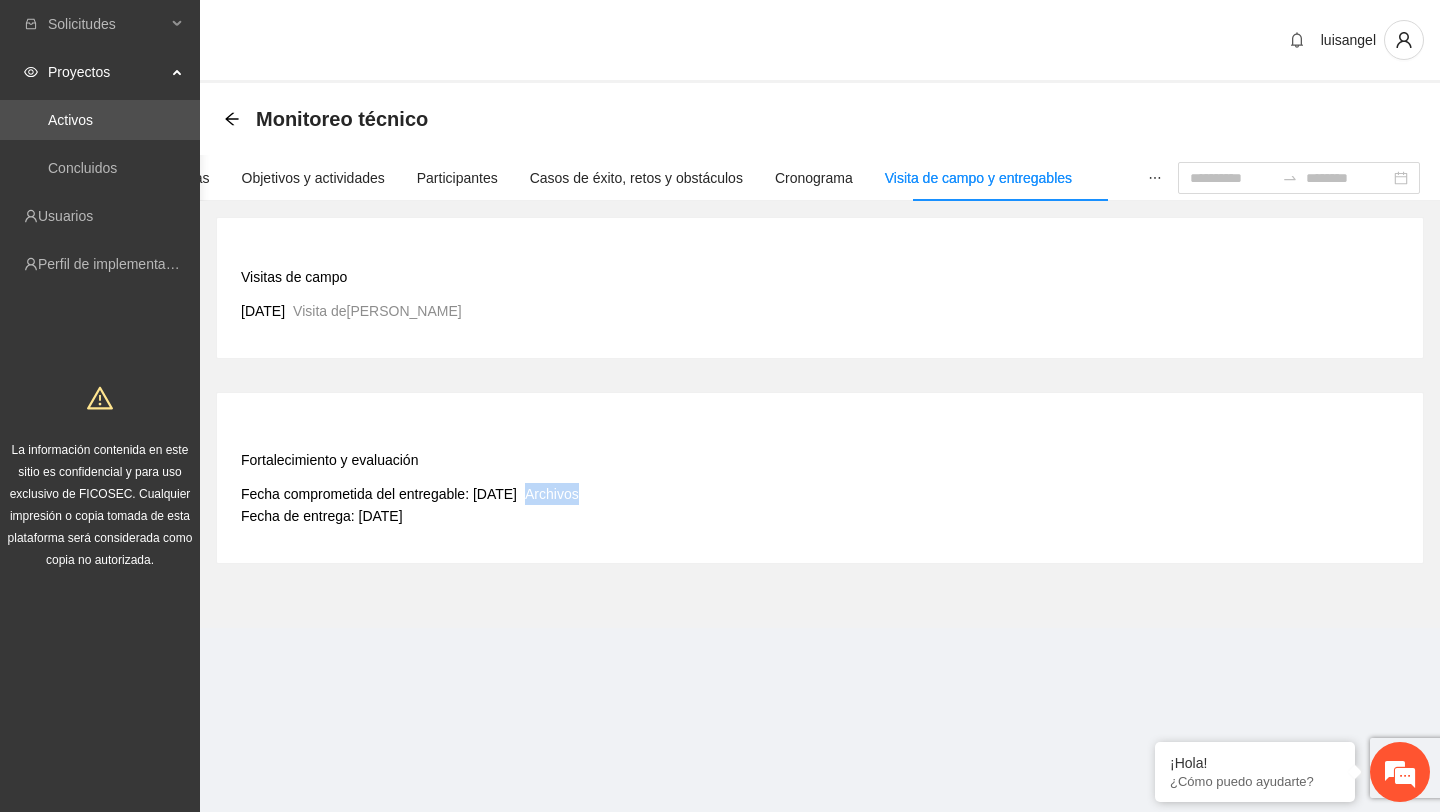 click on "Archivos" at bounding box center [552, 494] 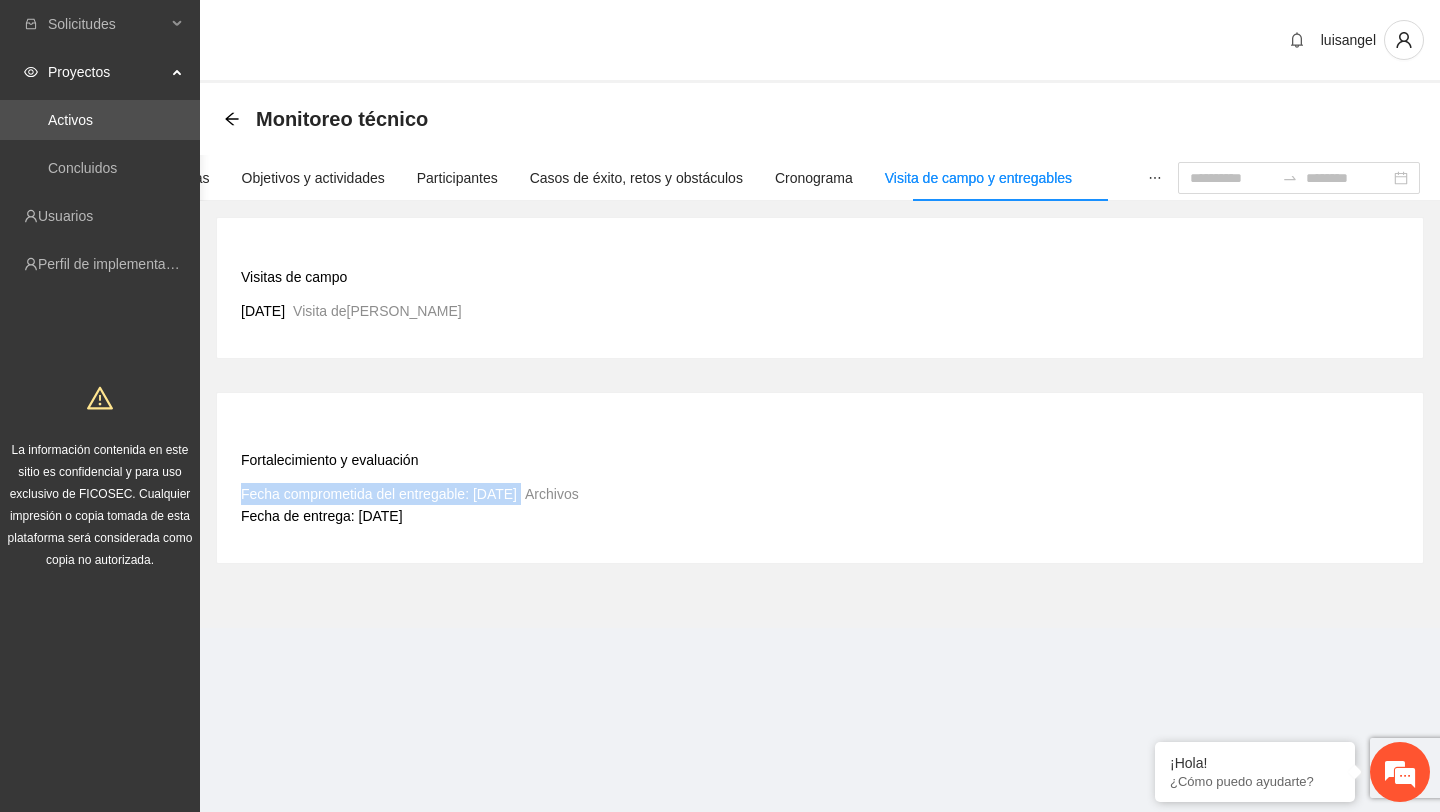 click on "Archivos" at bounding box center (552, 494) 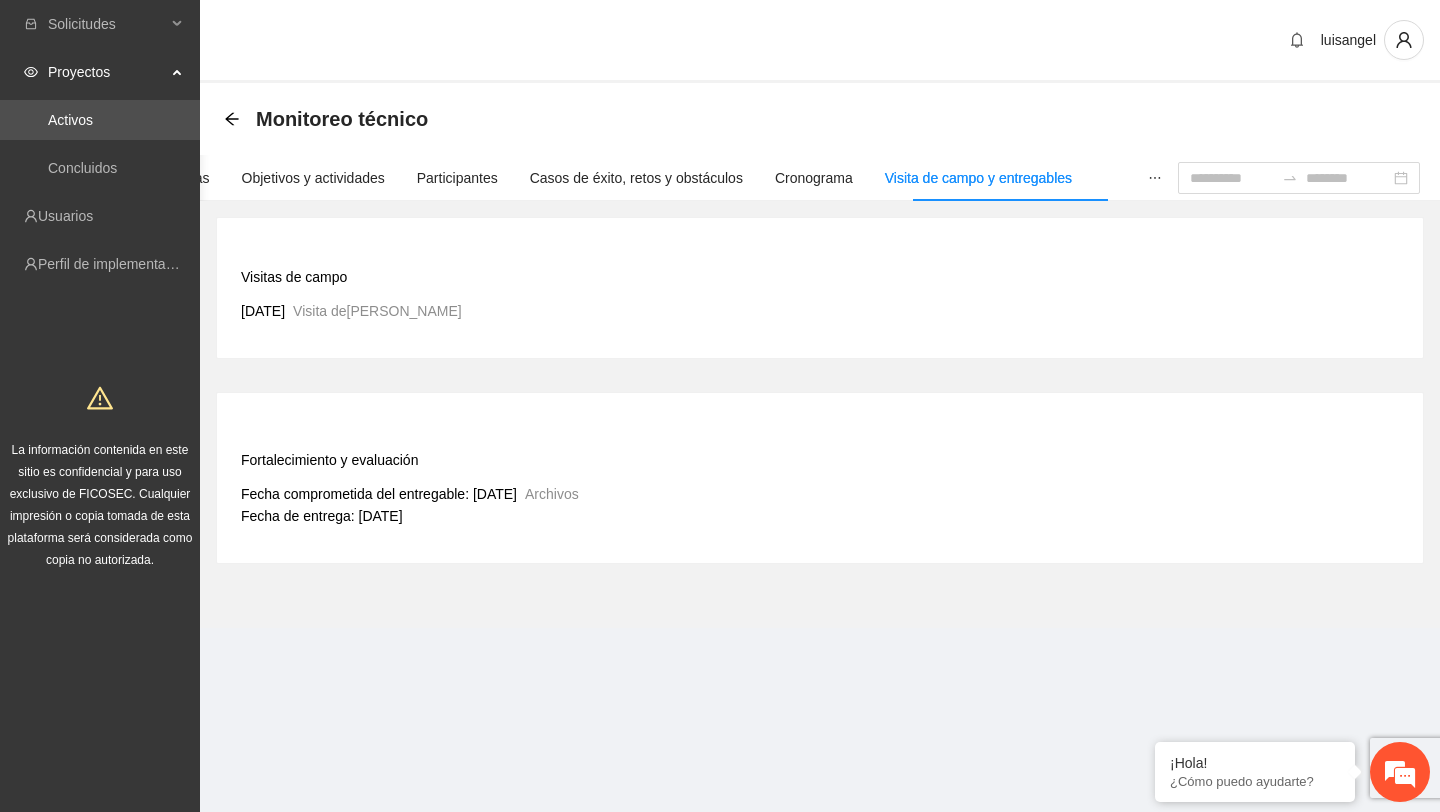 click on "Visita [PERSON_NAME]" at bounding box center (377, 311) 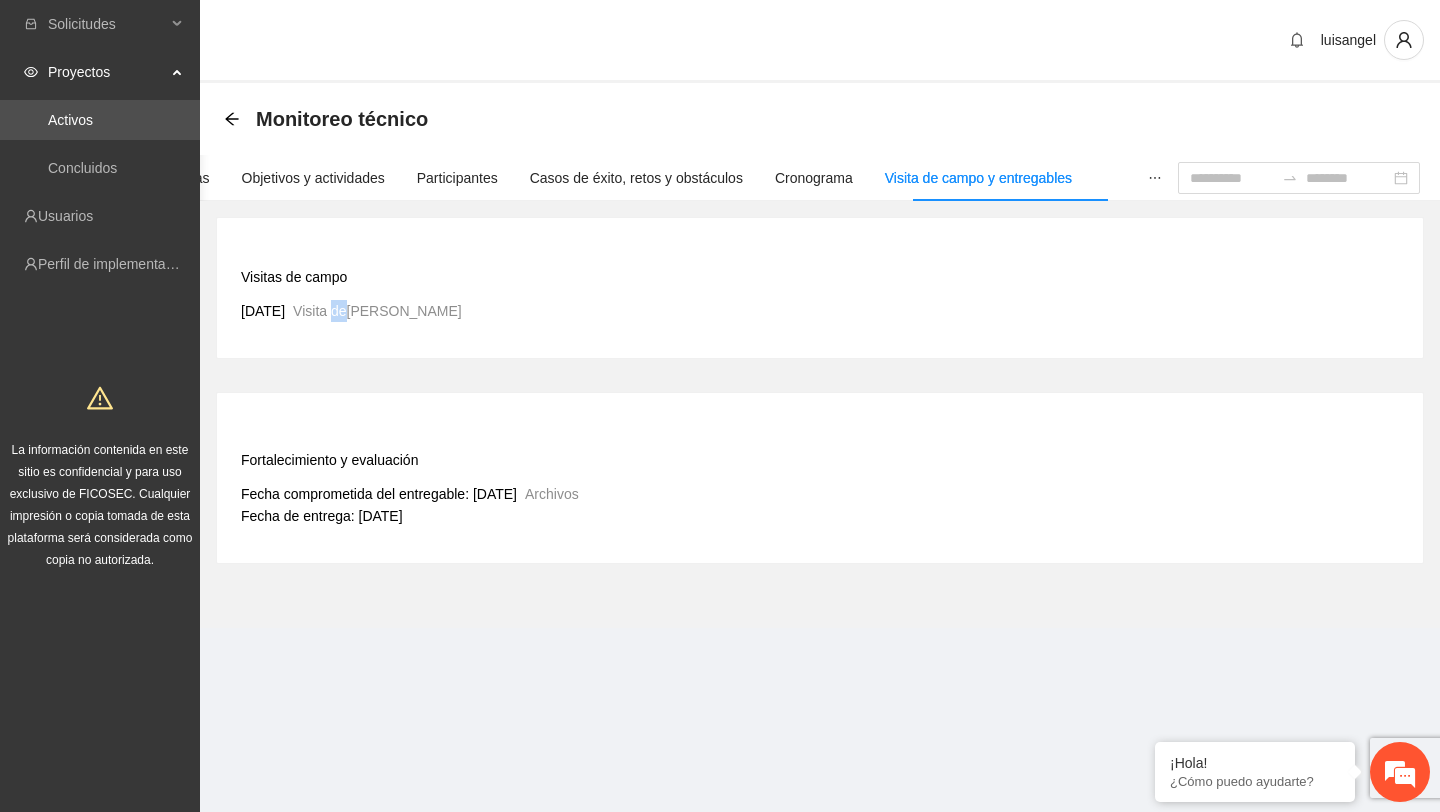 click on "Visita [PERSON_NAME]" at bounding box center (377, 311) 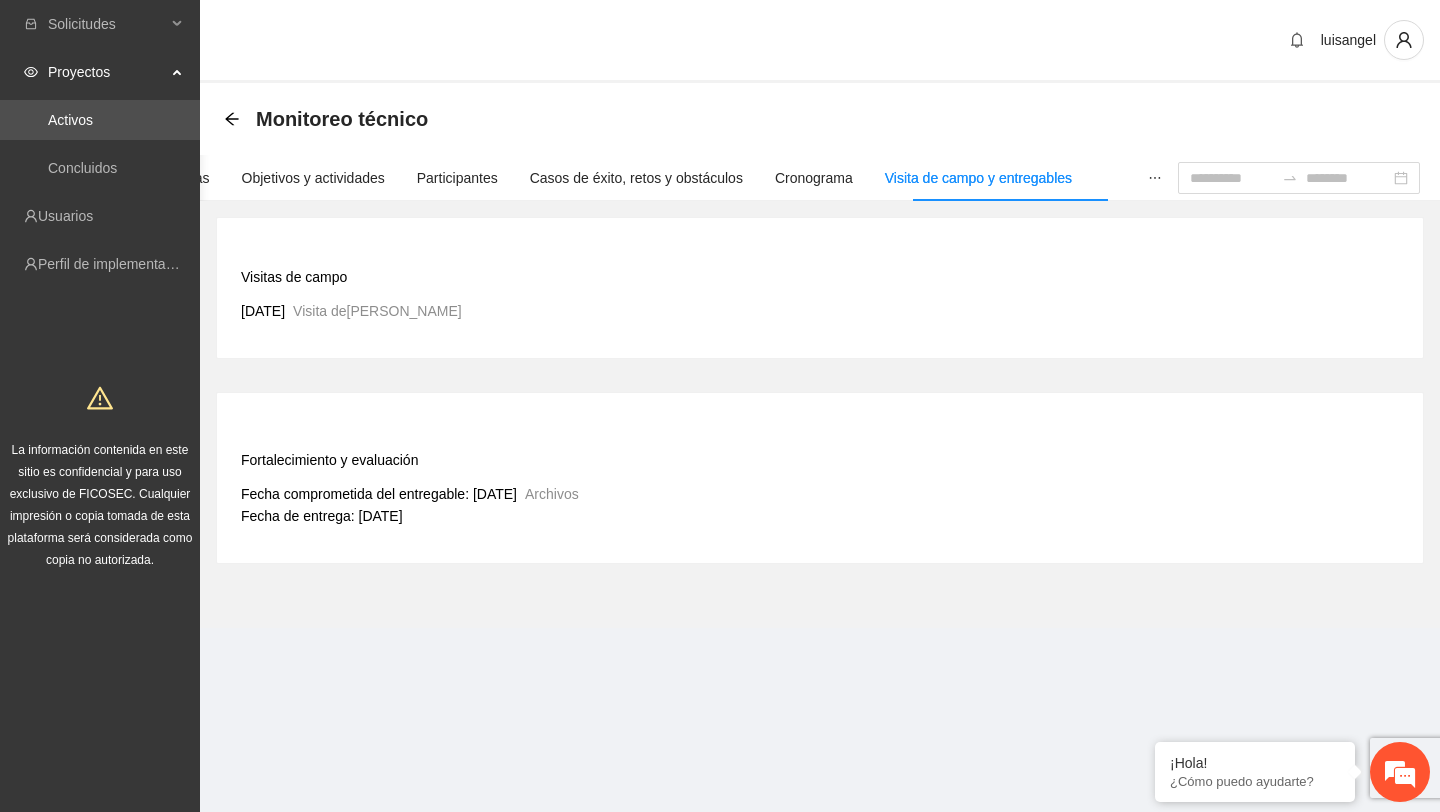 click on "Visitas de campo" at bounding box center (294, 277) 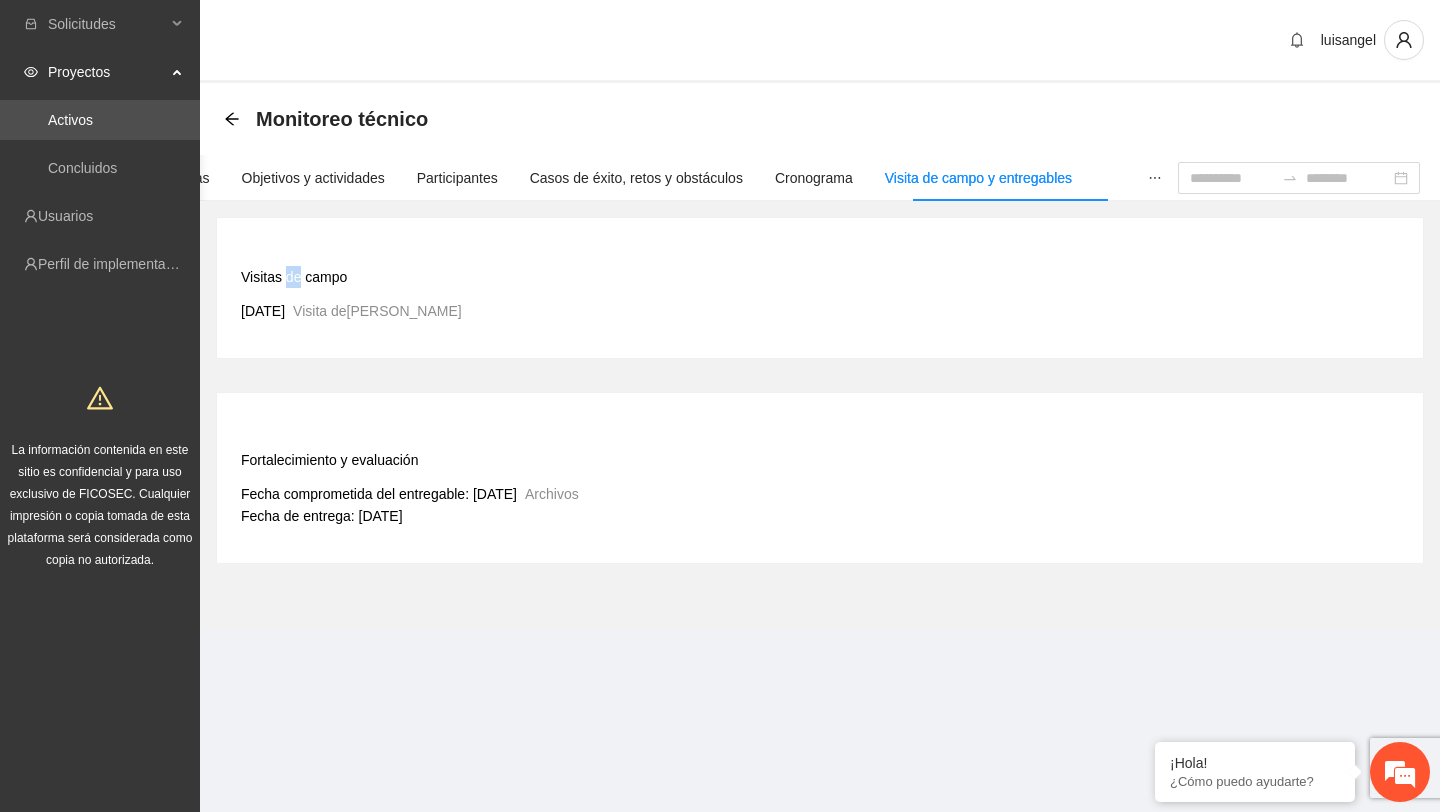 click on "Visitas de campo" at bounding box center [294, 277] 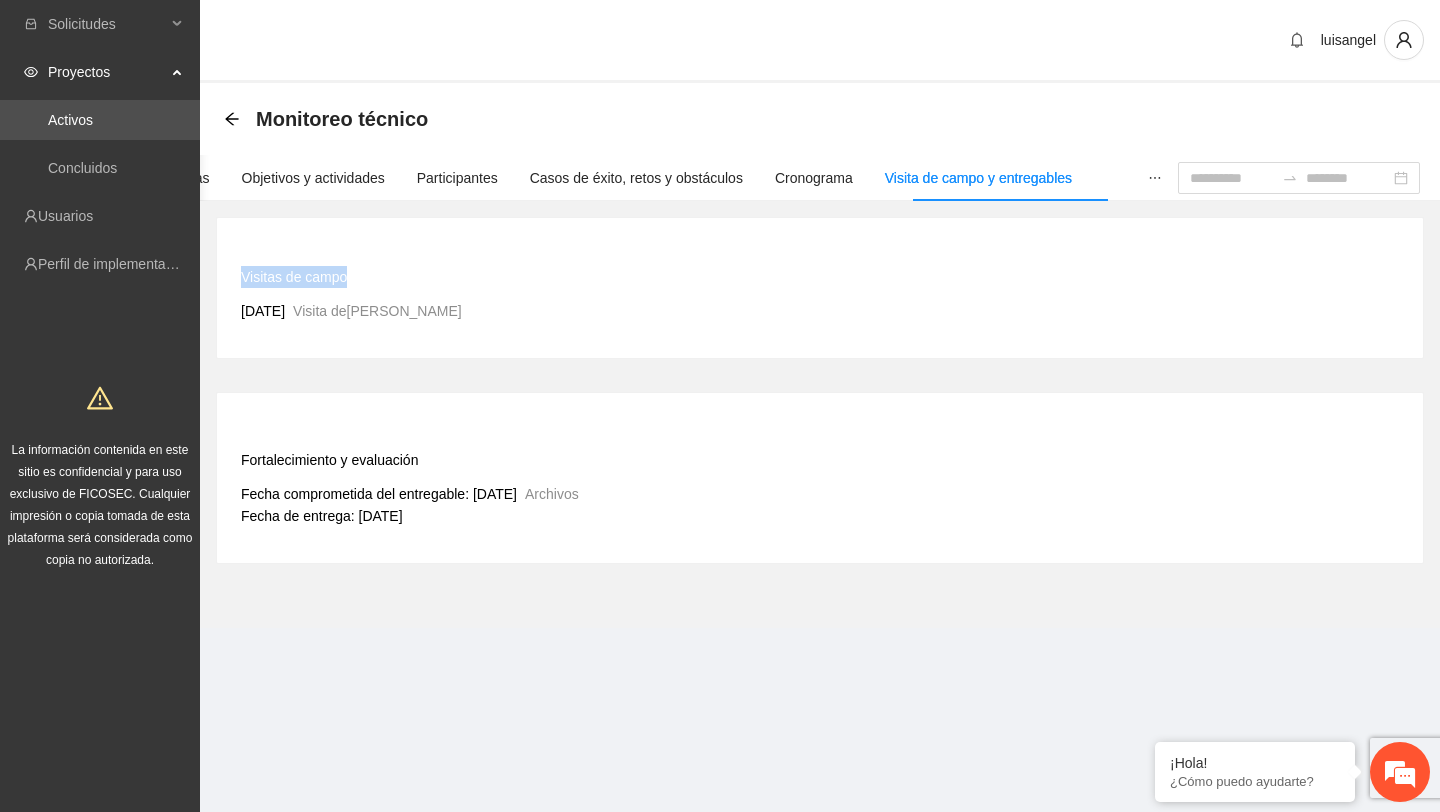 click on "Visitas de campo" at bounding box center (294, 277) 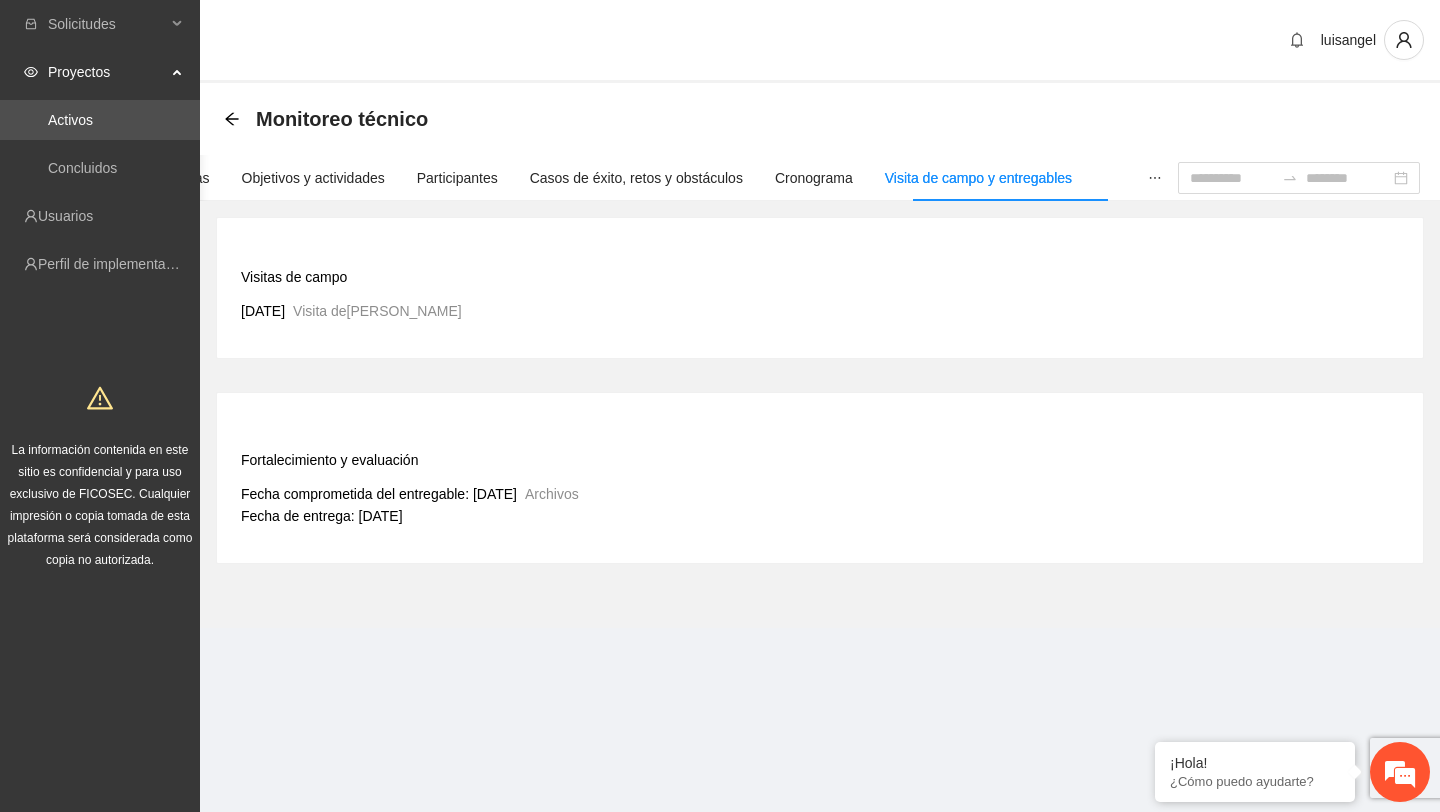 click on "Fecha comprometida del entregable:  [DATE] Archivos Fecha de entrega: [DATE]" at bounding box center [820, 505] 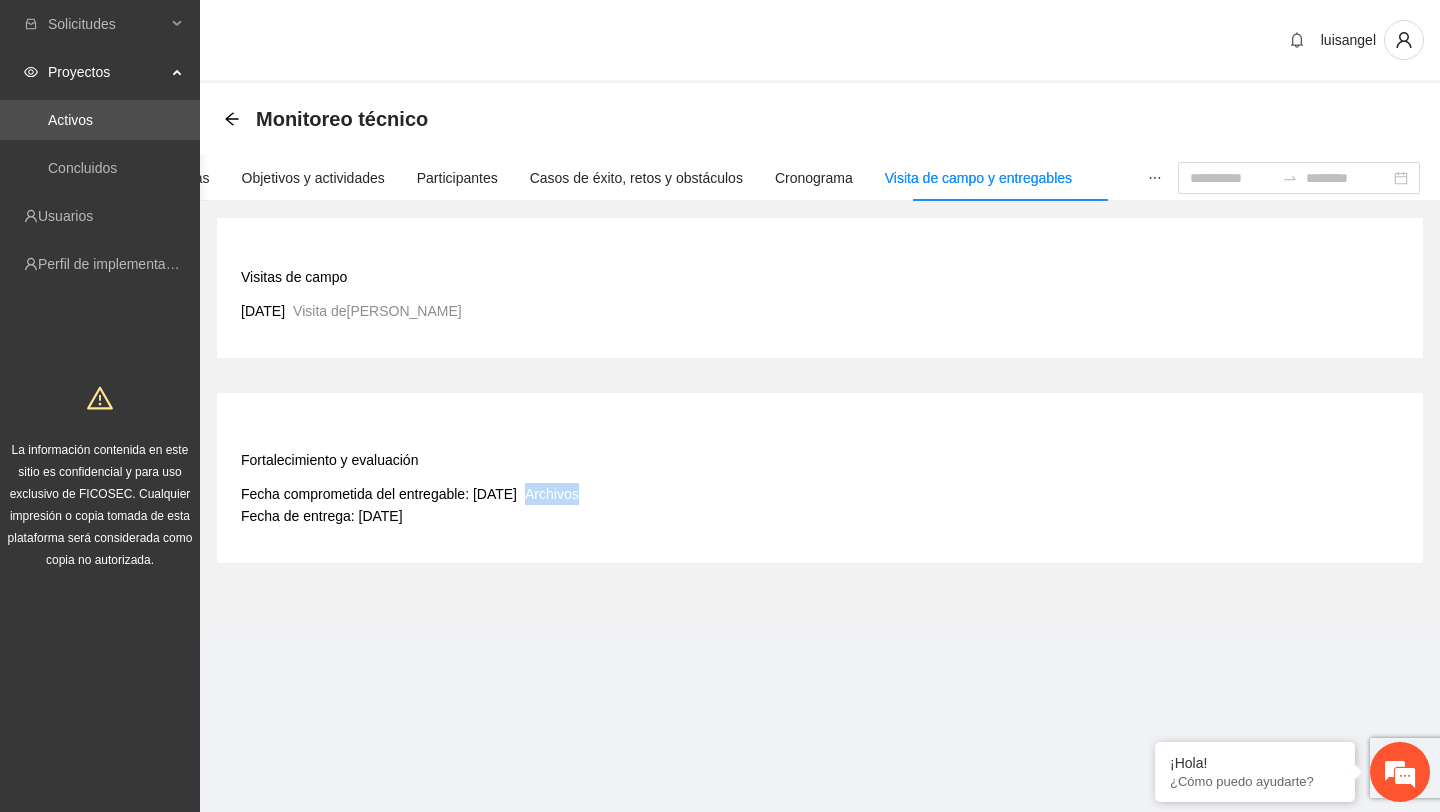 click on "Archivos" at bounding box center (552, 494) 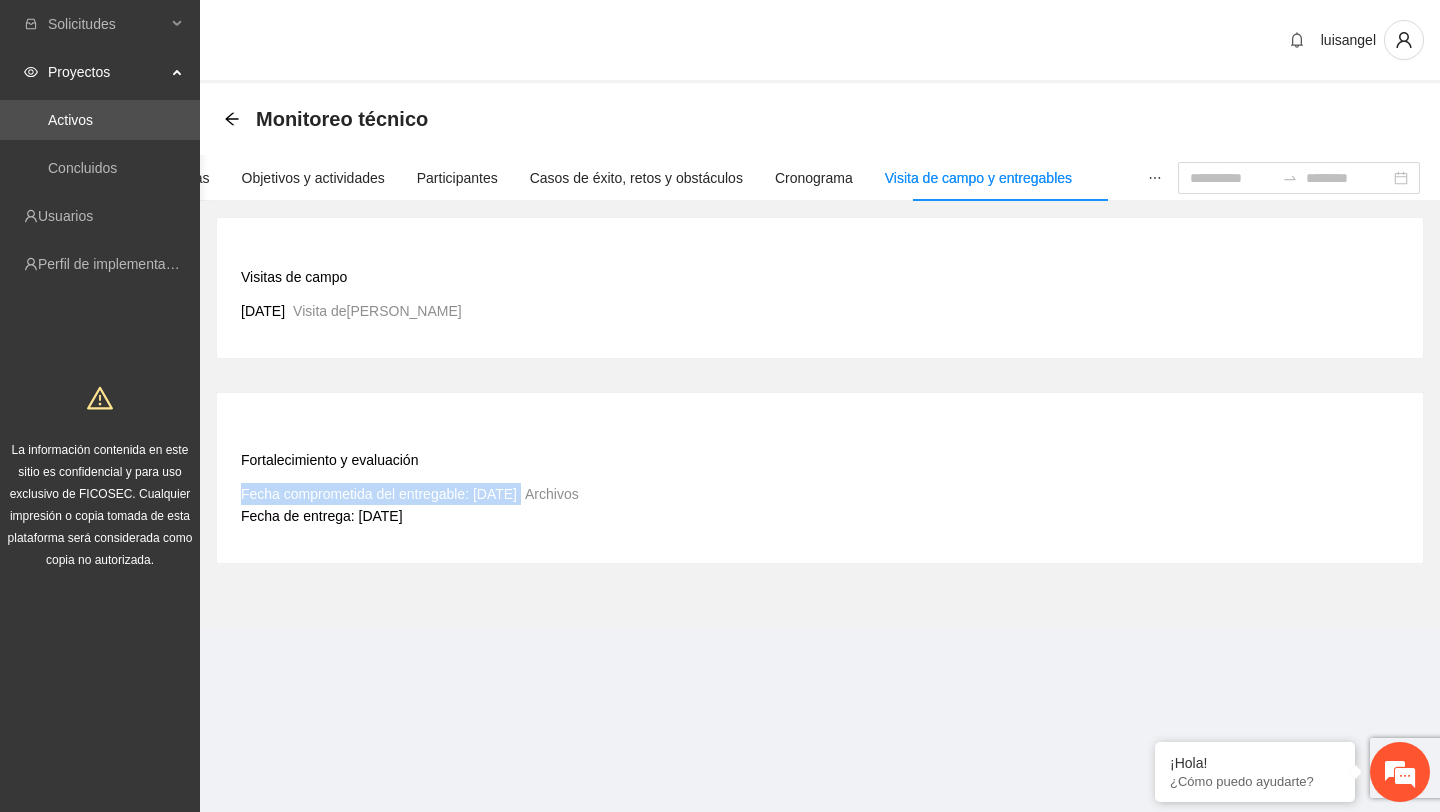 click on "Archivos" at bounding box center [552, 494] 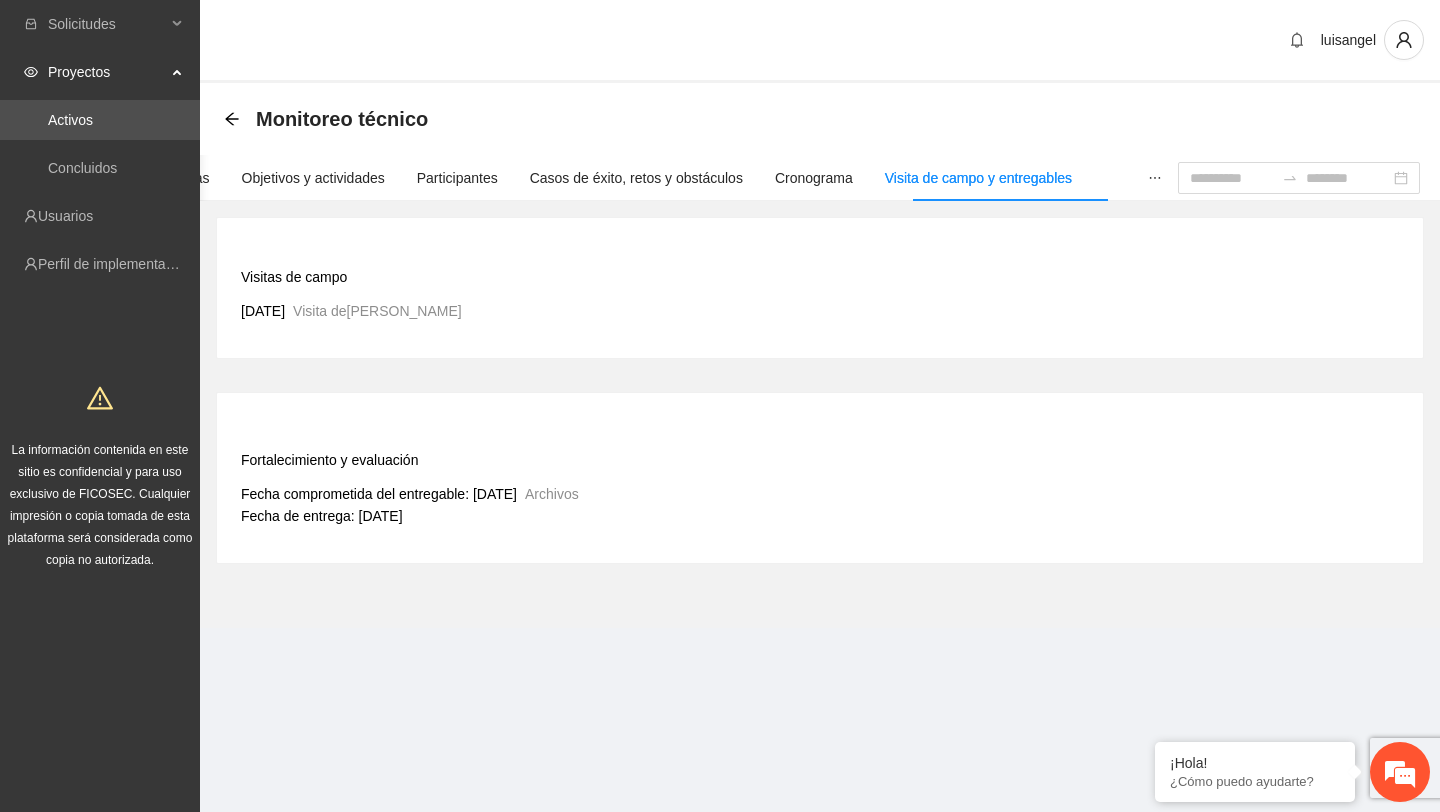 click on "Visita [PERSON_NAME]" at bounding box center (377, 311) 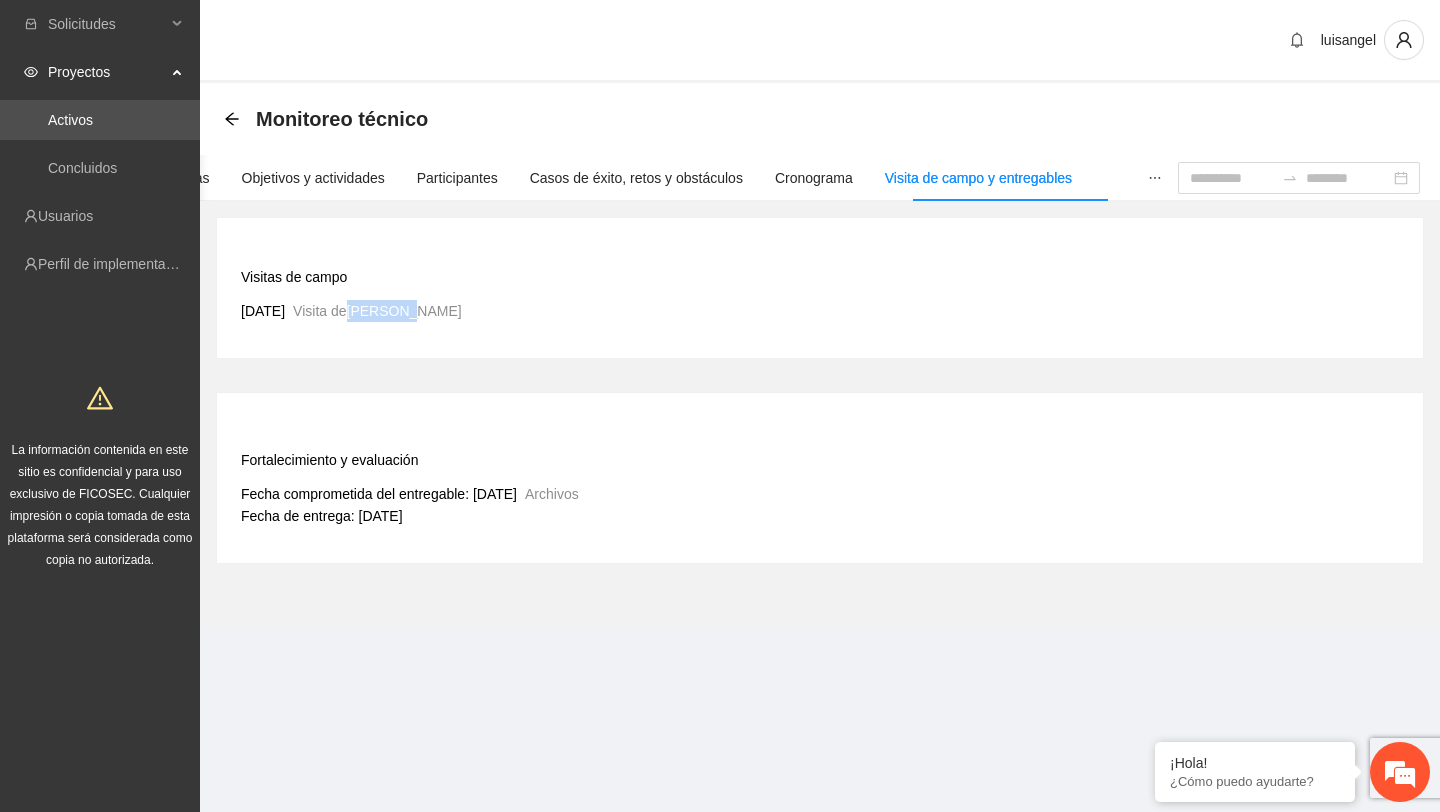 click on "Visita [PERSON_NAME]" at bounding box center [377, 311] 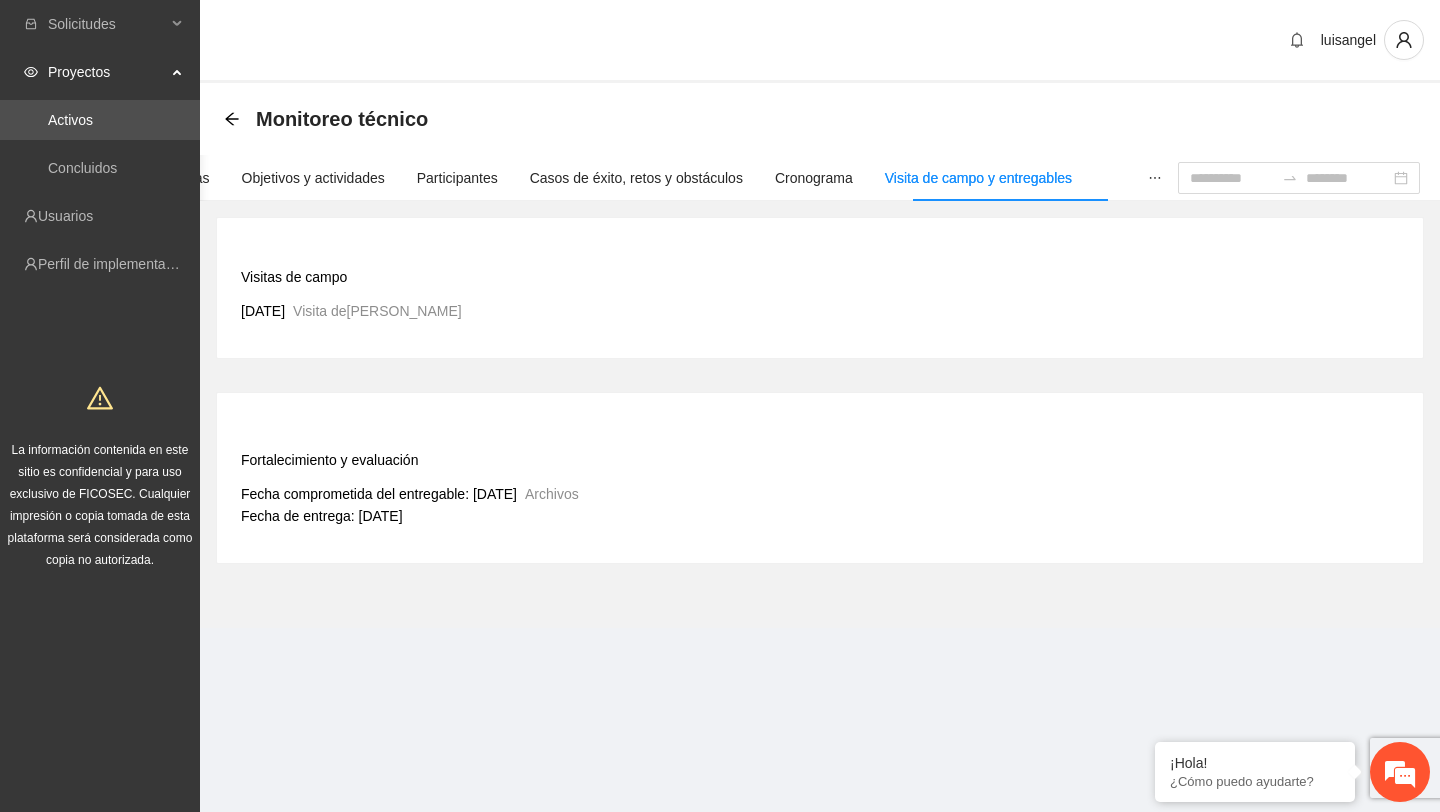 click on "Visita [PERSON_NAME]" at bounding box center (377, 311) 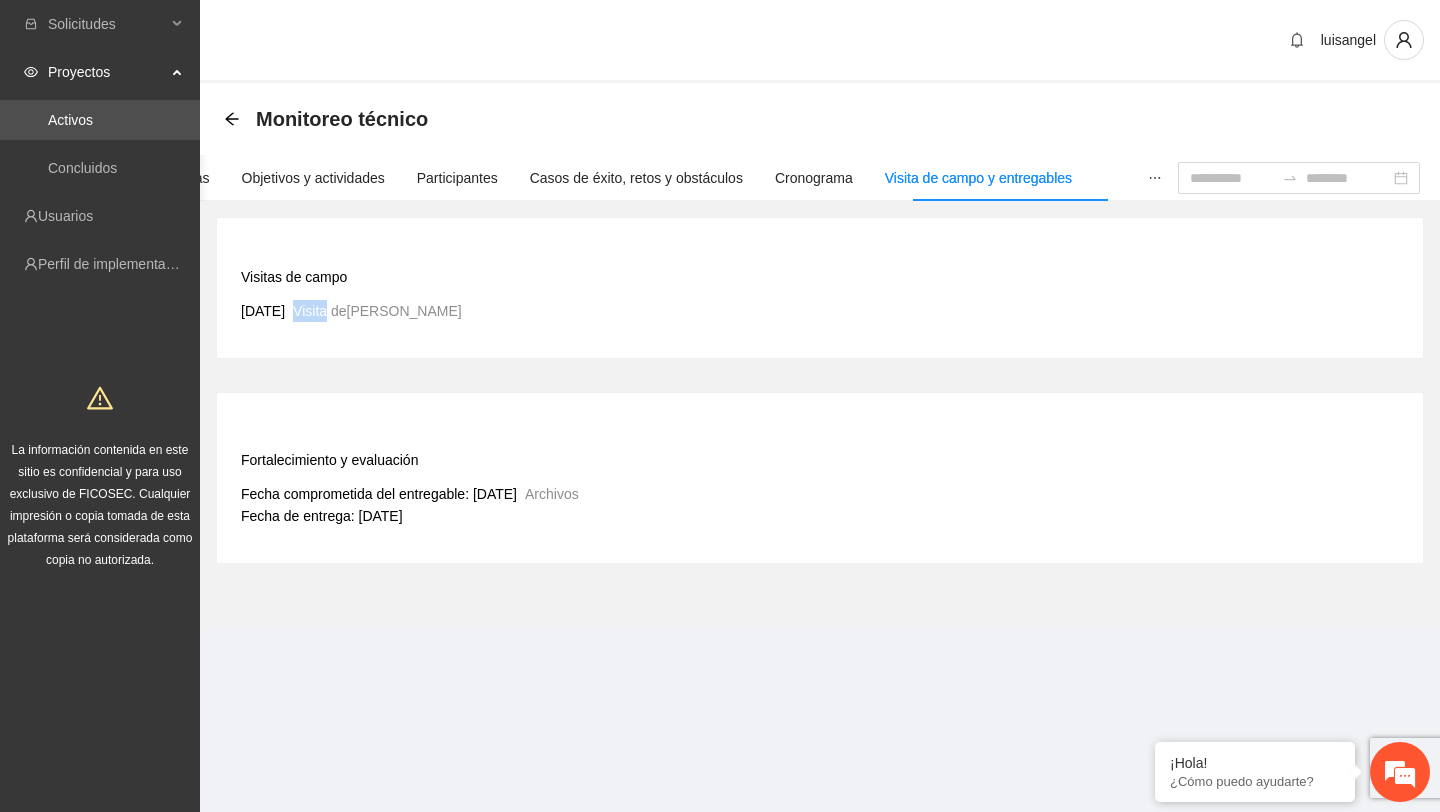 click on "Visita [PERSON_NAME]" at bounding box center [377, 311] 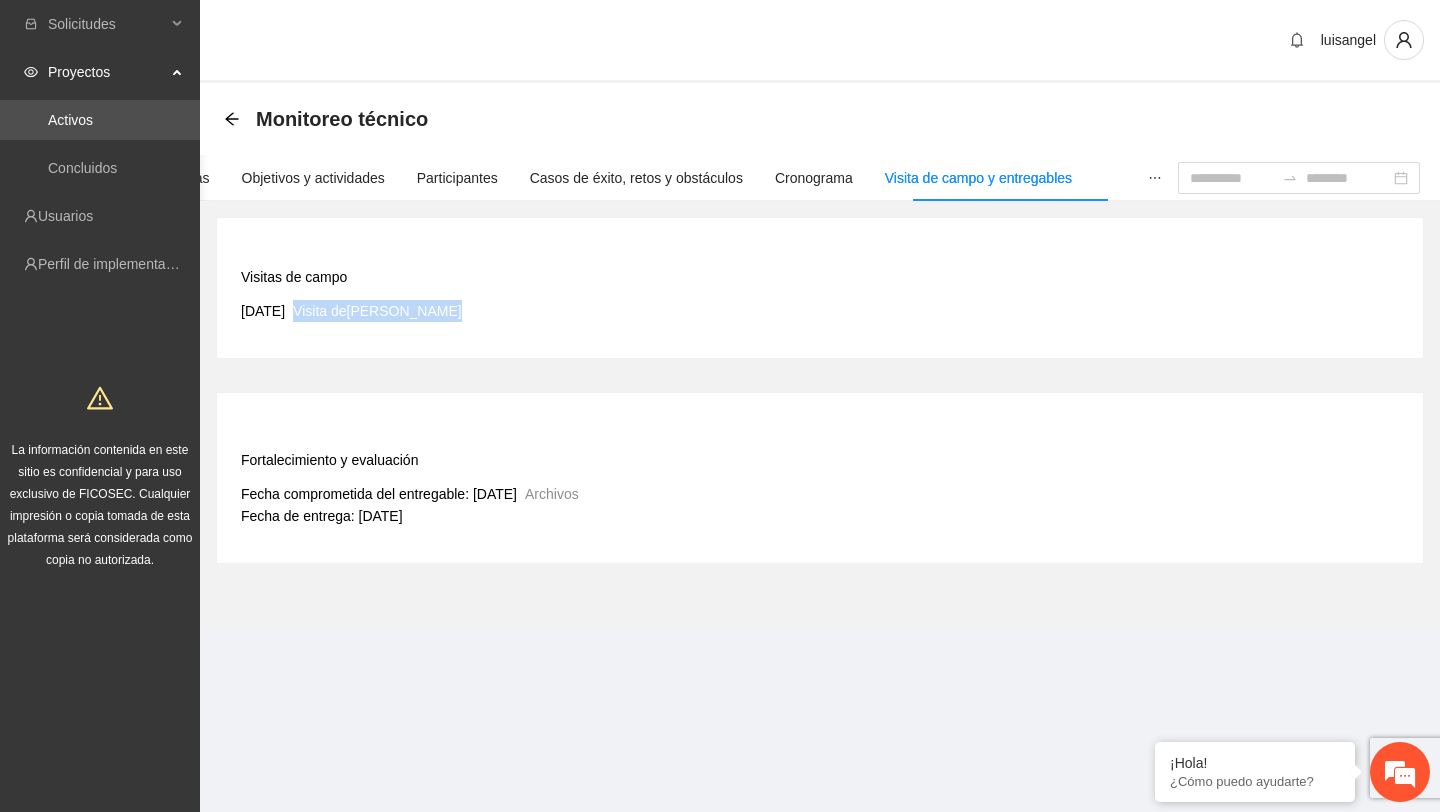click on "Visita [PERSON_NAME]" at bounding box center (377, 311) 